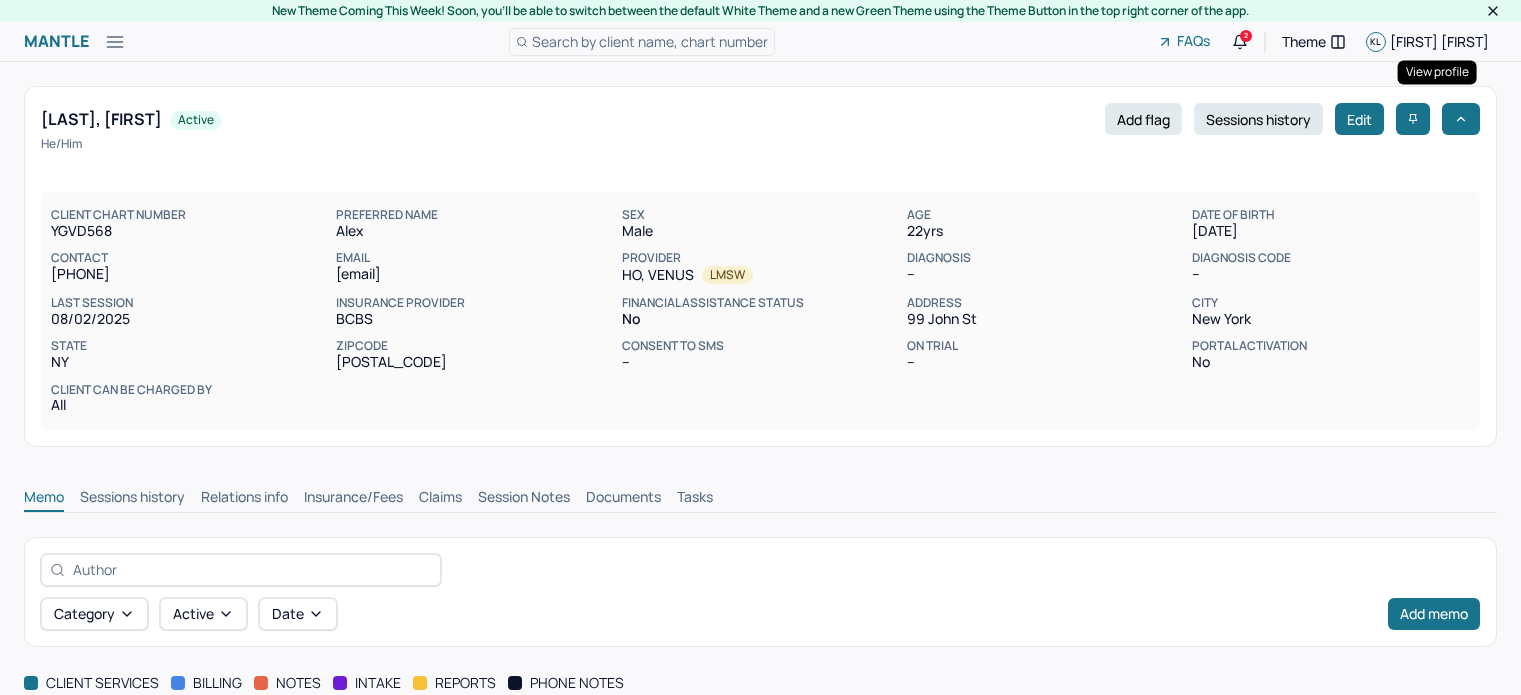 scroll, scrollTop: 0, scrollLeft: 0, axis: both 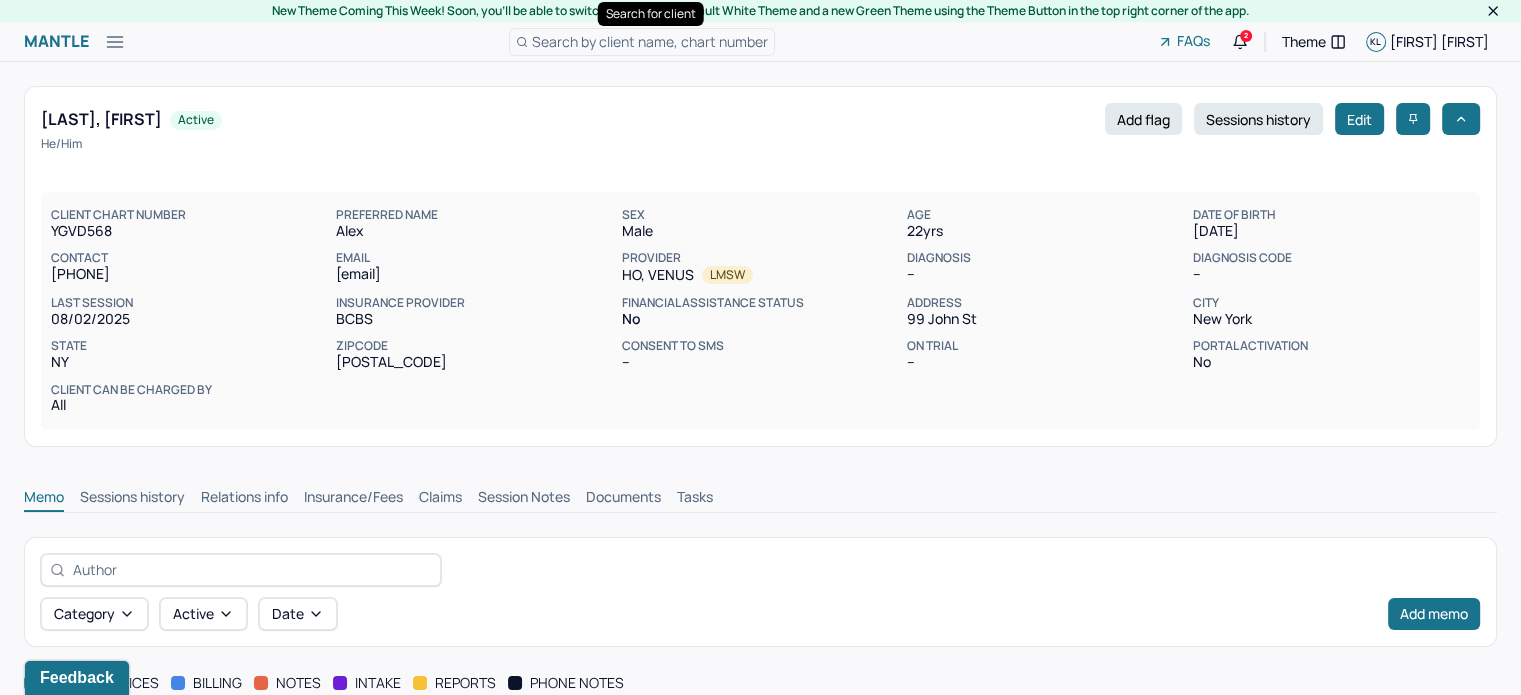 click on "Search by client name, chart number" at bounding box center (650, 41) 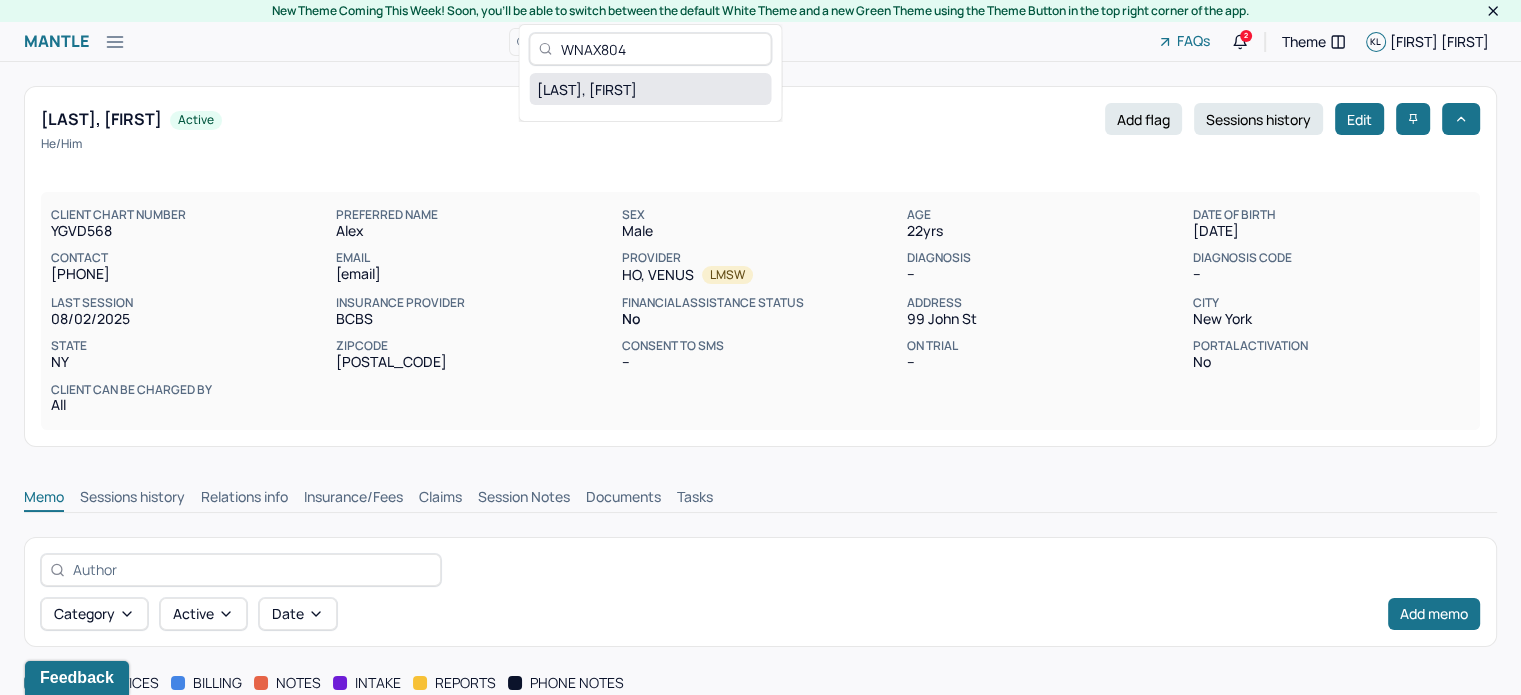 type on "WNAX804" 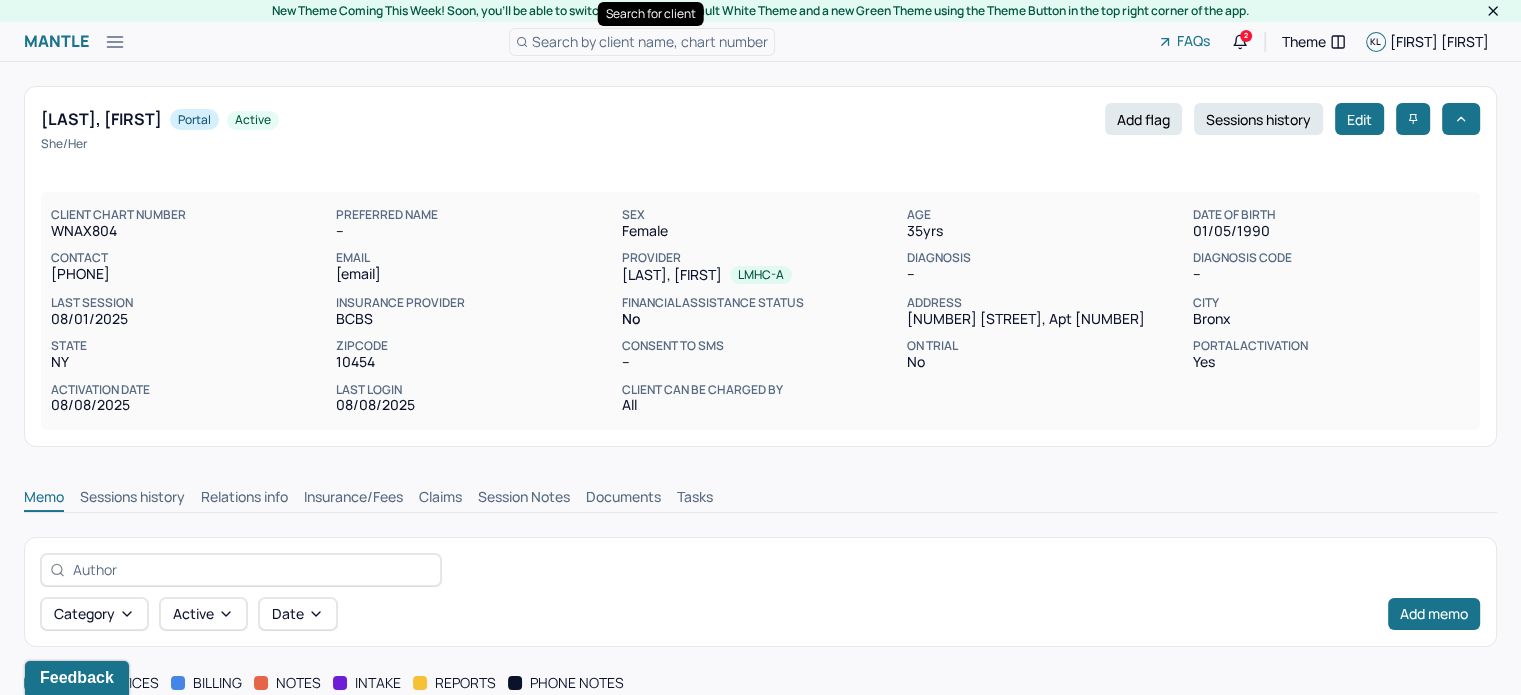 click on "Memo Sessions history Relations info Insurance/Fees Claims Session Notes Documents Tasks" at bounding box center [760, 492] 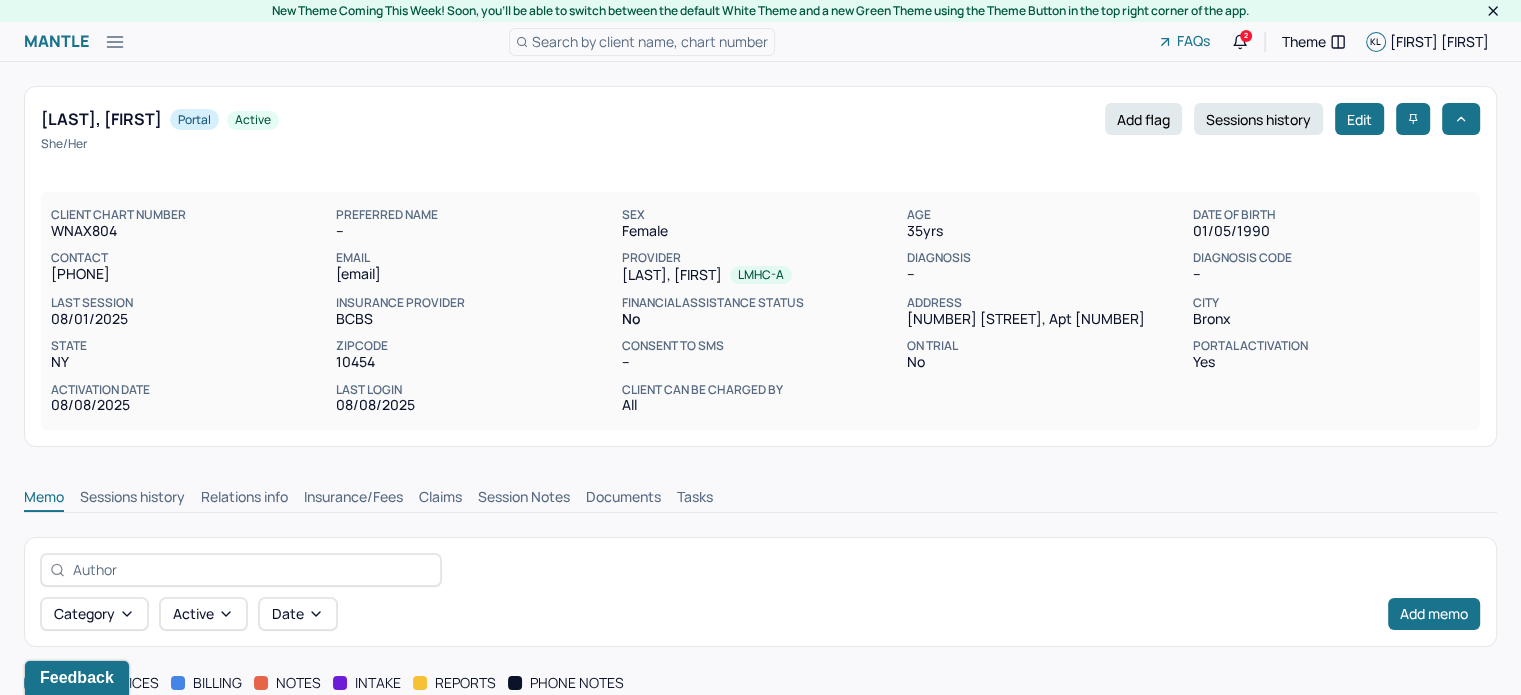 click on "Claims" at bounding box center [440, 499] 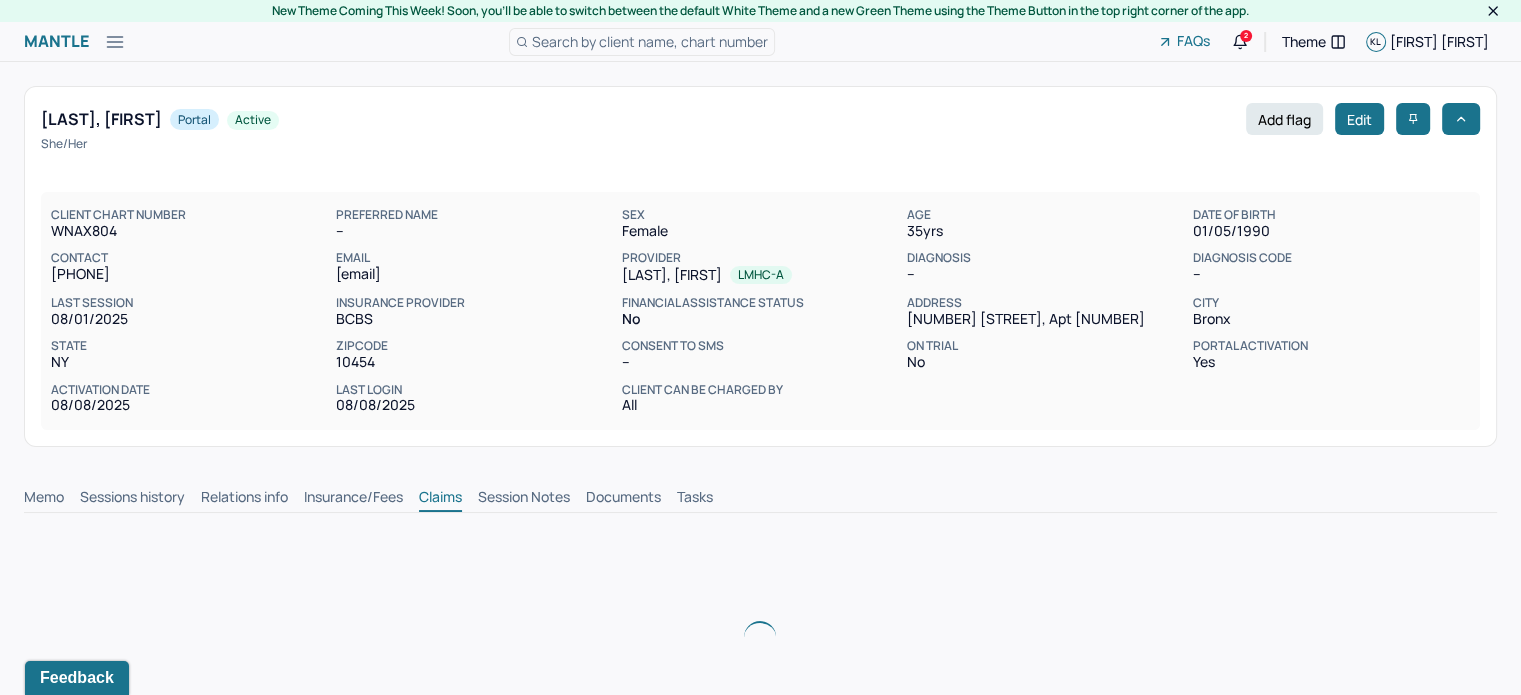 scroll, scrollTop: 0, scrollLeft: 0, axis: both 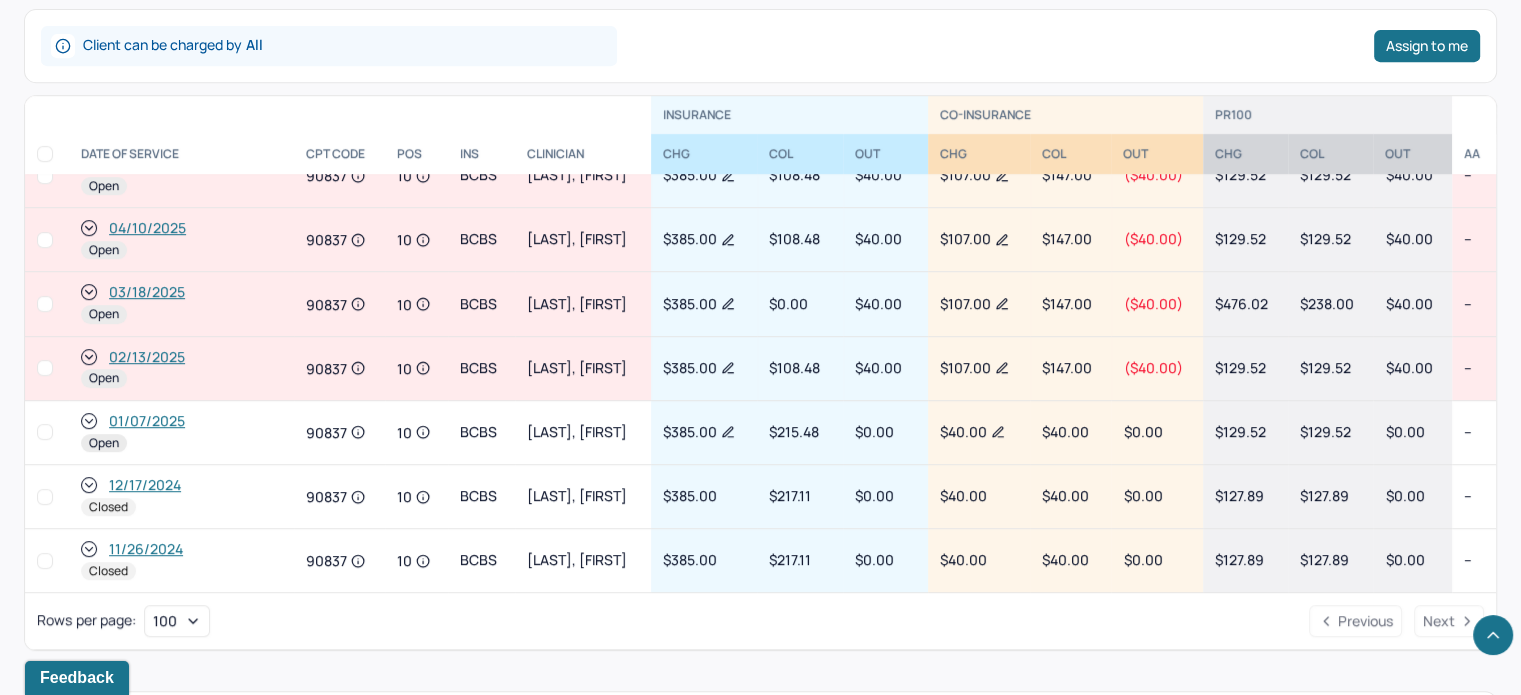 click on "03/18/2025" at bounding box center [147, 292] 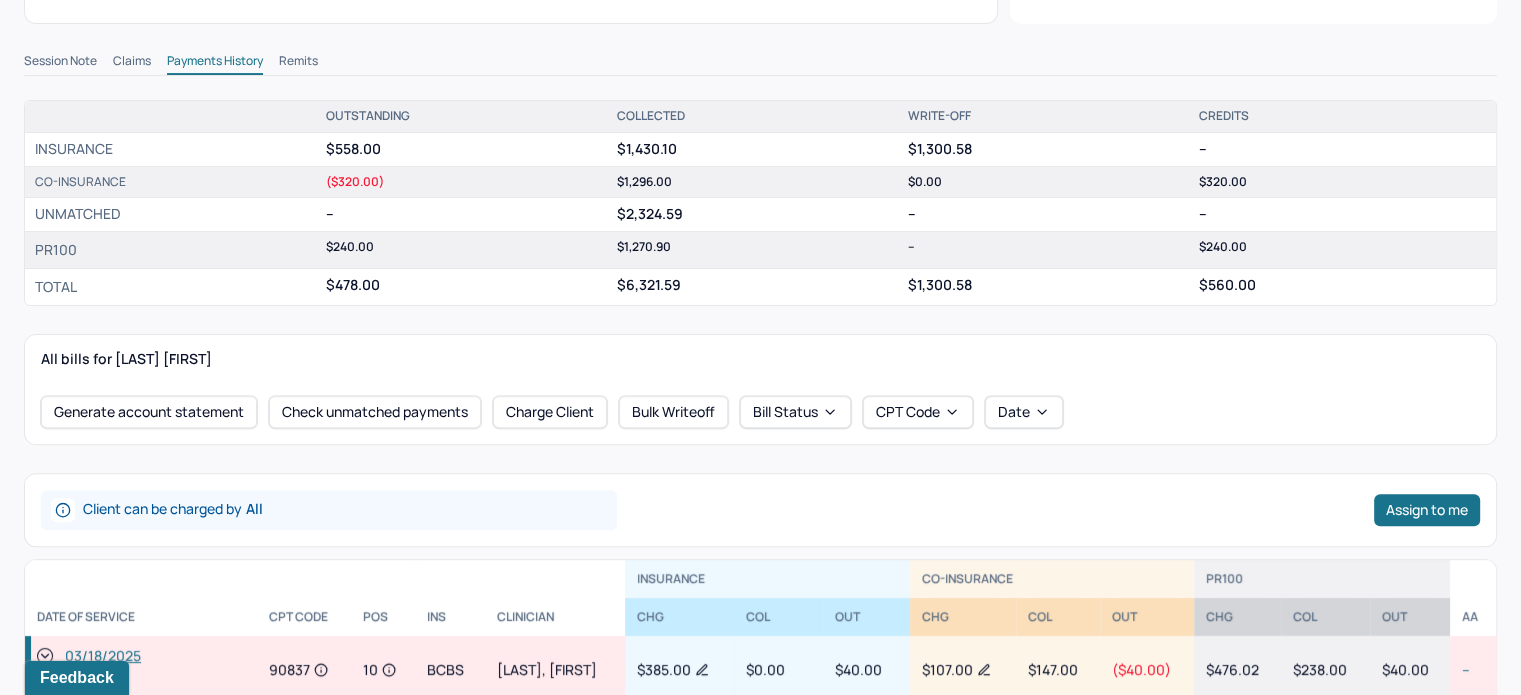 scroll, scrollTop: 616, scrollLeft: 0, axis: vertical 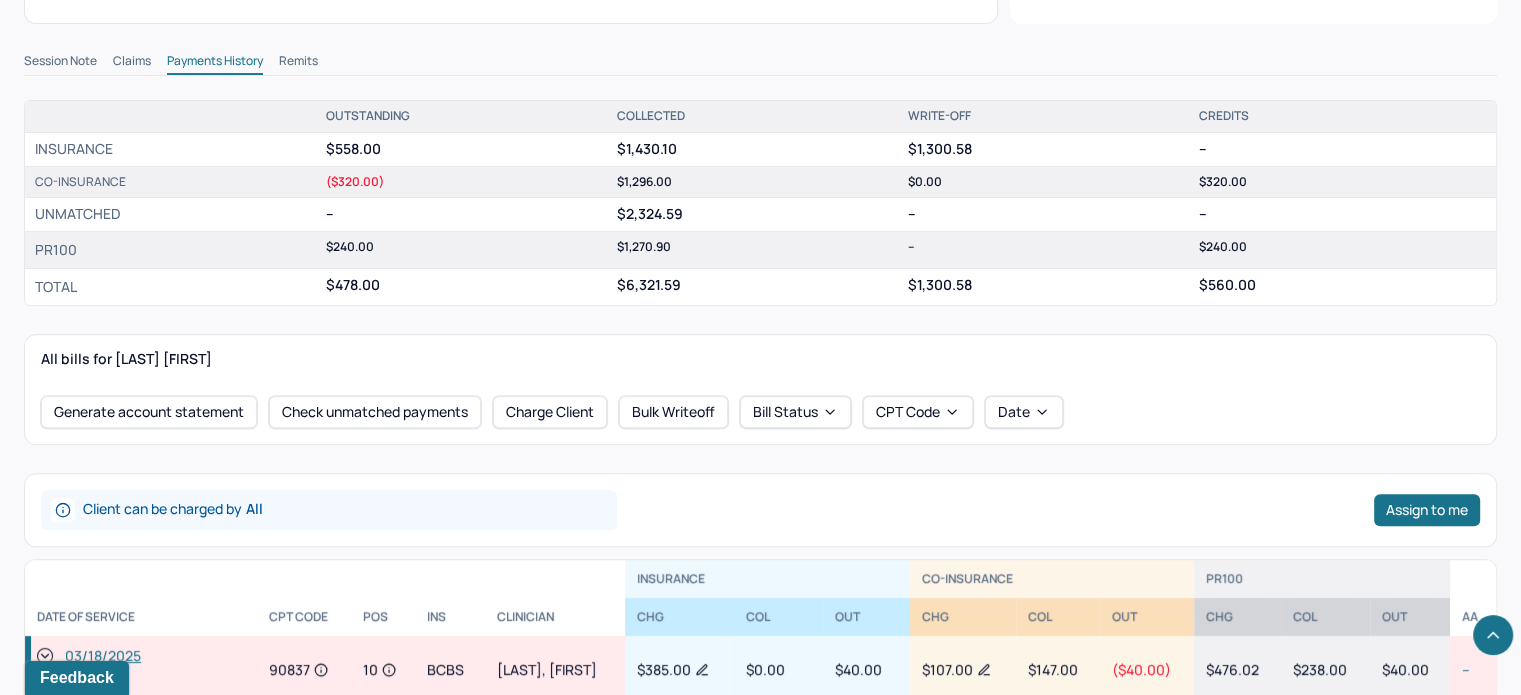 click on "Remits" at bounding box center [298, 63] 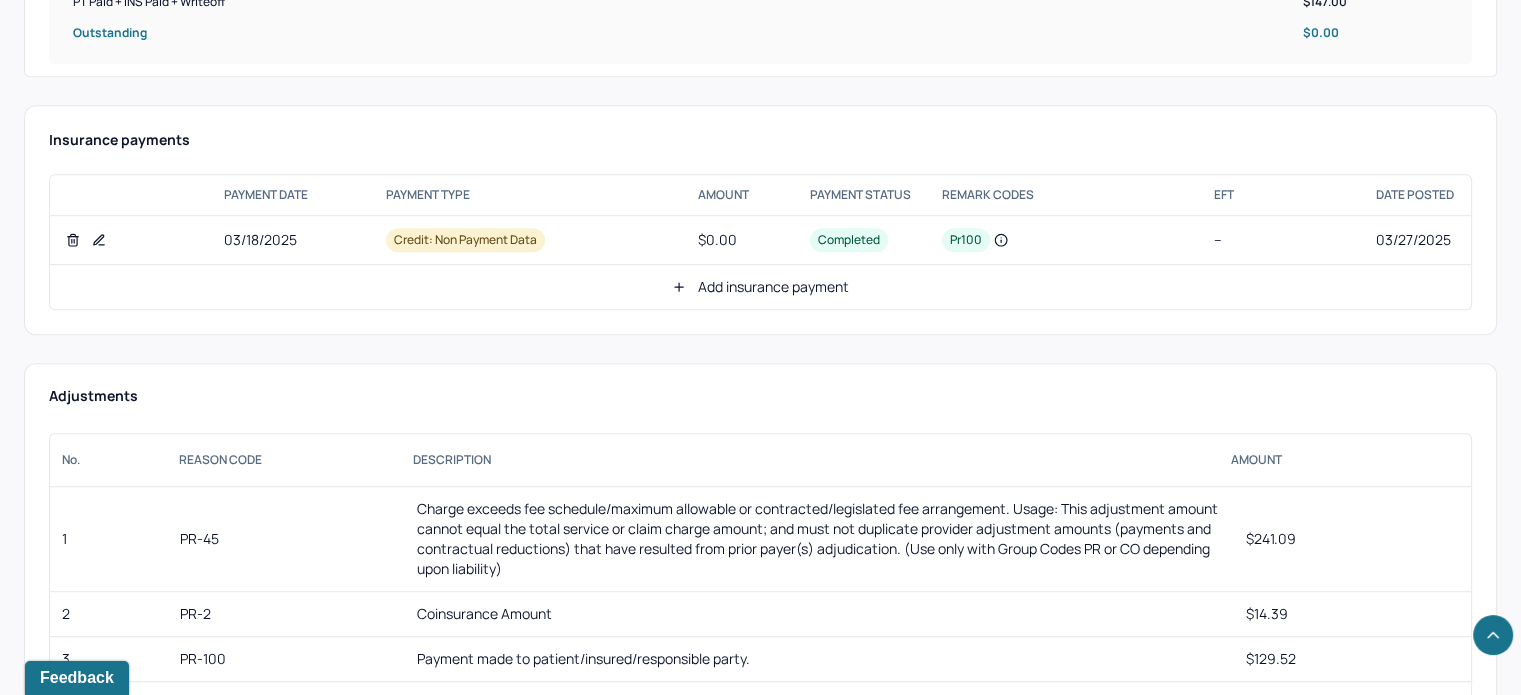 scroll, scrollTop: 1116, scrollLeft: 0, axis: vertical 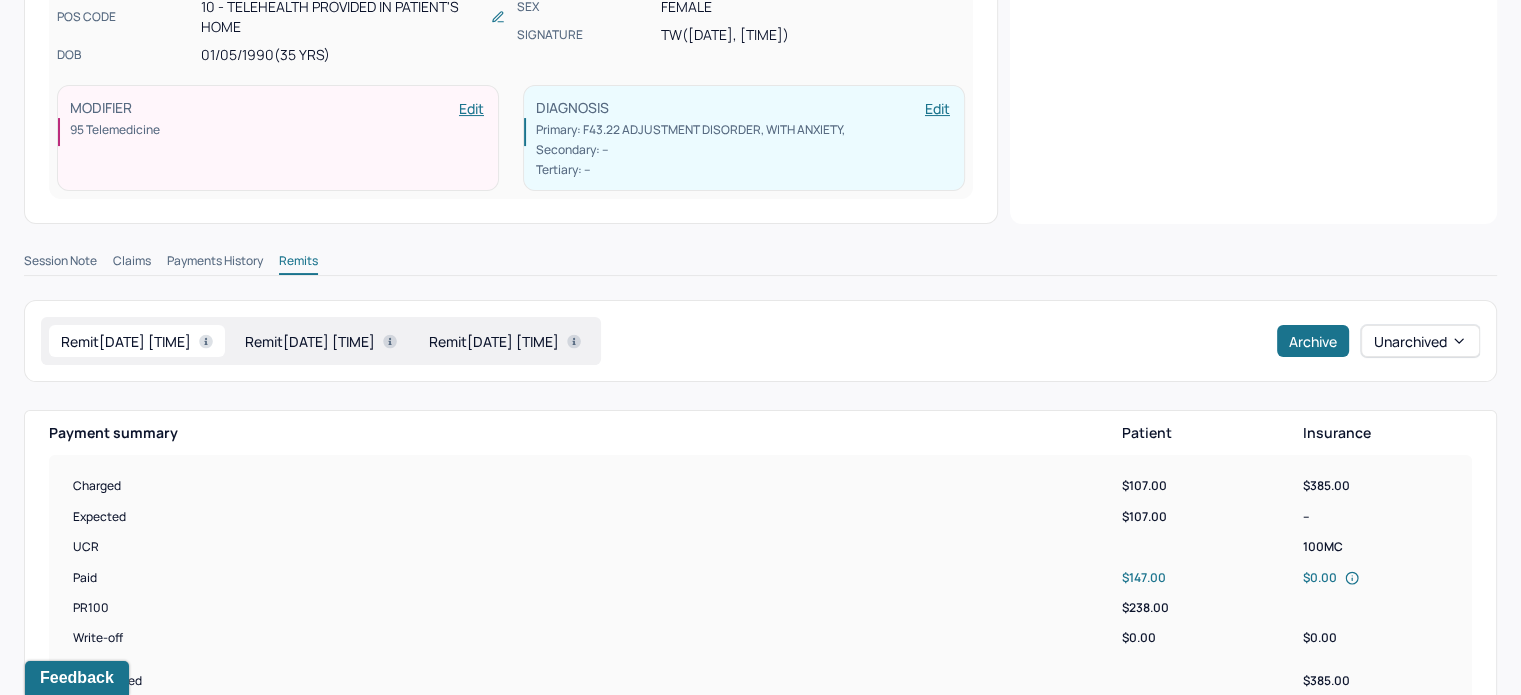 click on "Remit [DATE] [TIME]" at bounding box center (321, 341) 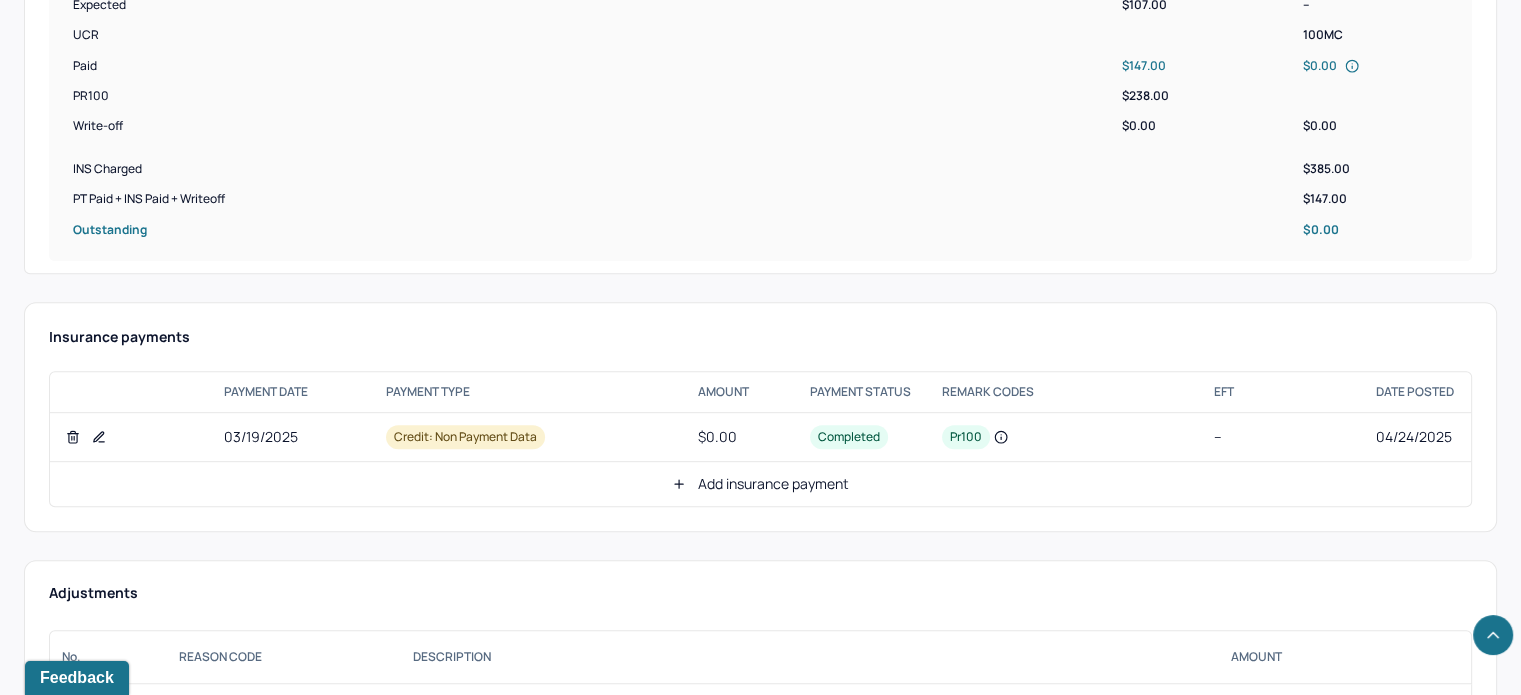 scroll, scrollTop: 916, scrollLeft: 0, axis: vertical 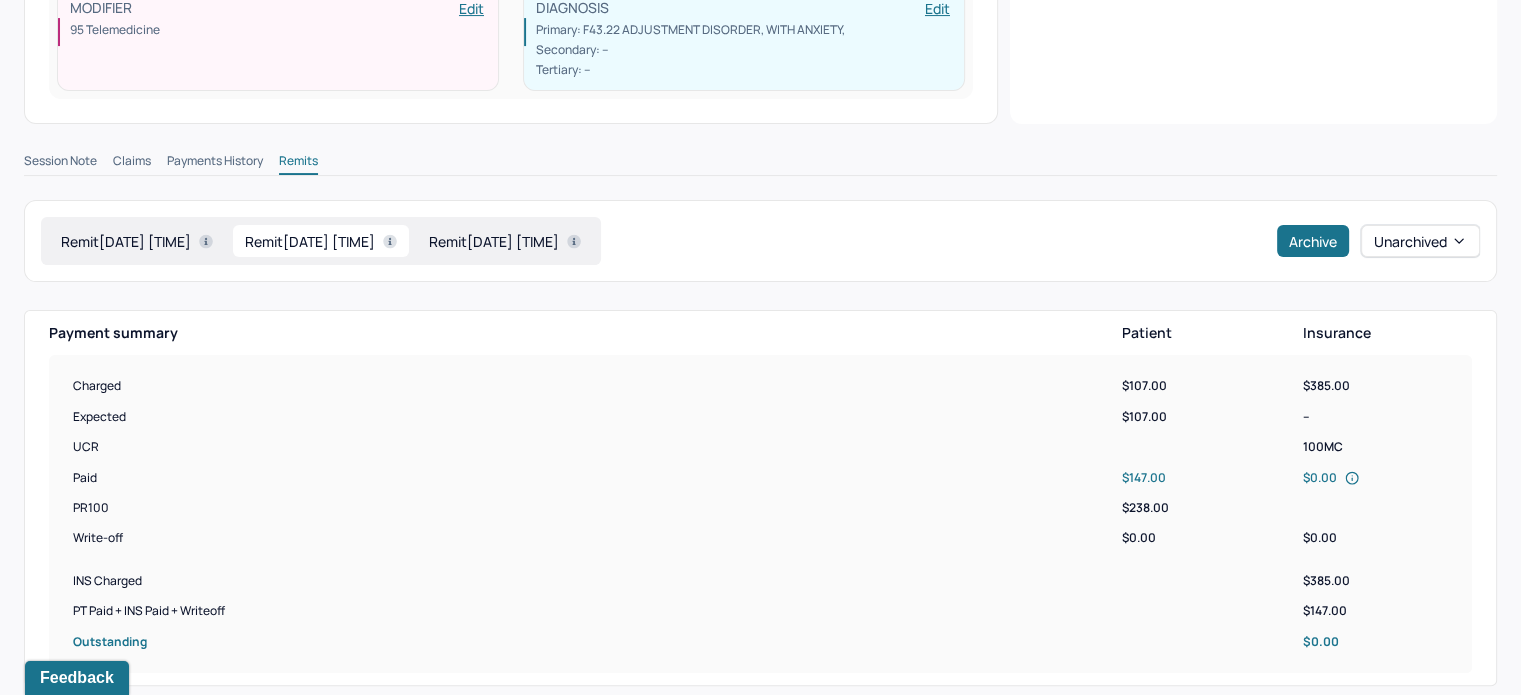 drag, startPoint x: 592, startPoint y: 208, endPoint x: 592, endPoint y: 220, distance: 12 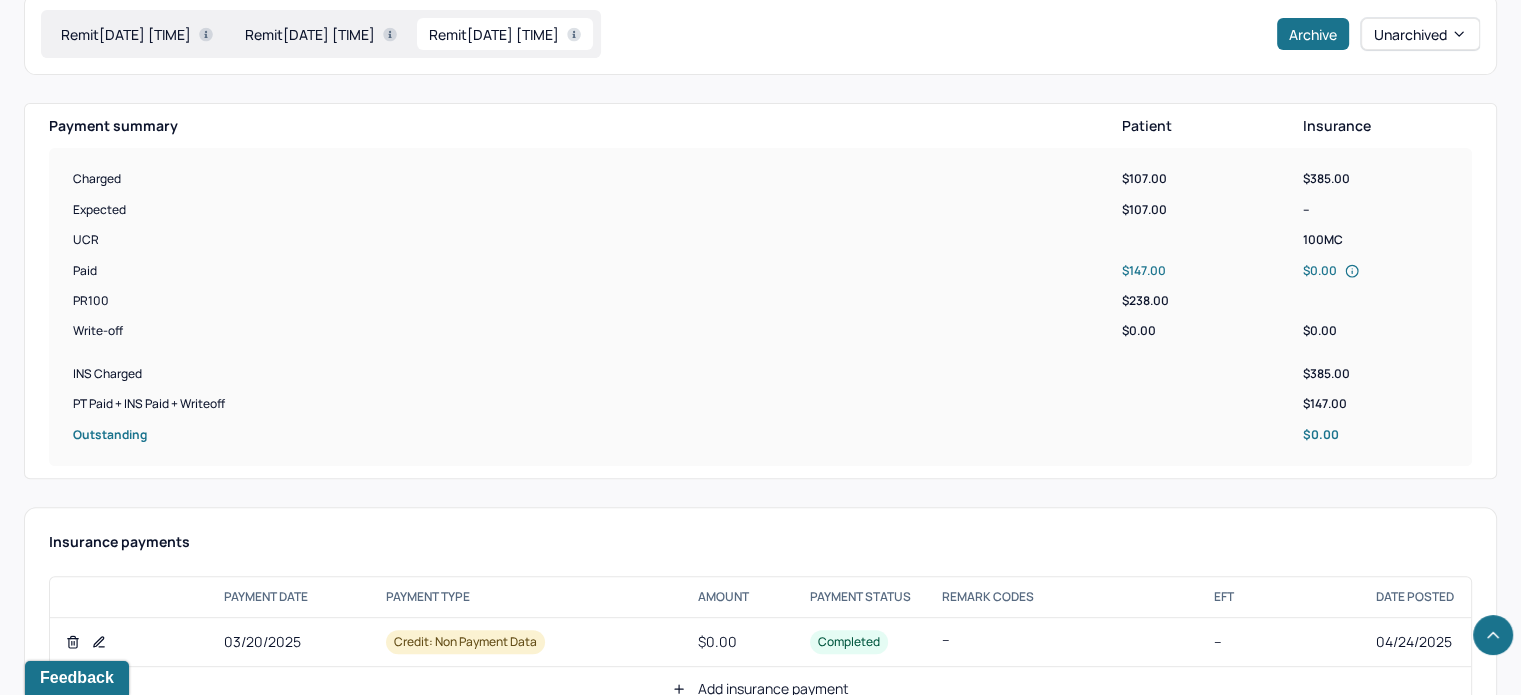 scroll, scrollTop: 516, scrollLeft: 0, axis: vertical 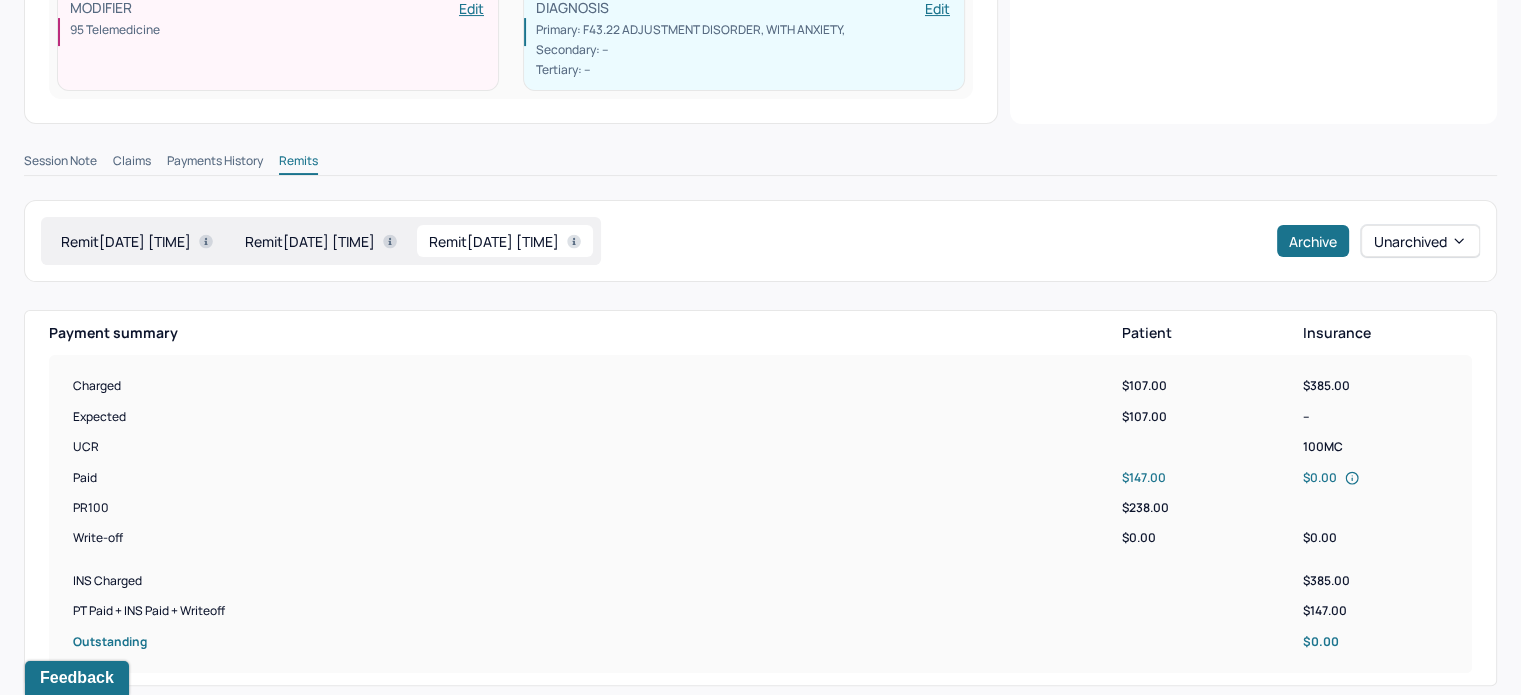 click on "Remit [DATE] [TIME]" at bounding box center [137, 241] 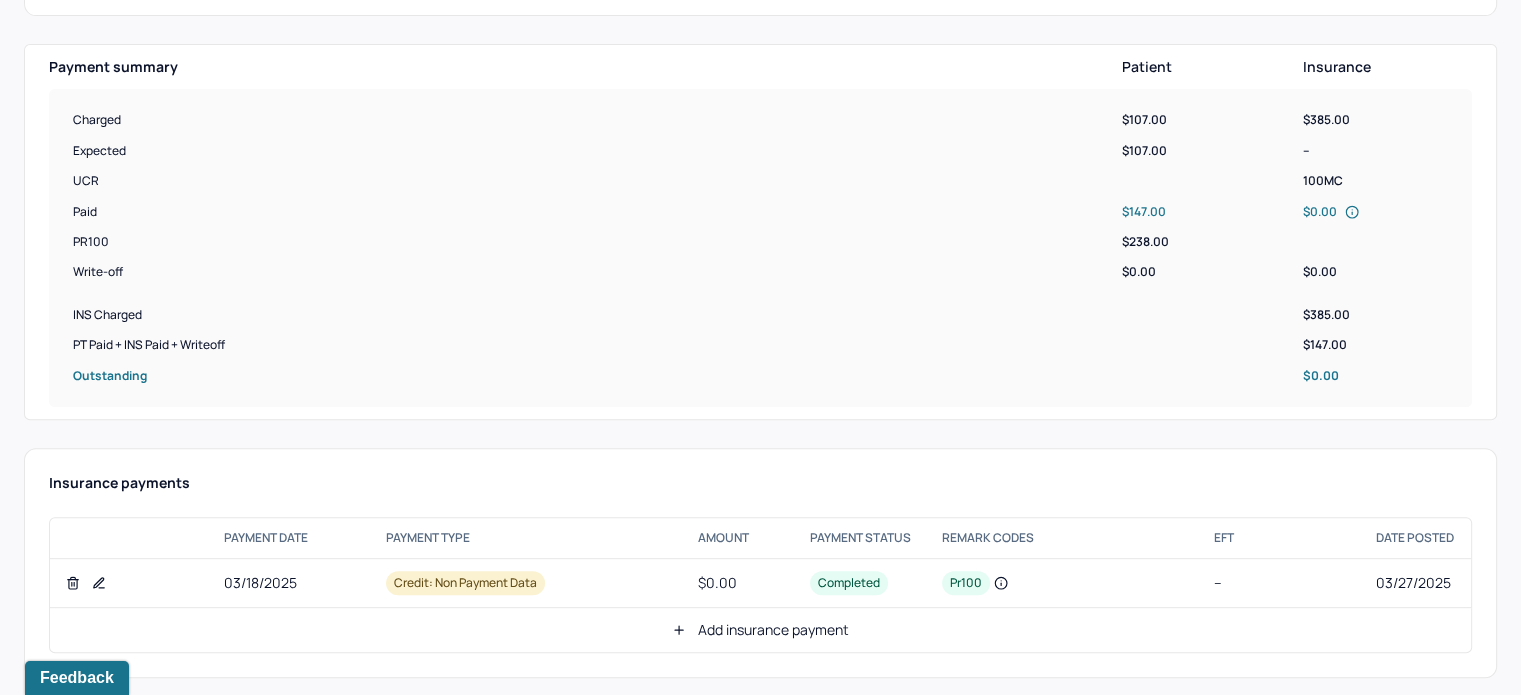 scroll, scrollTop: 1016, scrollLeft: 0, axis: vertical 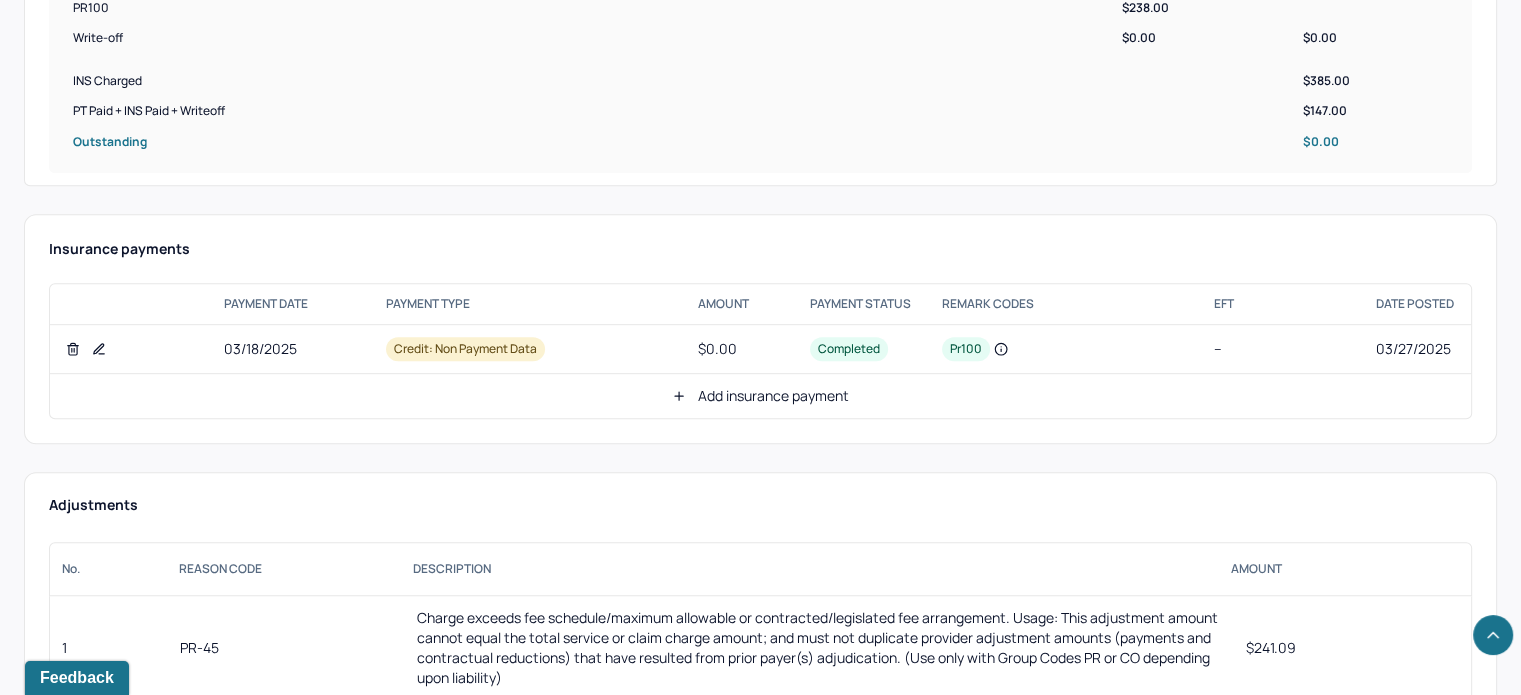 click 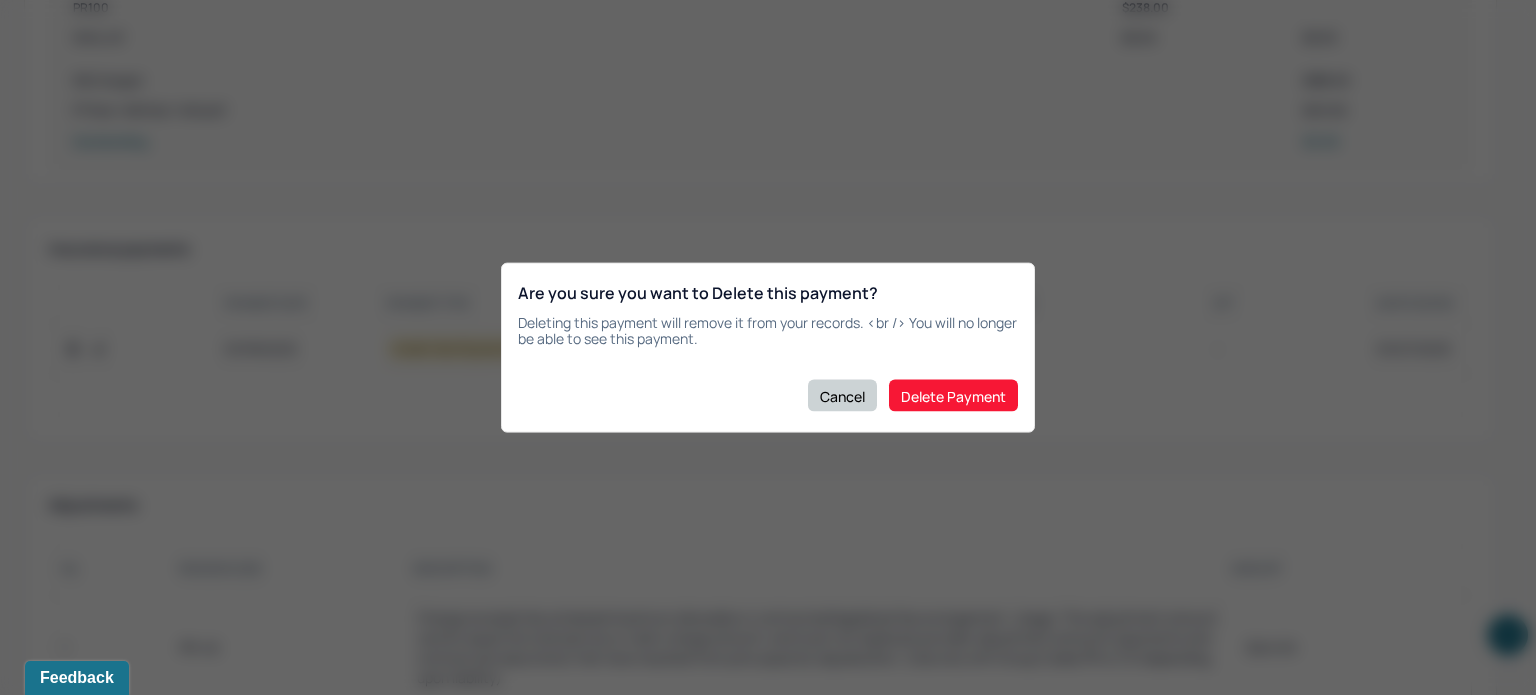 click on "Cancel" at bounding box center [842, 396] 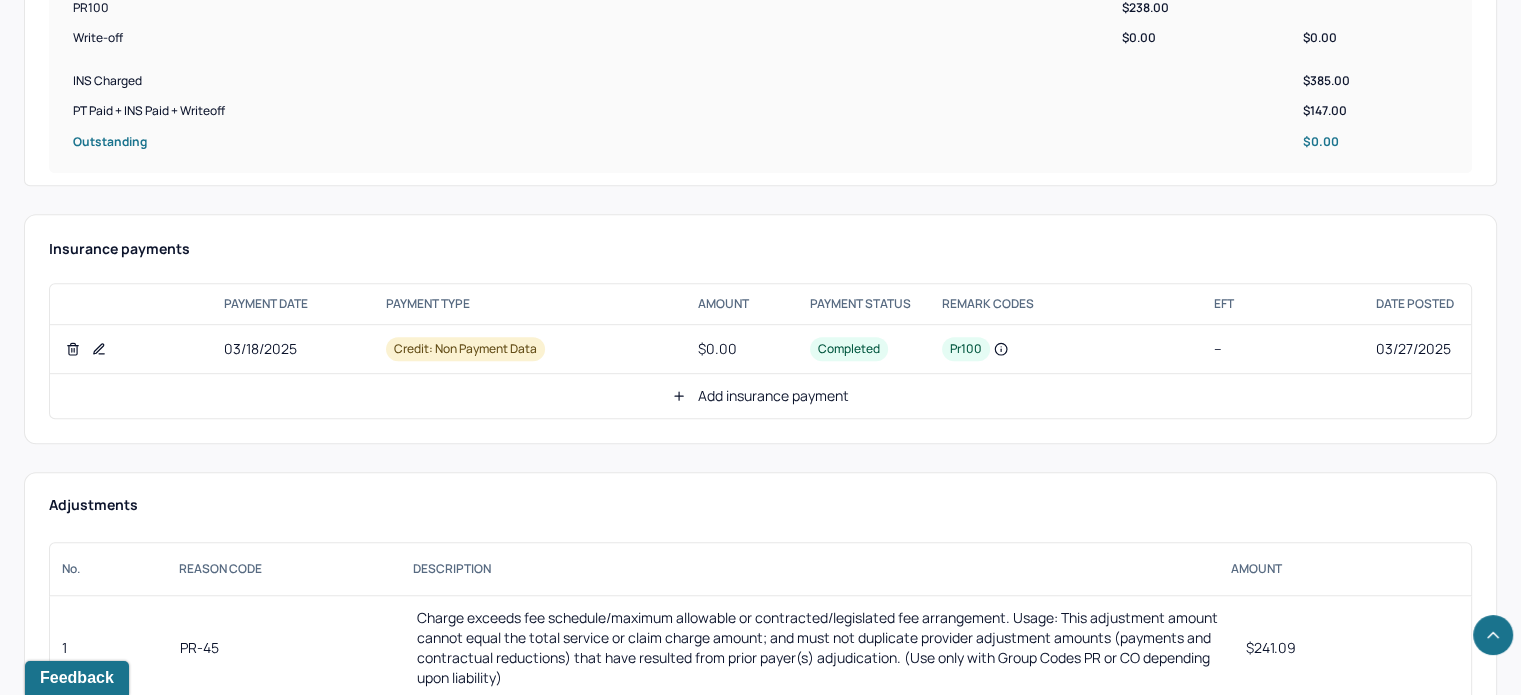 click at bounding box center [99, 349] 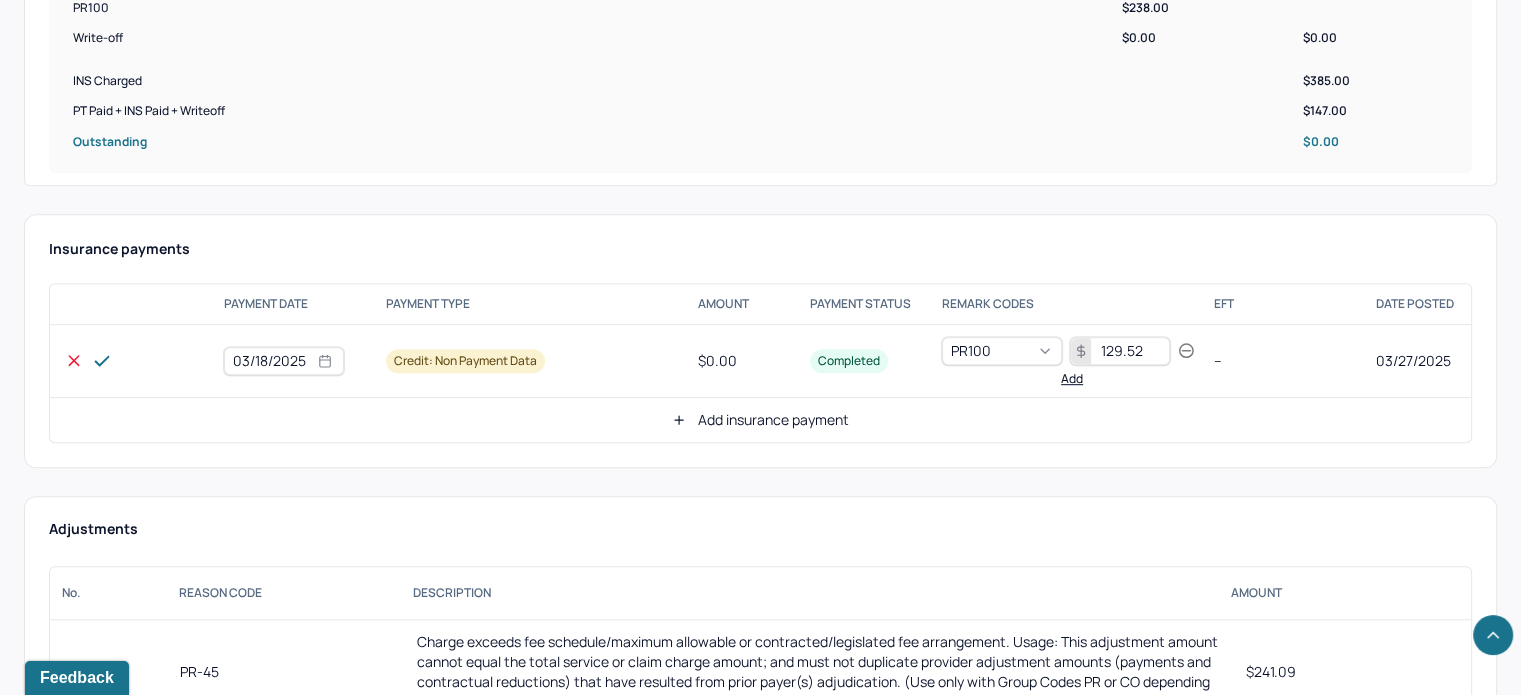 click on "129.52" at bounding box center [1120, 351] 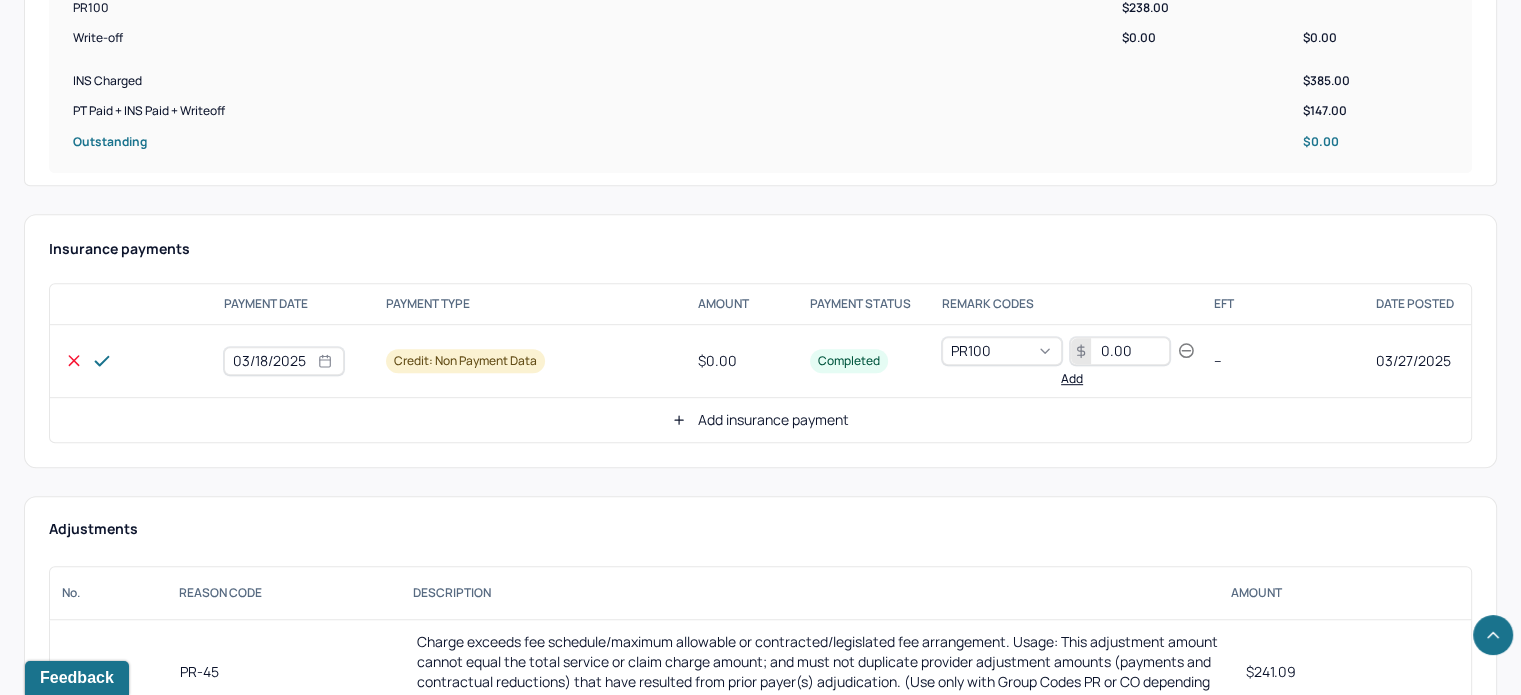 type on "0.00" 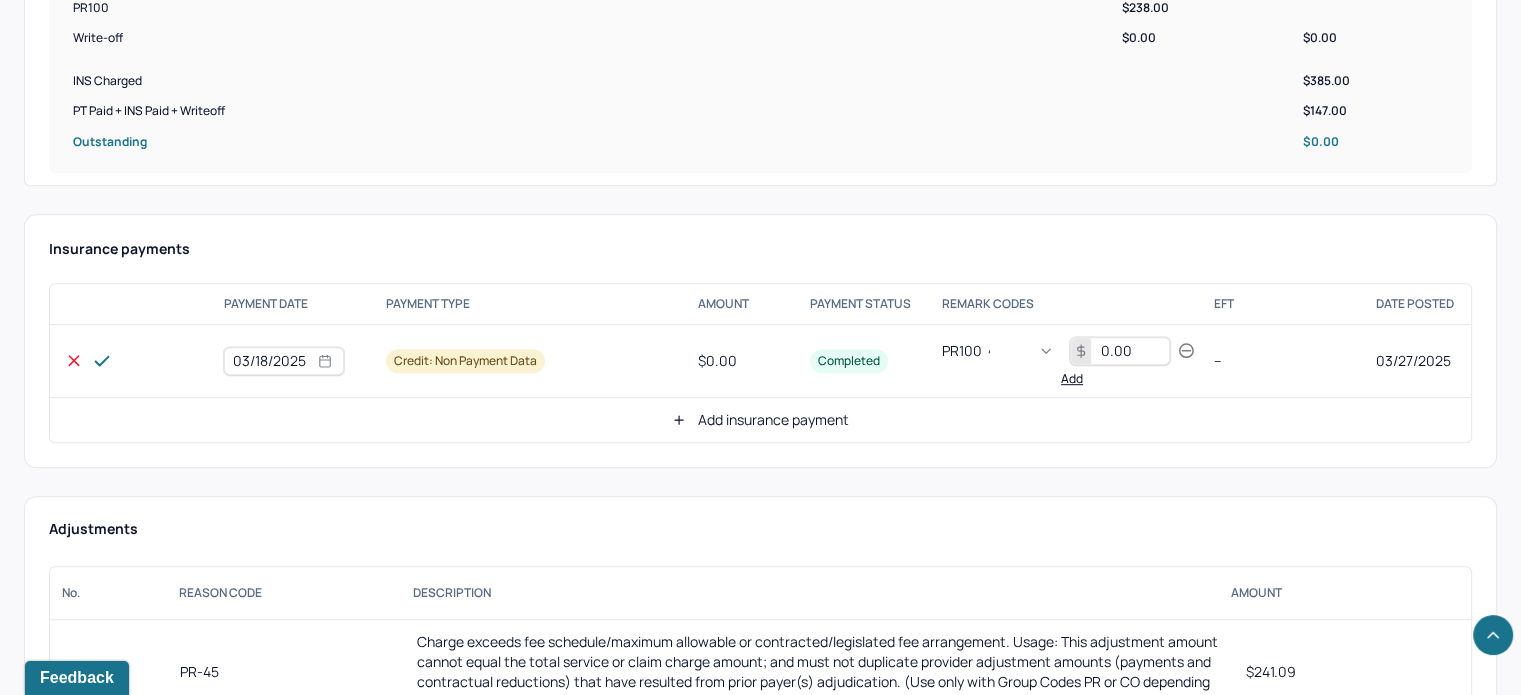 type on "45" 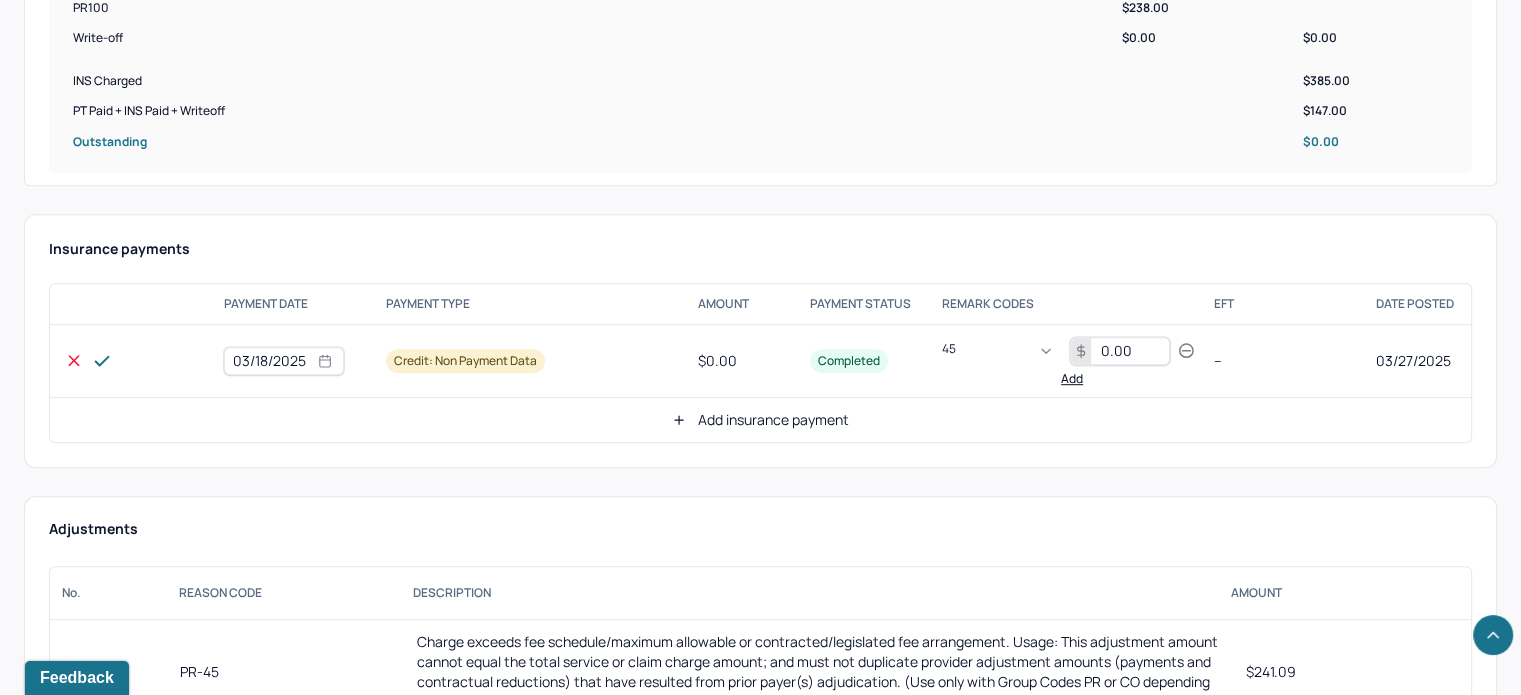 scroll, scrollTop: 100, scrollLeft: 0, axis: vertical 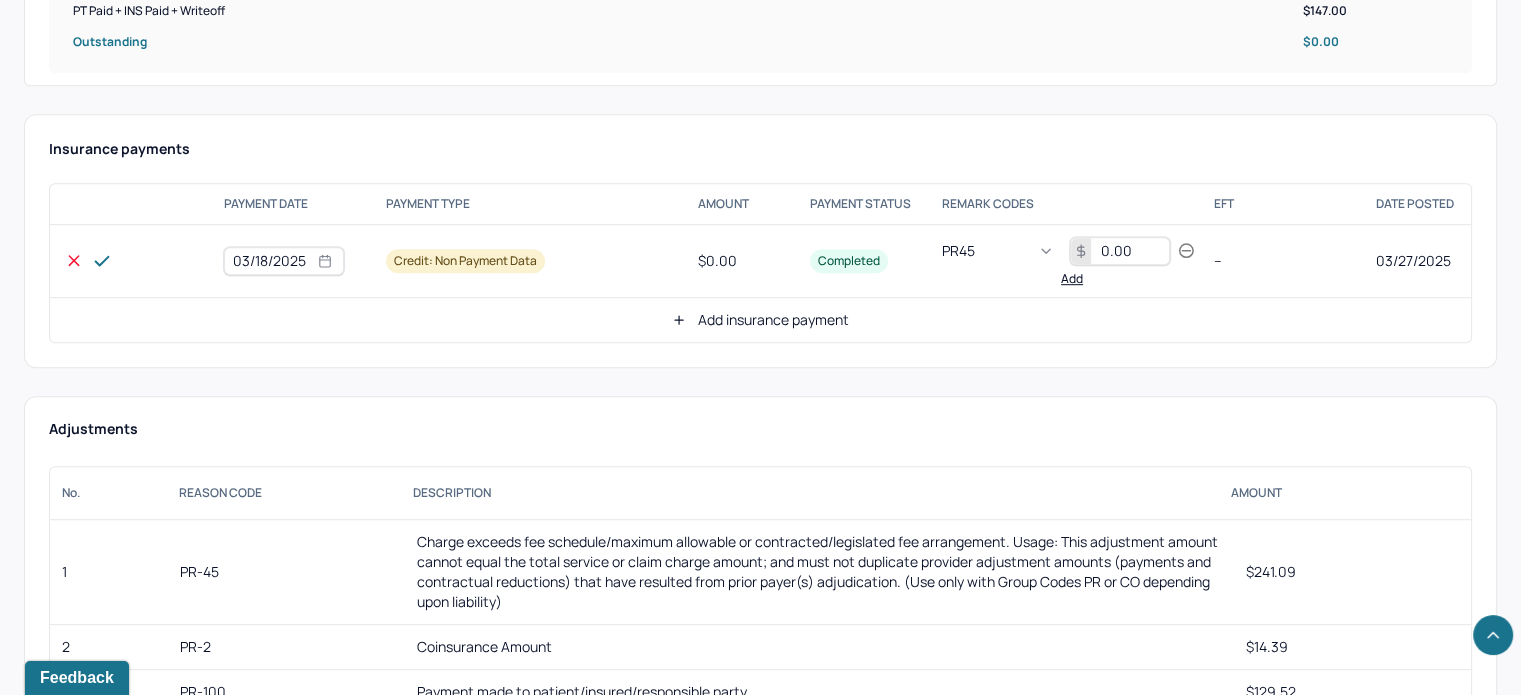 click on "0.00" at bounding box center (1120, 251) 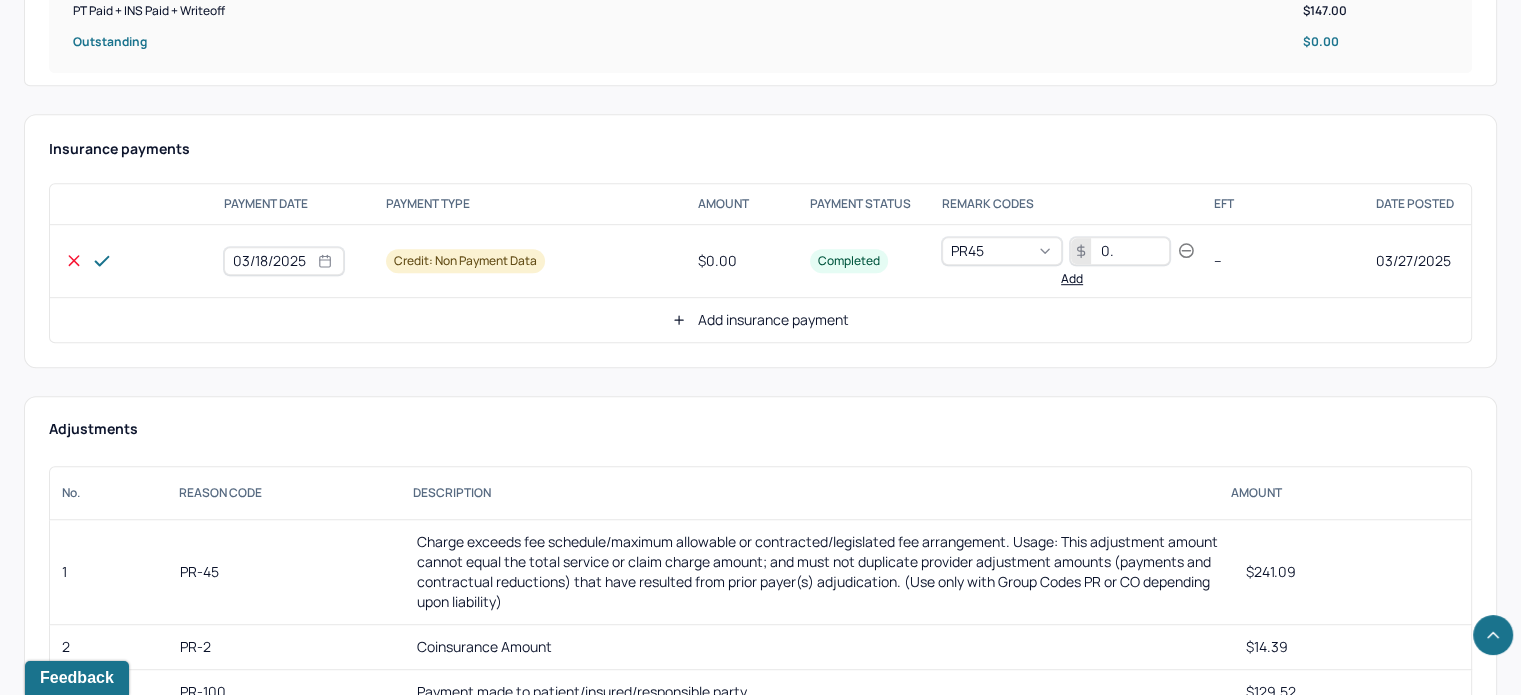 type on "0" 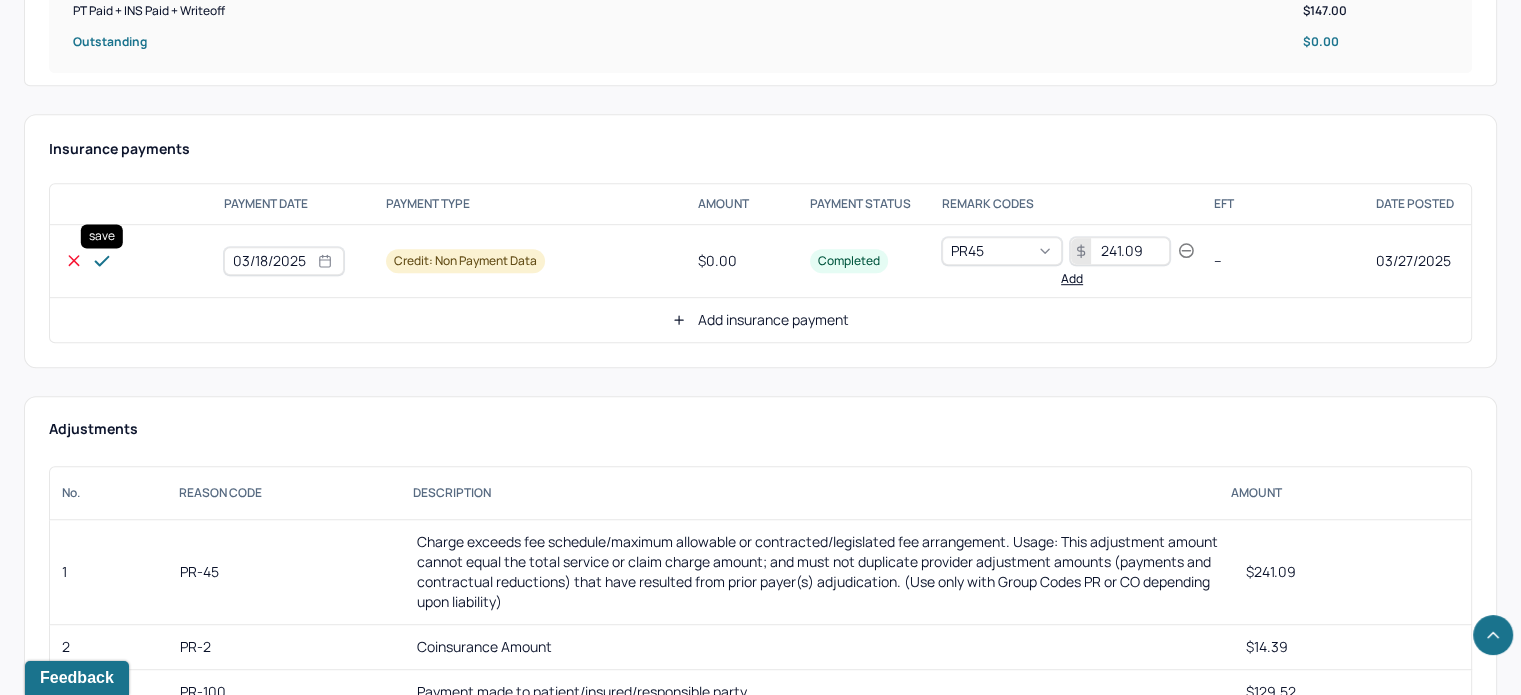type on "241.09" 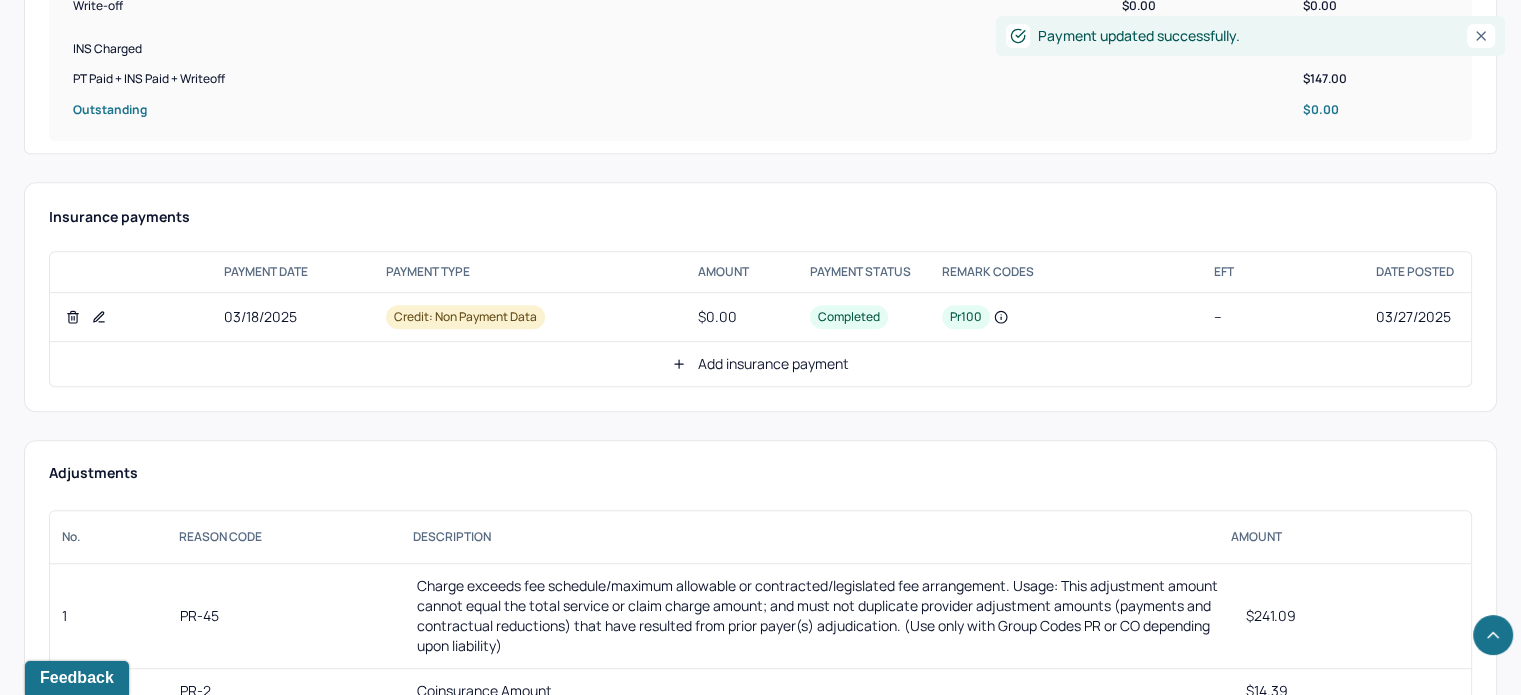 scroll, scrollTop: 1016, scrollLeft: 0, axis: vertical 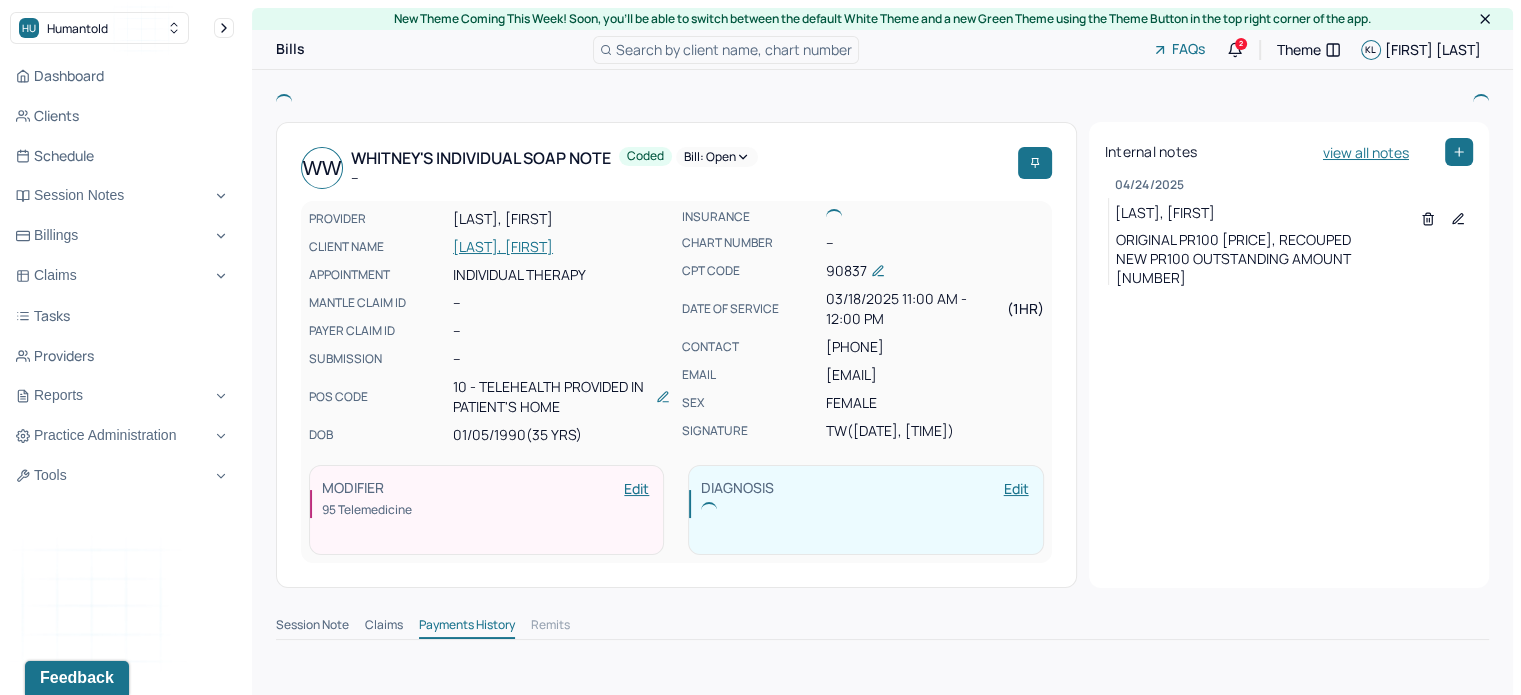 drag, startPoint x: 229, startPoint y: 23, endPoint x: 302, endPoint y: 47, distance: 76.843994 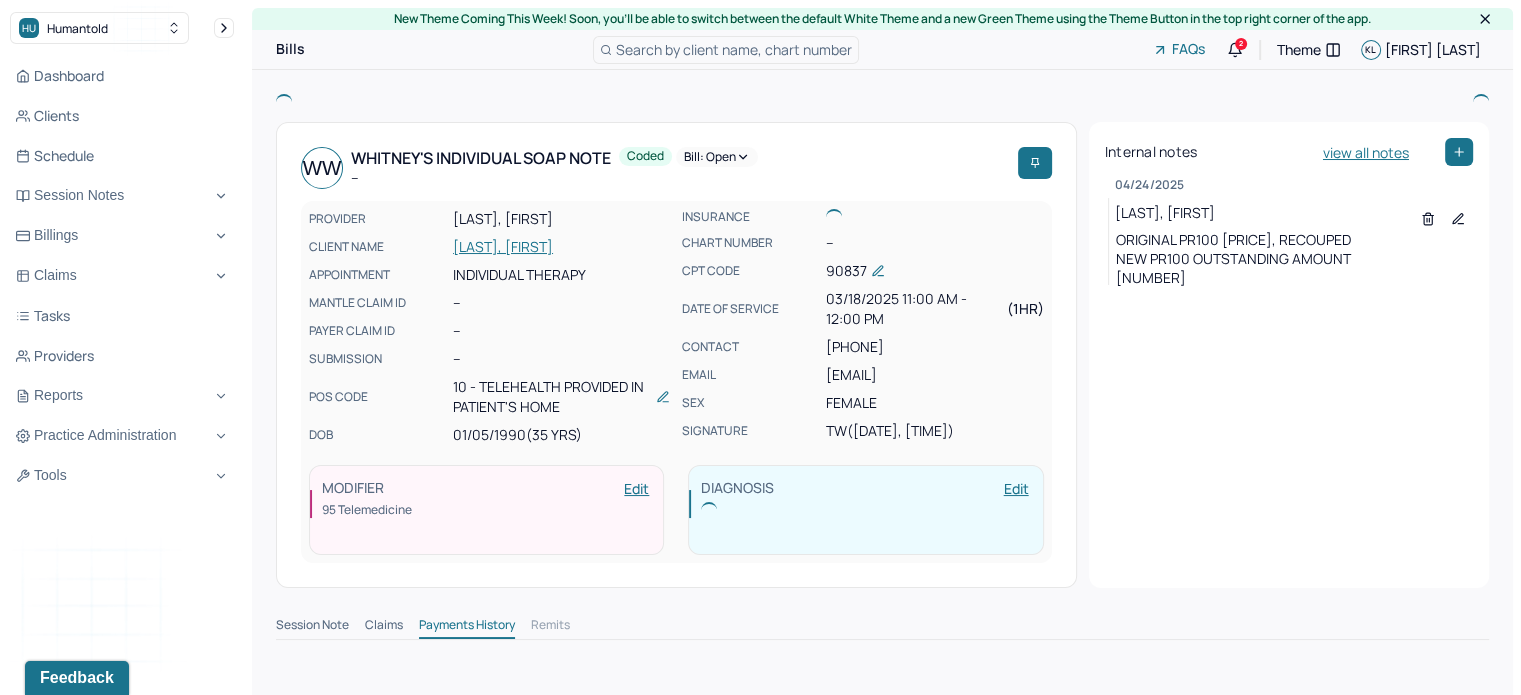 click 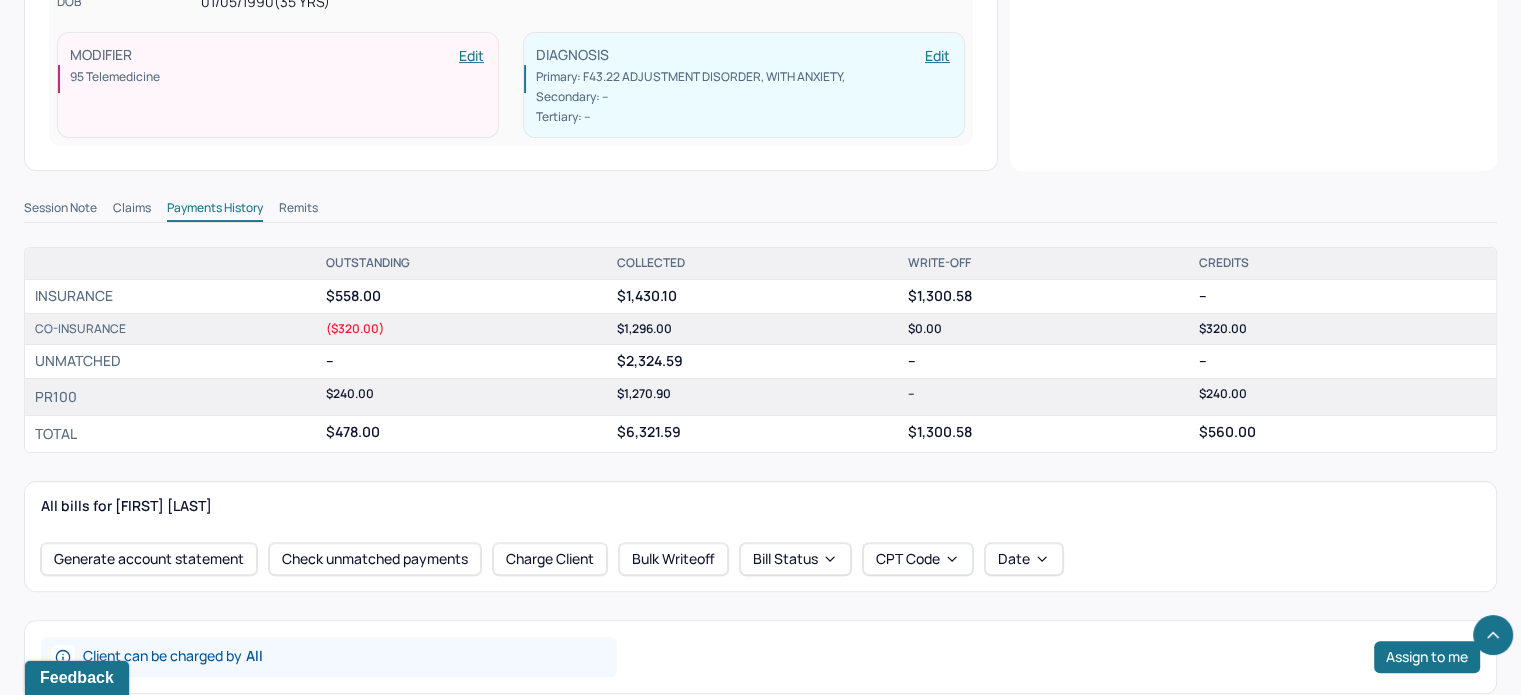 scroll, scrollTop: 456, scrollLeft: 0, axis: vertical 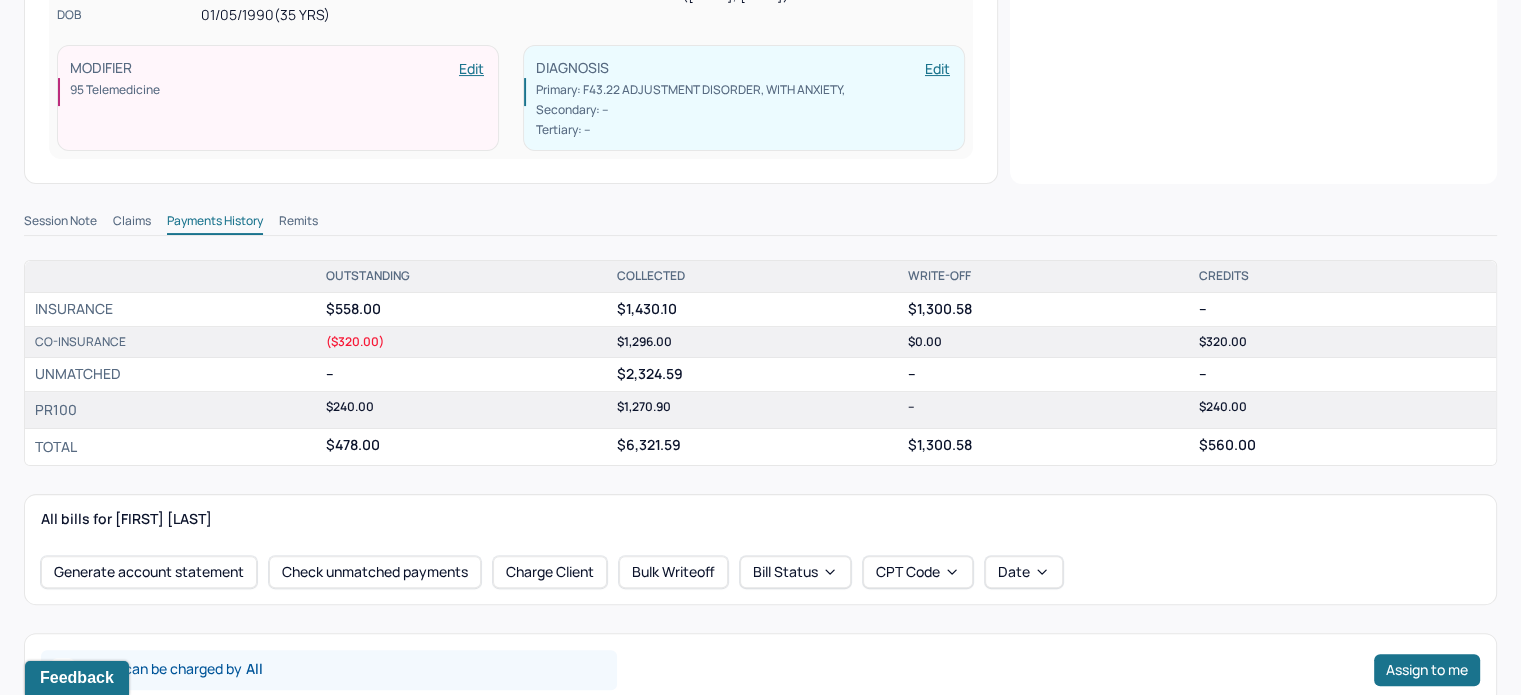 click on "Remits" at bounding box center (298, 223) 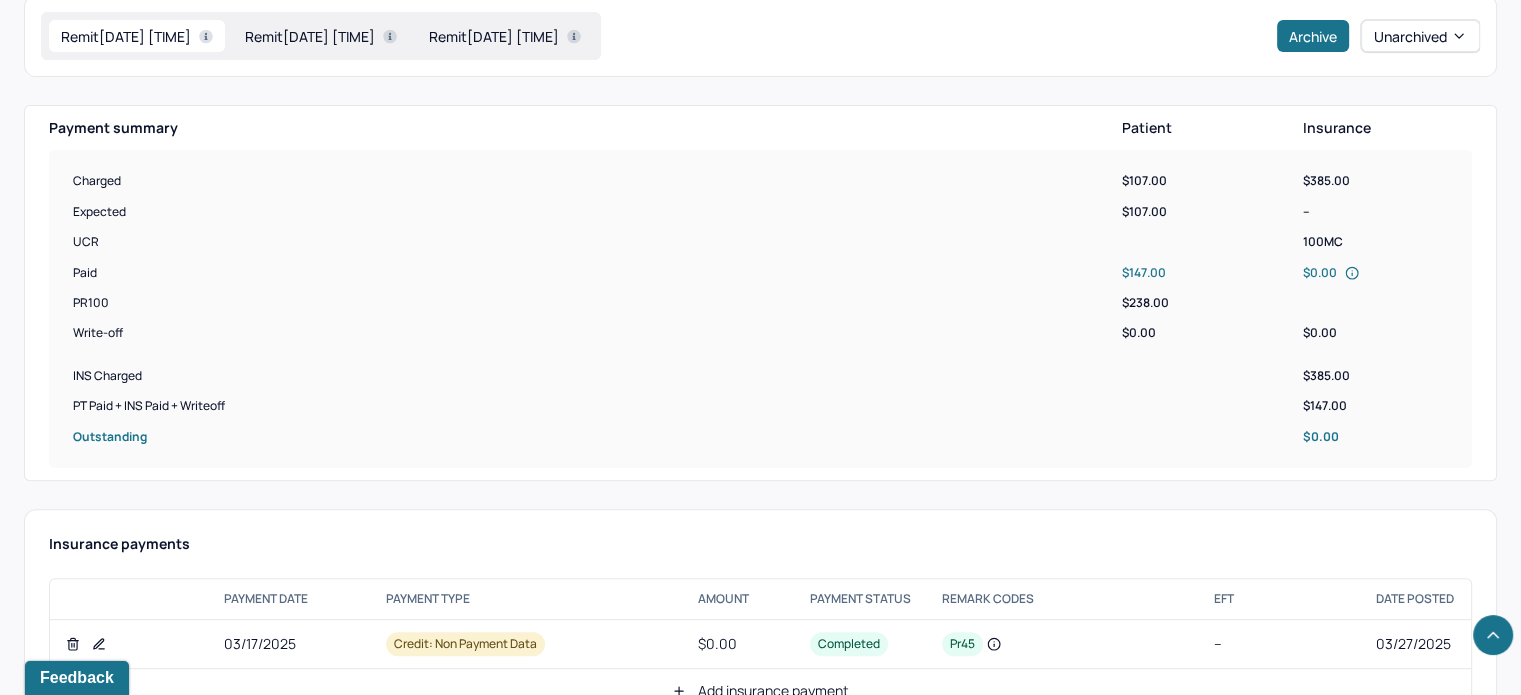 scroll, scrollTop: 556, scrollLeft: 0, axis: vertical 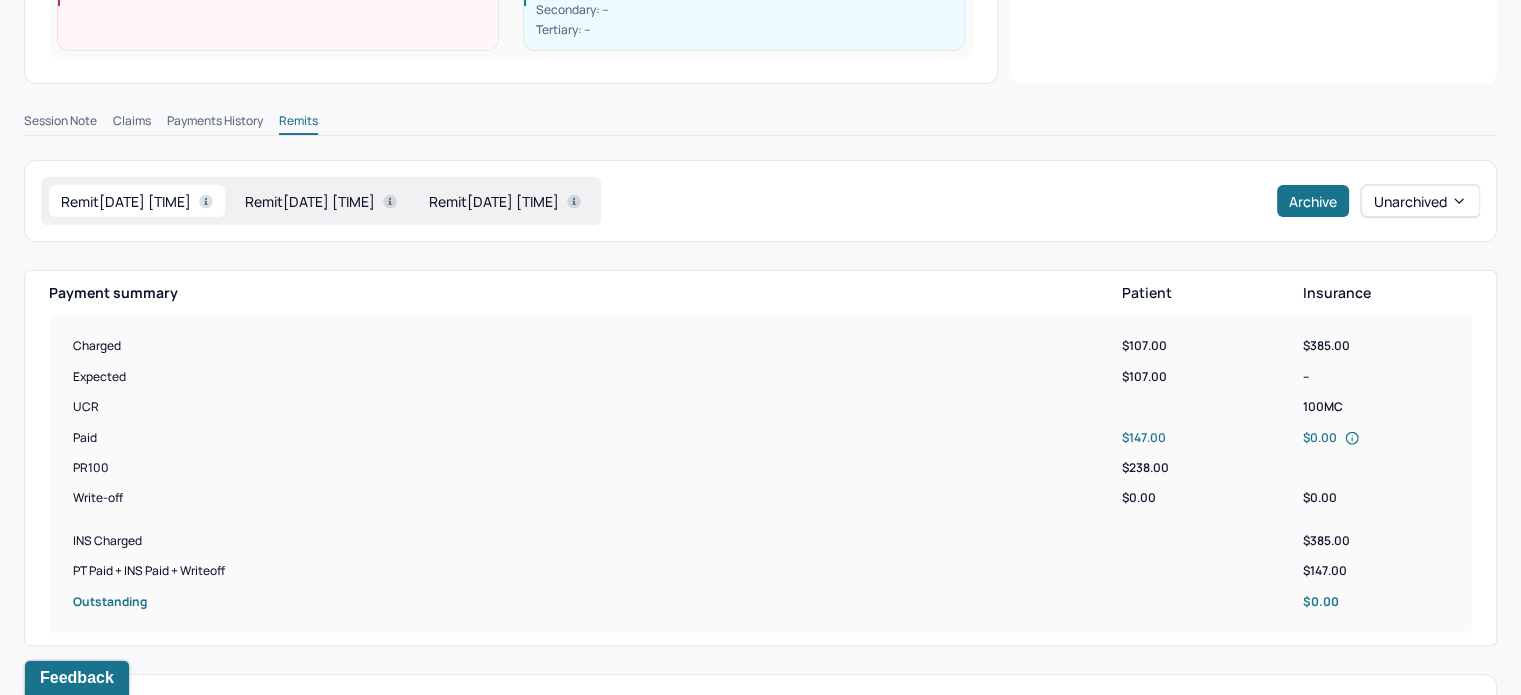 click on "Remit [DATE] [TIME]" at bounding box center [321, 201] 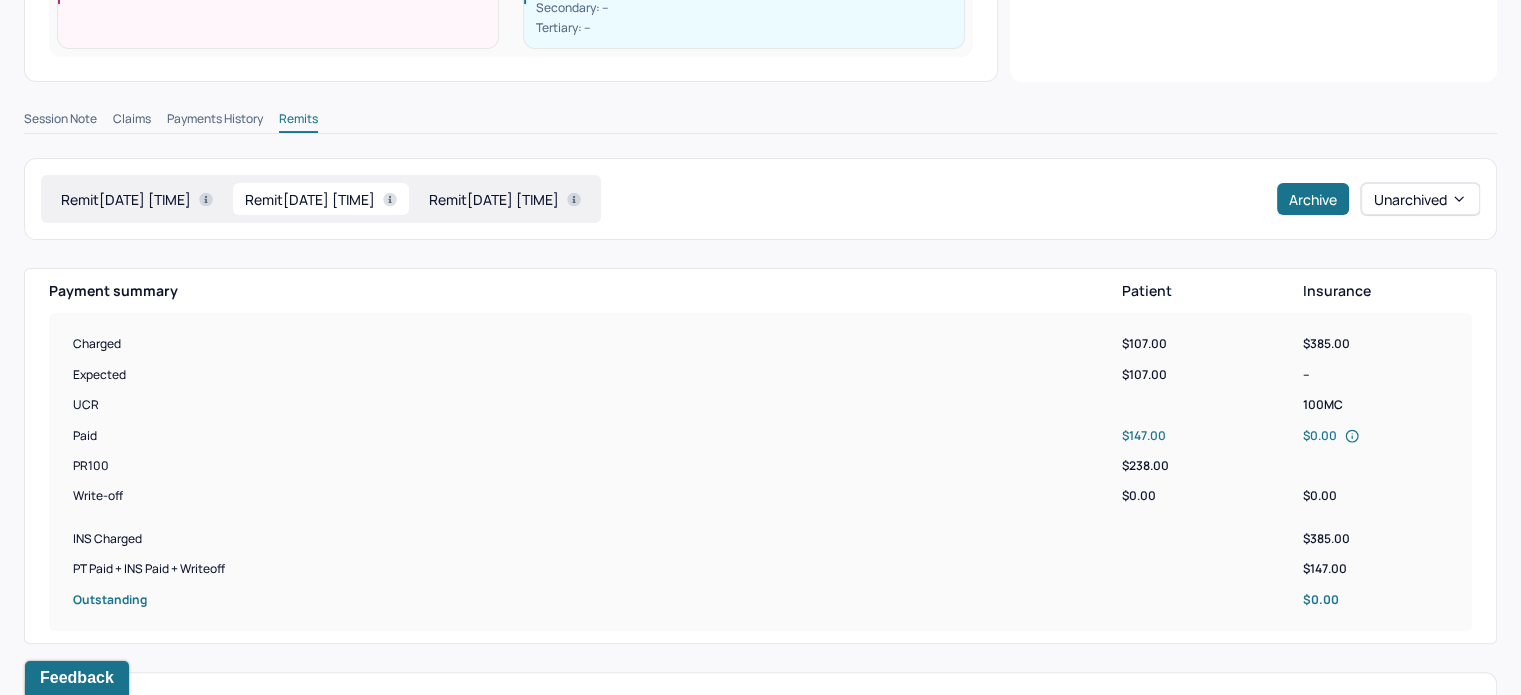 scroll, scrollTop: 556, scrollLeft: 0, axis: vertical 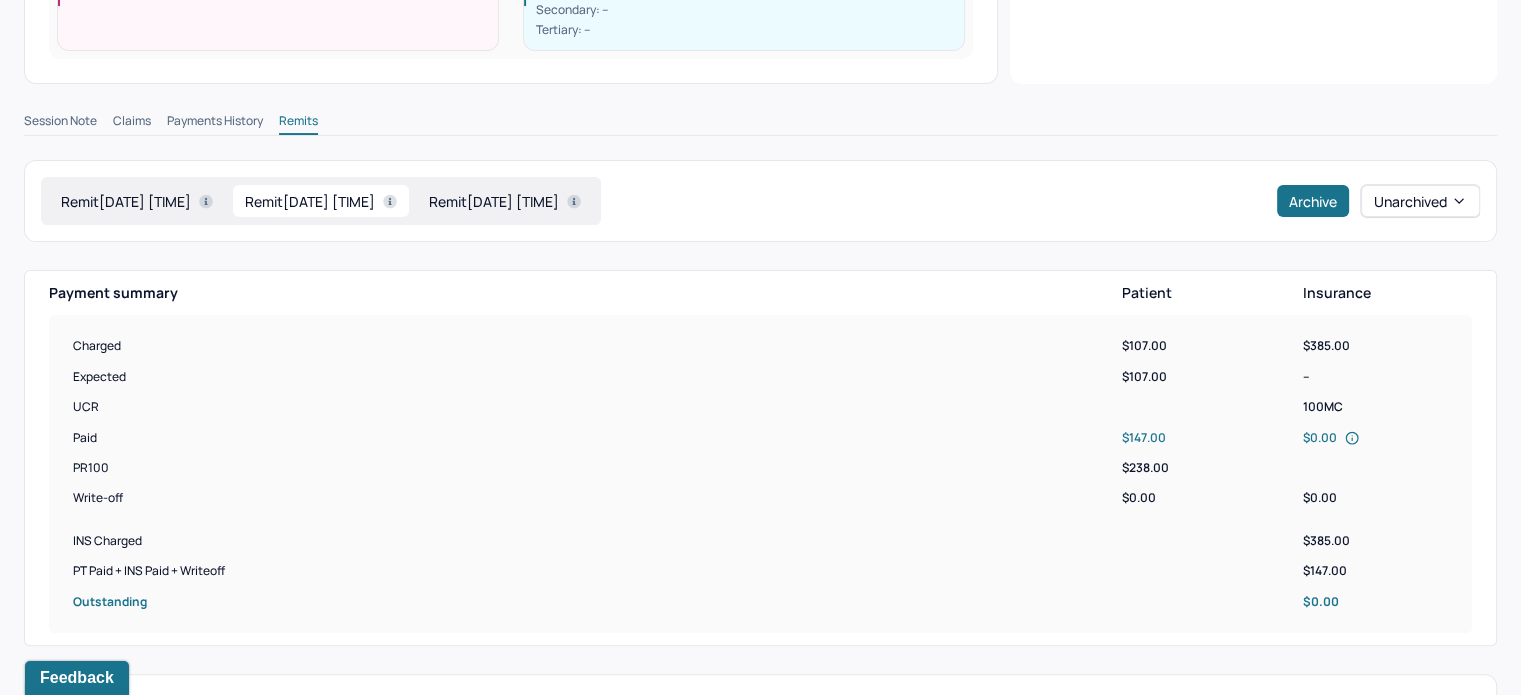 click on "Remit [DATE] [TIME]" at bounding box center [505, 201] 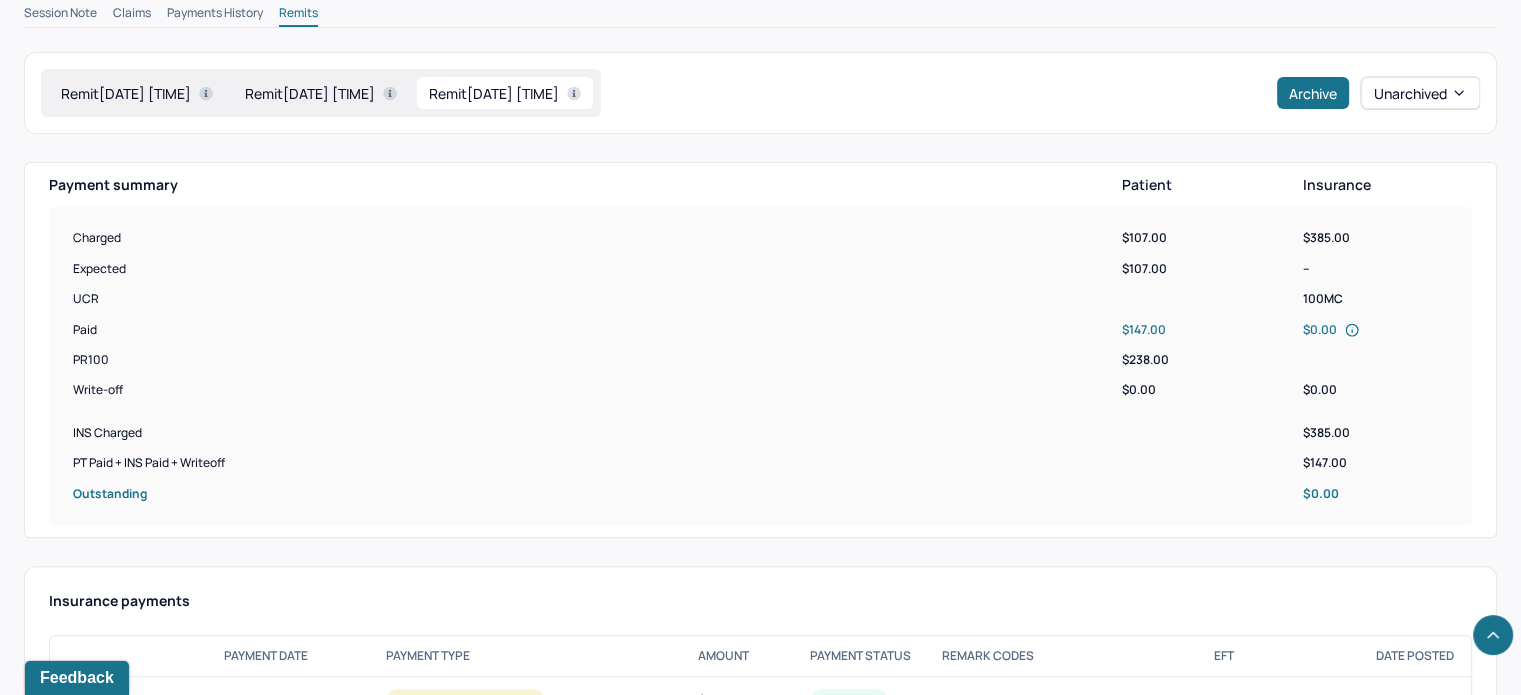 scroll, scrollTop: 656, scrollLeft: 0, axis: vertical 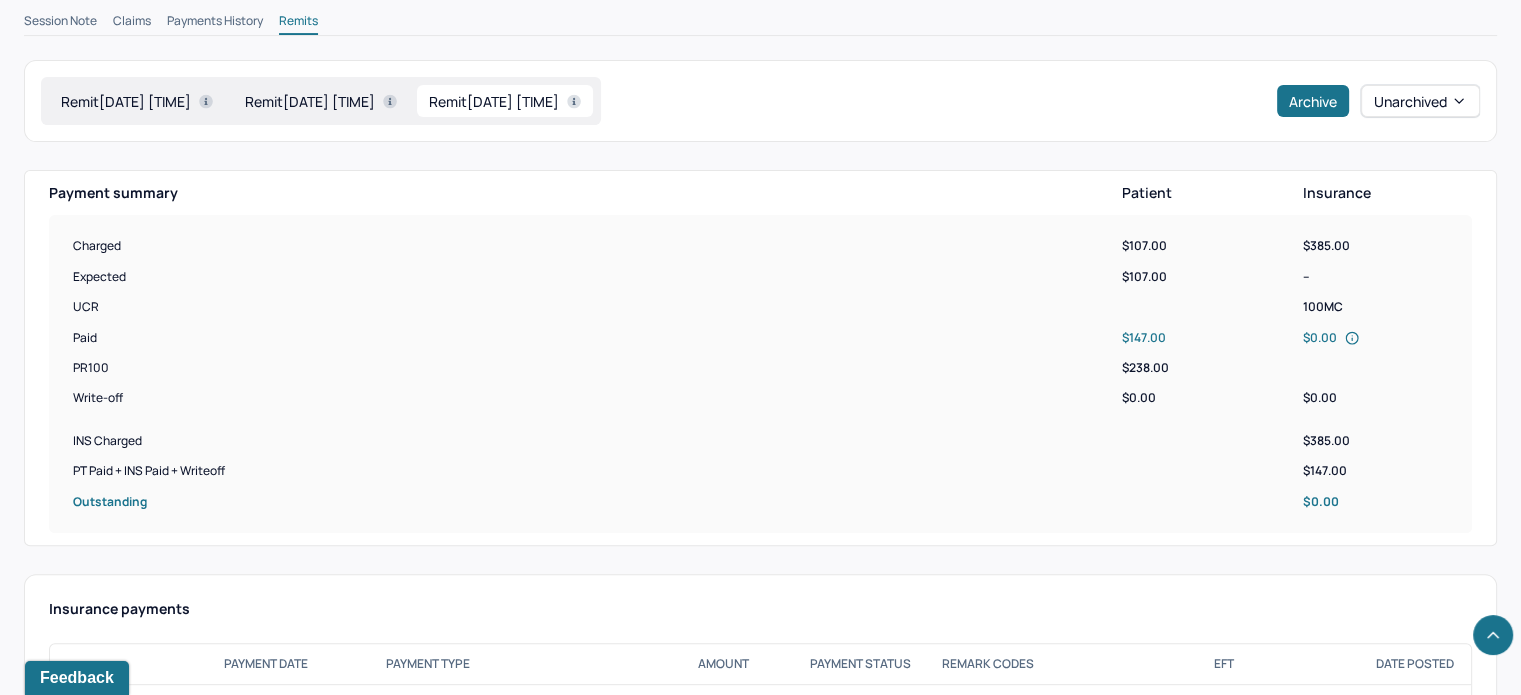 drag, startPoint x: 387, startPoint y: 107, endPoint x: 409, endPoint y: 112, distance: 22.561028 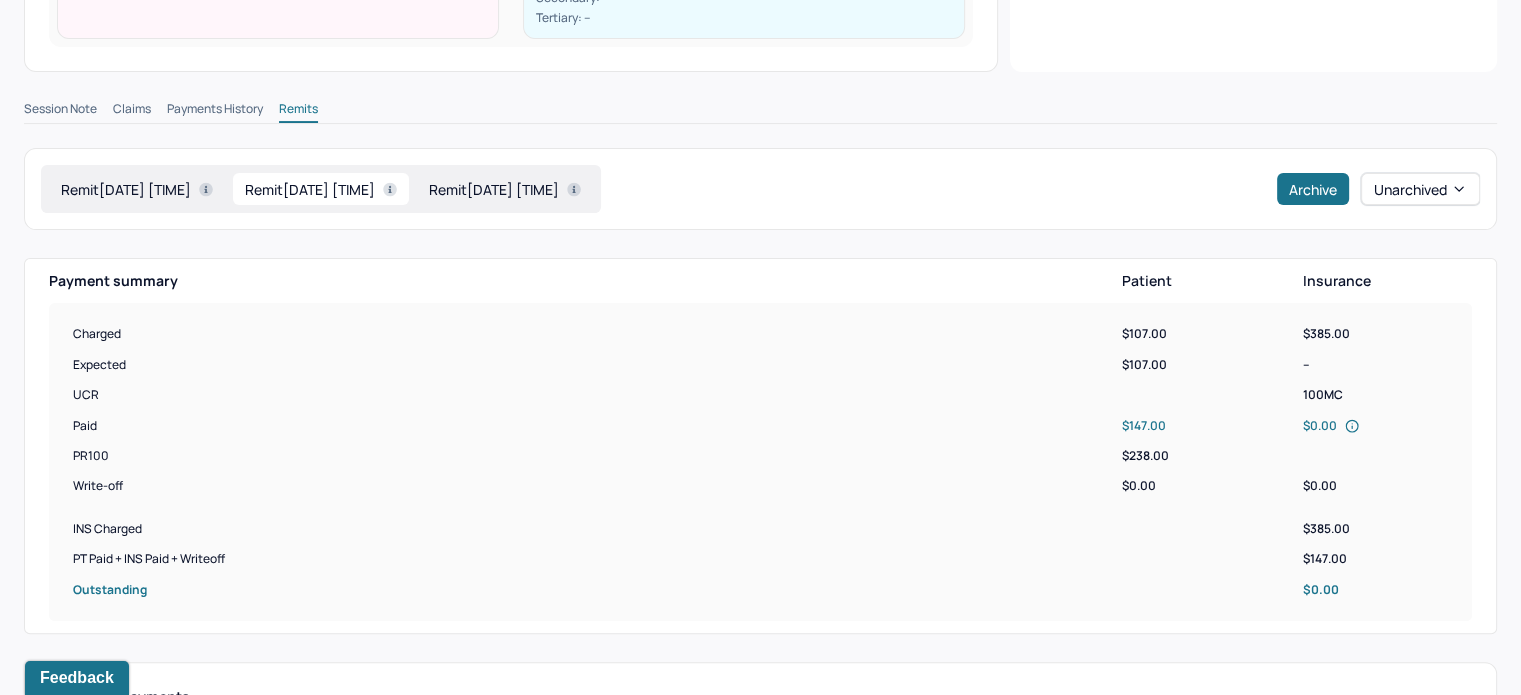 scroll, scrollTop: 456, scrollLeft: 0, axis: vertical 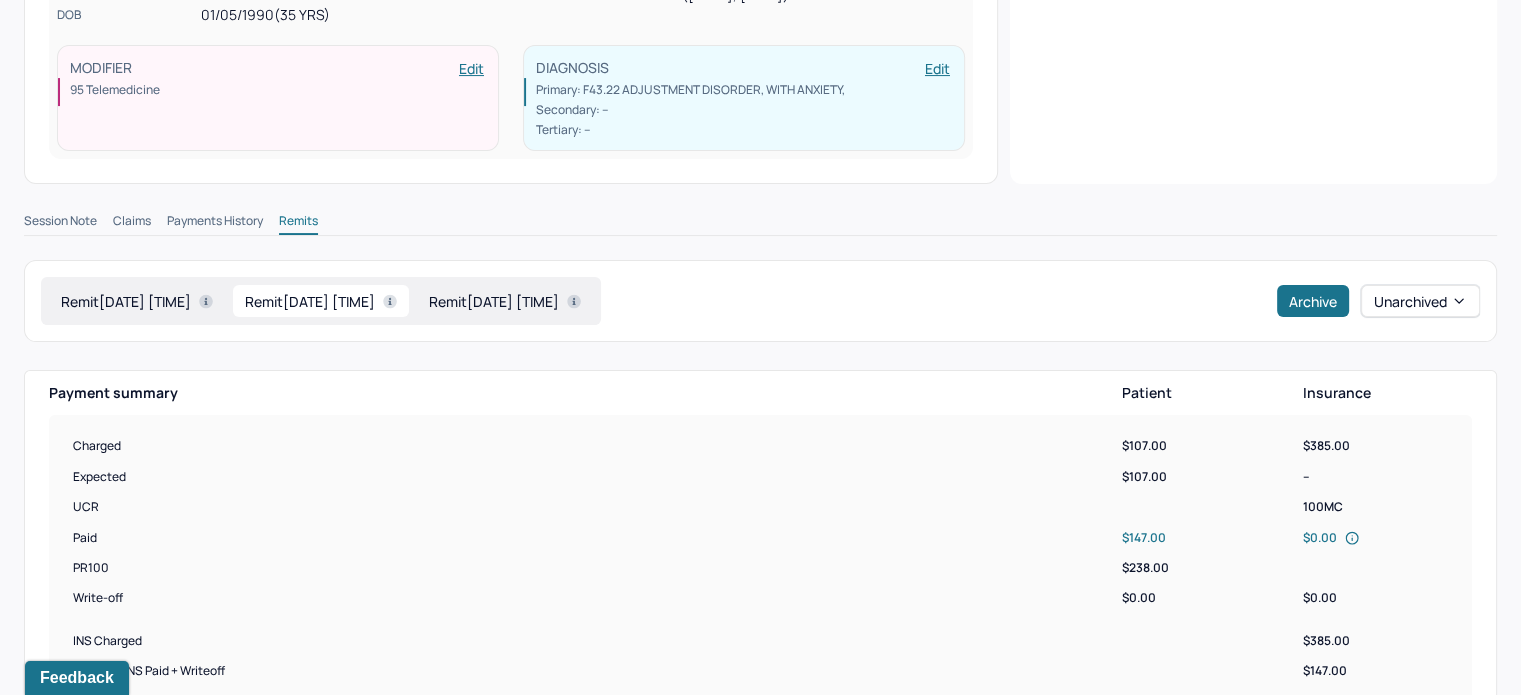 click on "Remit [DATE] [TIME]" at bounding box center [137, 301] 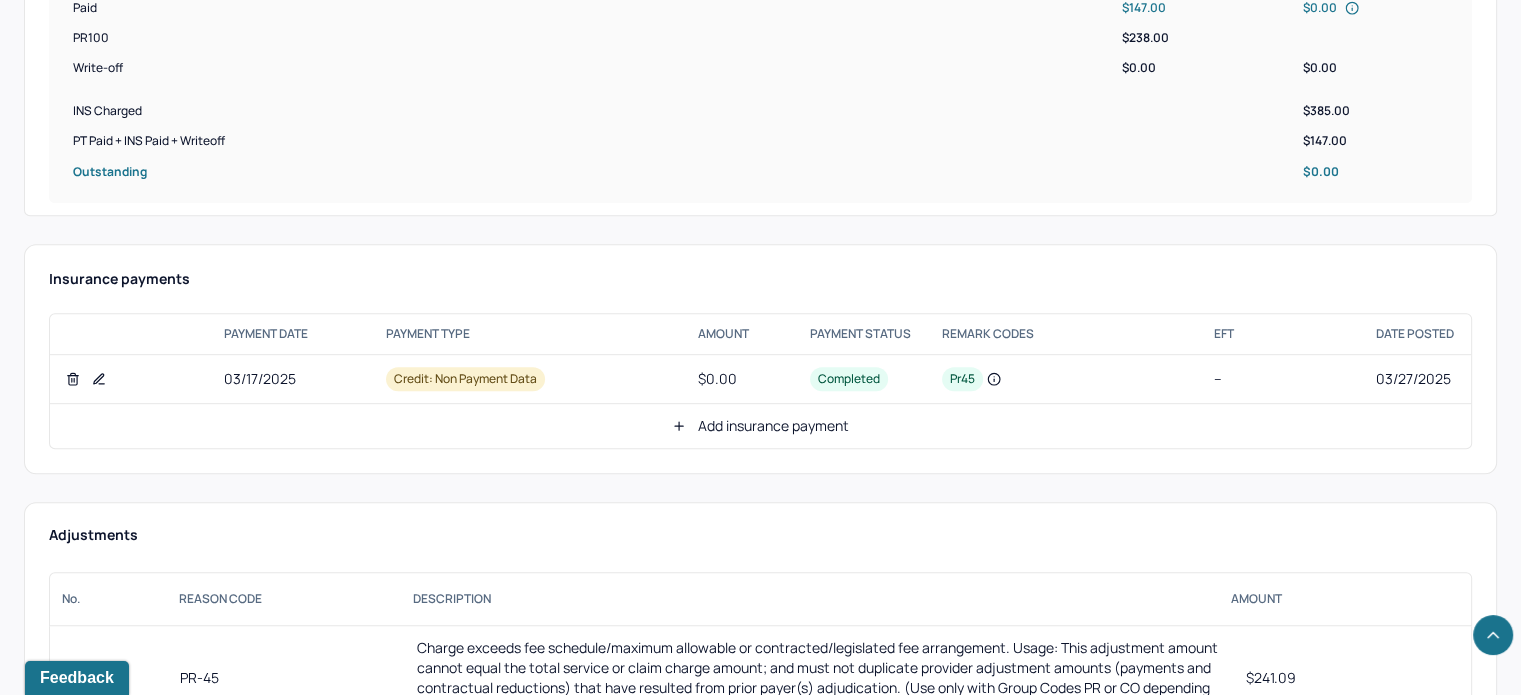 scroll, scrollTop: 956, scrollLeft: 0, axis: vertical 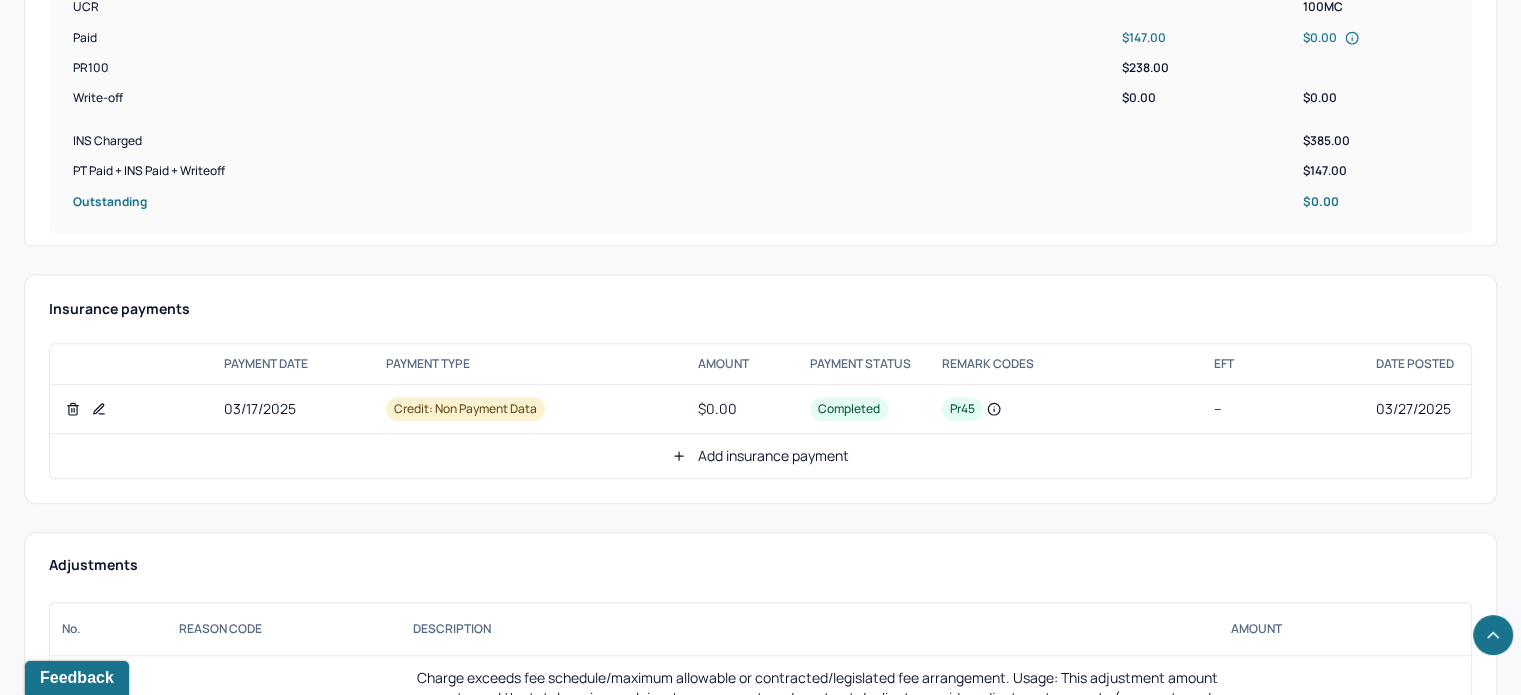 click 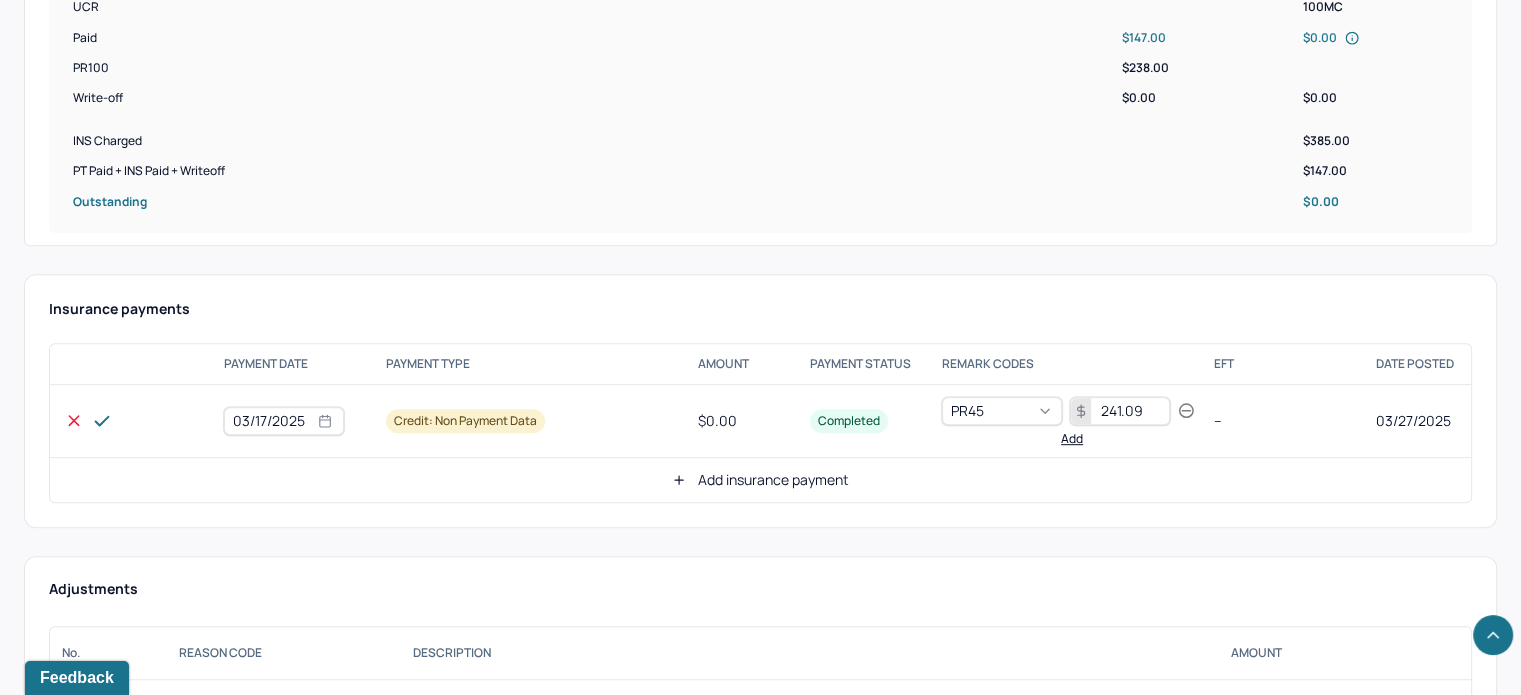 click on "241.09" at bounding box center (1120, 411) 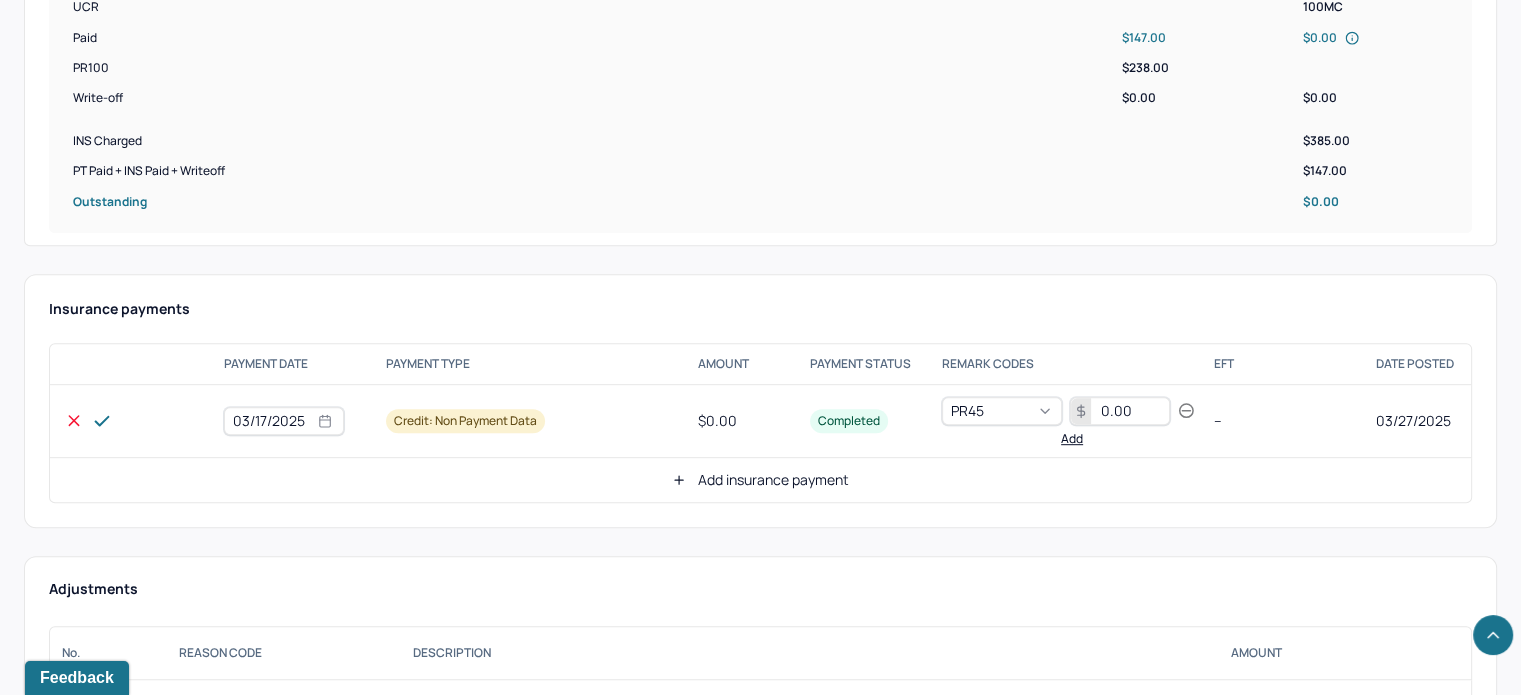type on "0.00" 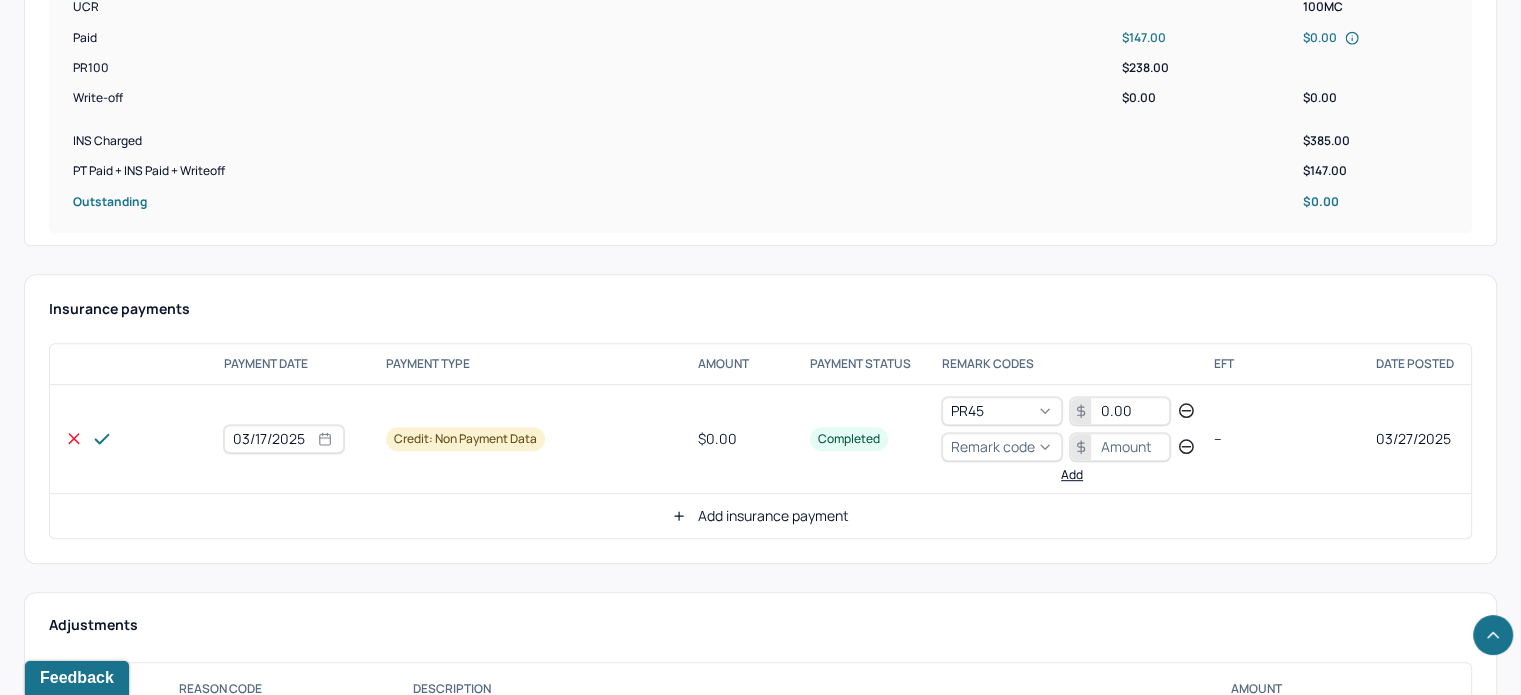 click 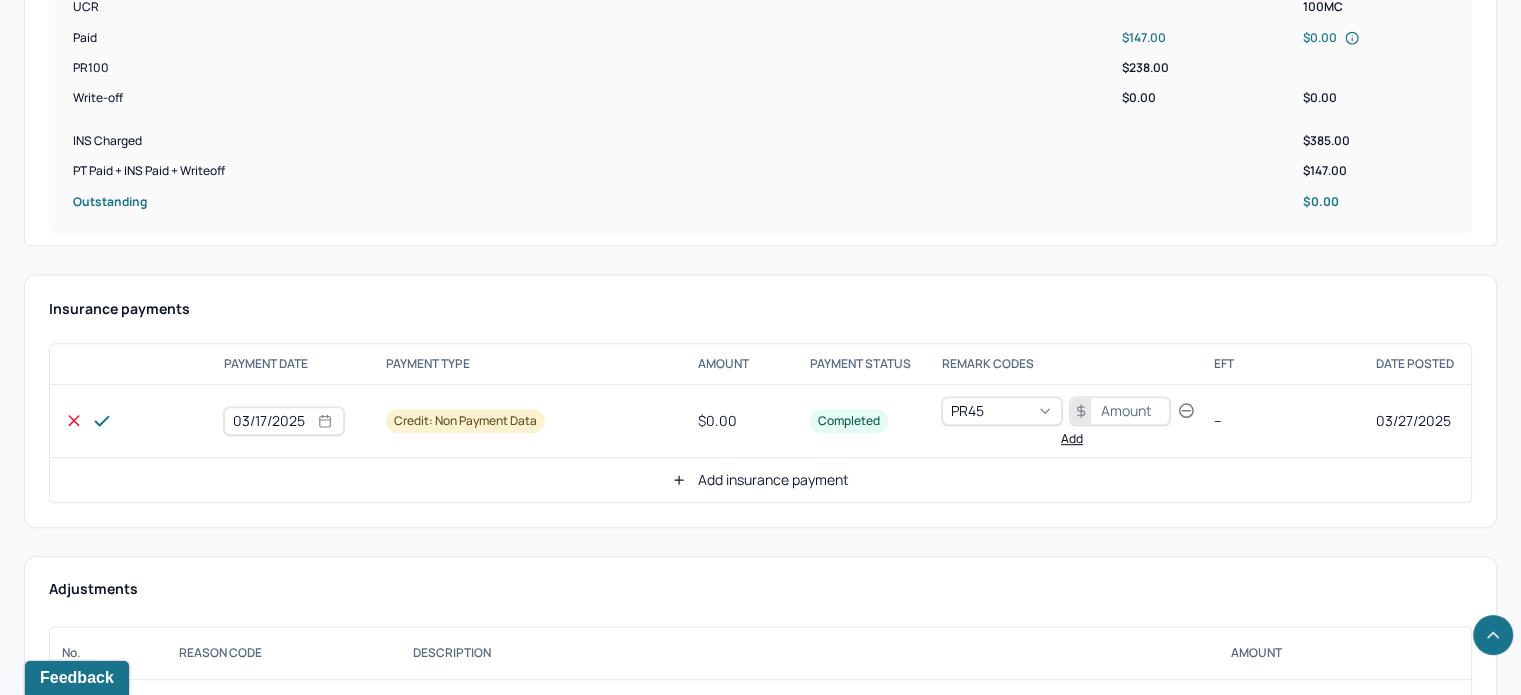 click on "PR45" at bounding box center (1072, 411) 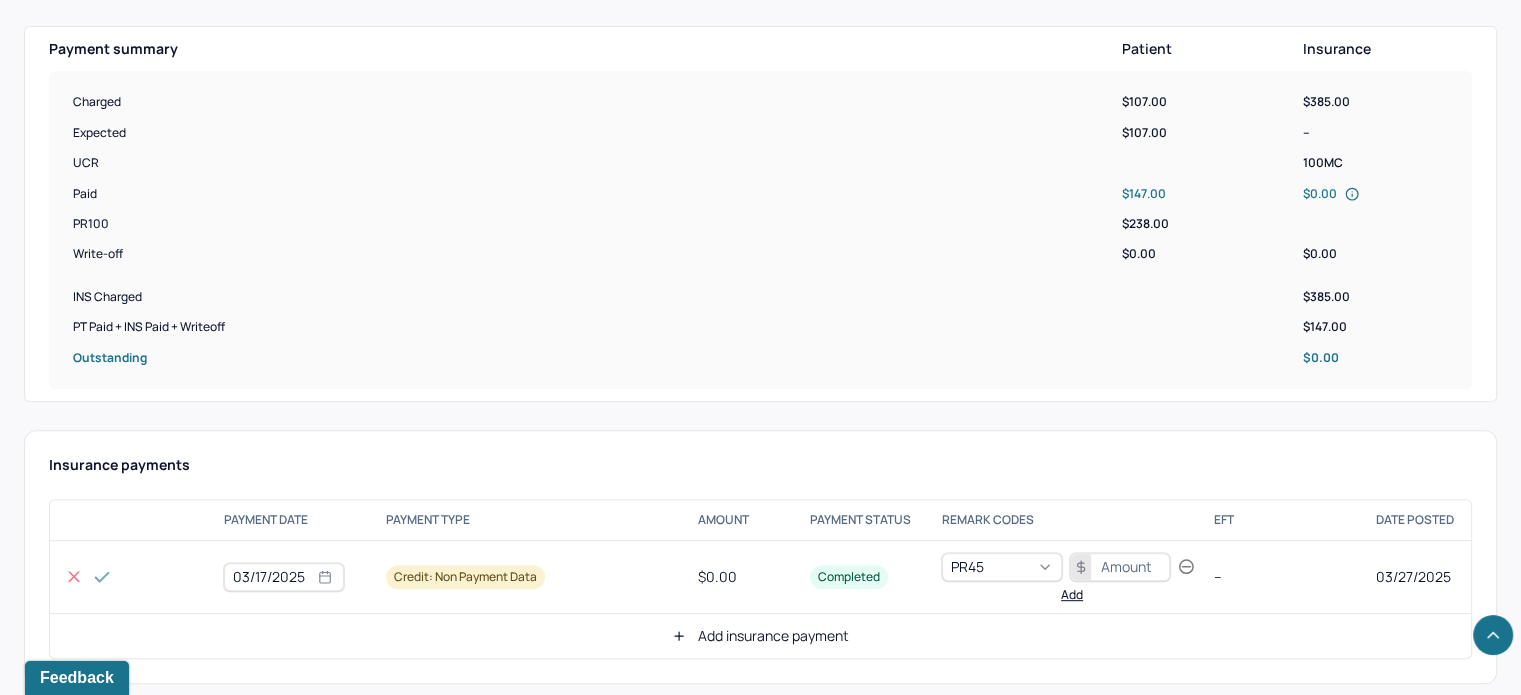 scroll, scrollTop: 956, scrollLeft: 0, axis: vertical 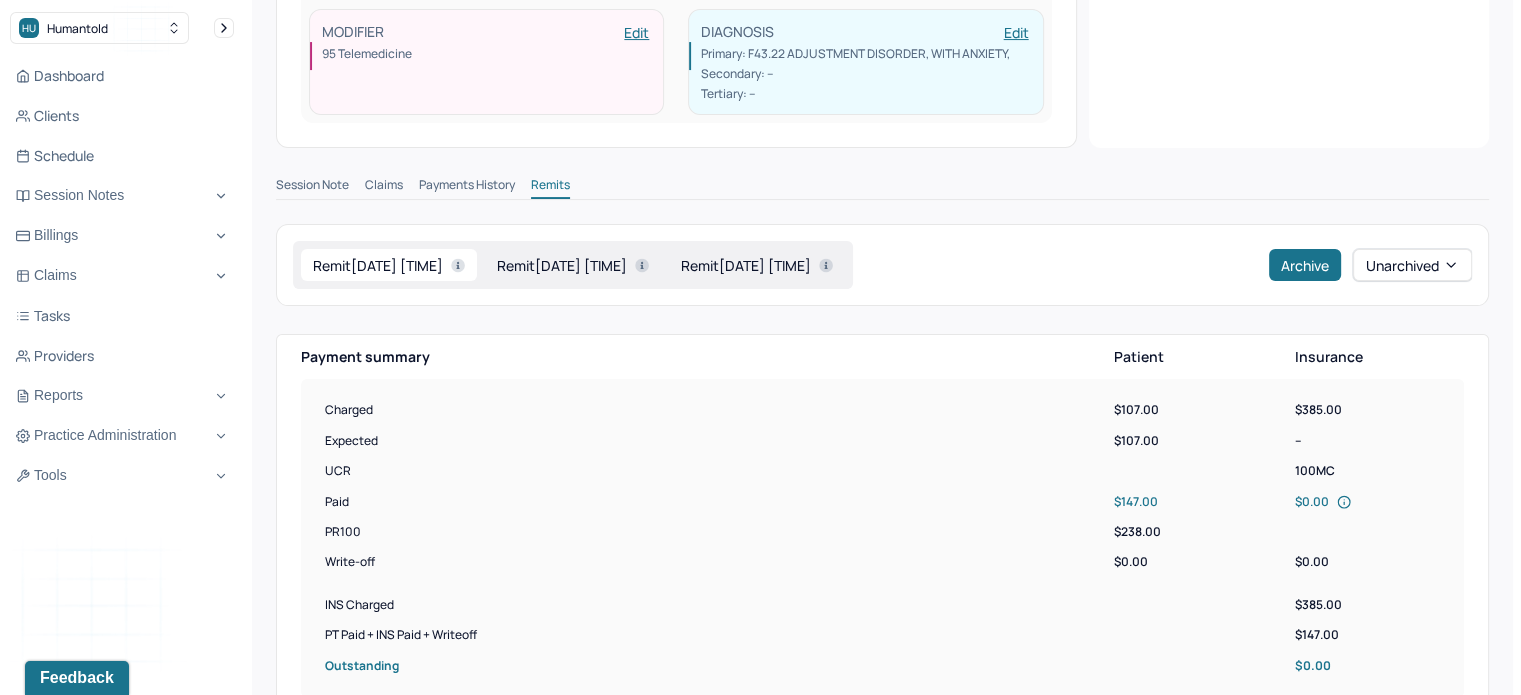 click on "Remit [DATE] [TIME]" at bounding box center [573, 265] 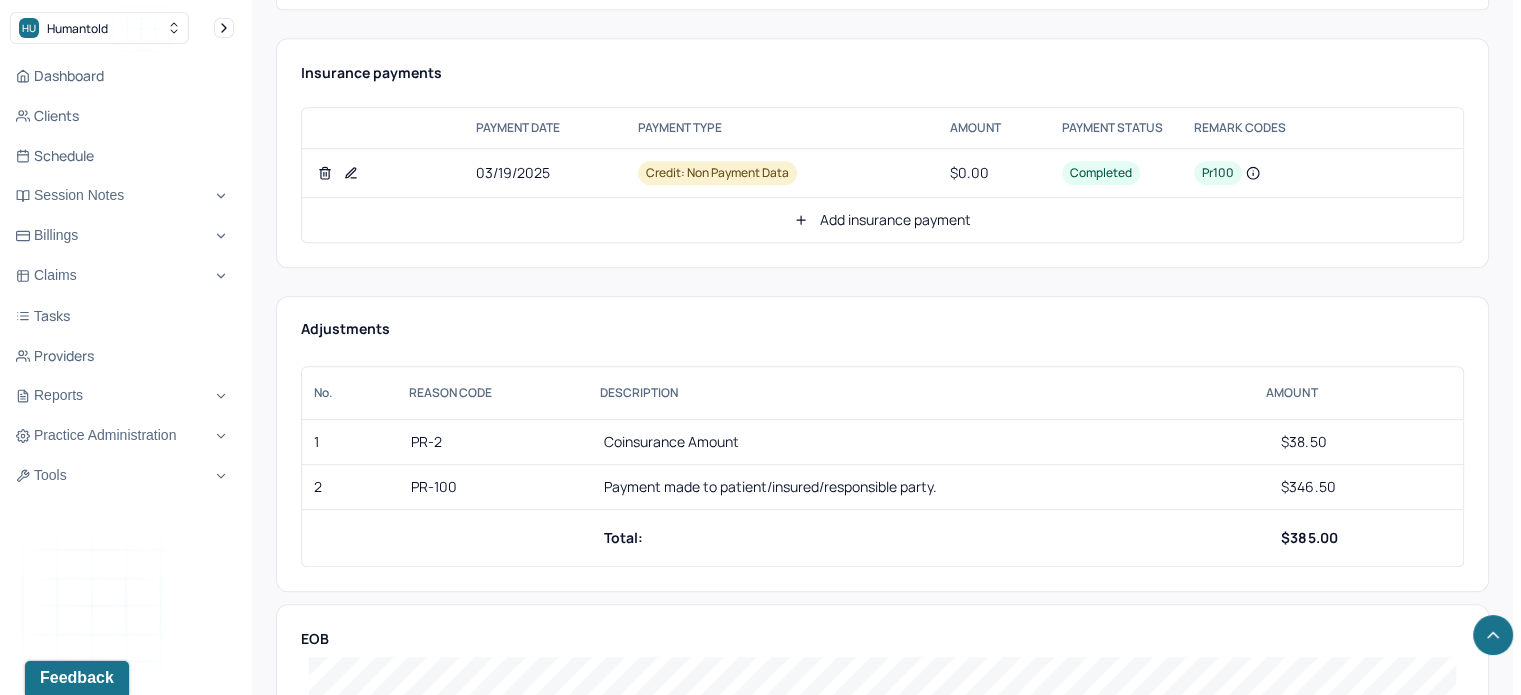 scroll, scrollTop: 600, scrollLeft: 0, axis: vertical 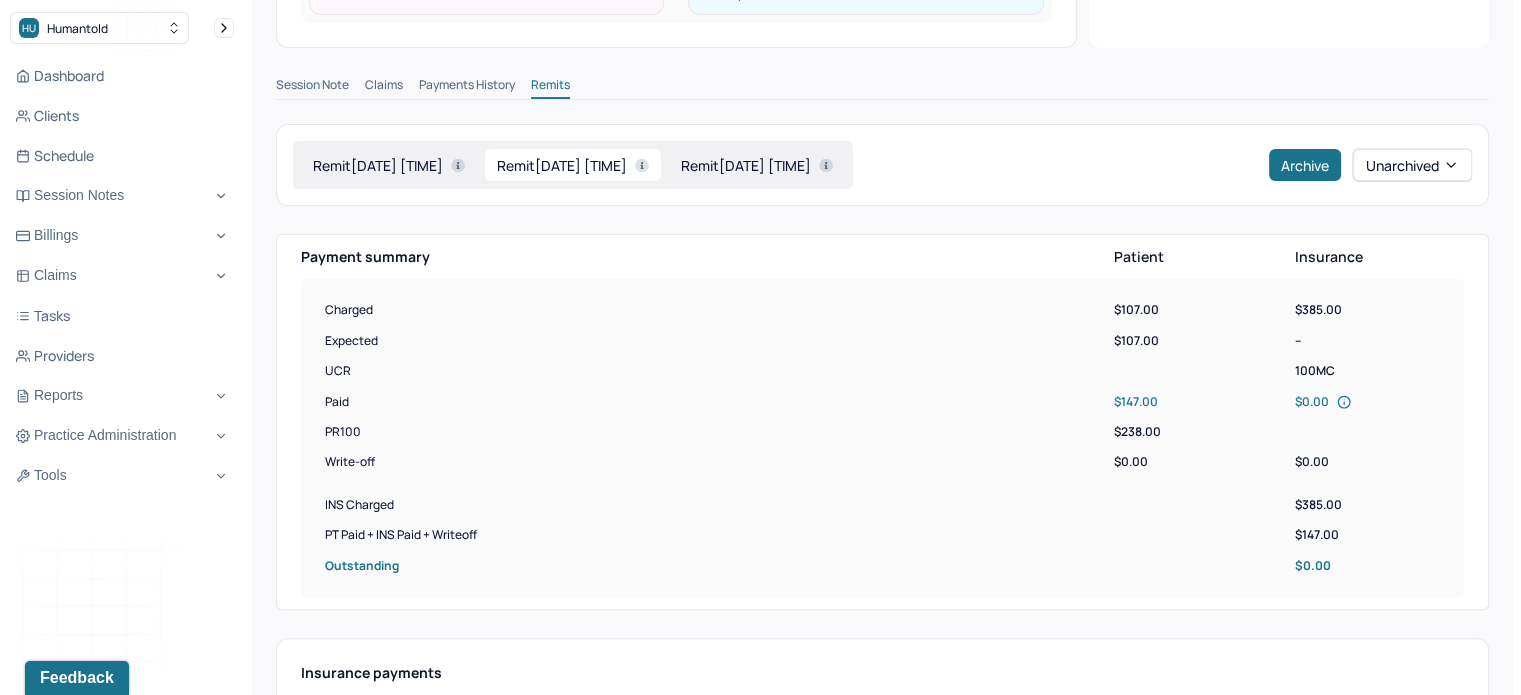 drag, startPoint x: 397, startPoint y: 174, endPoint x: 501, endPoint y: 185, distance: 104.58012 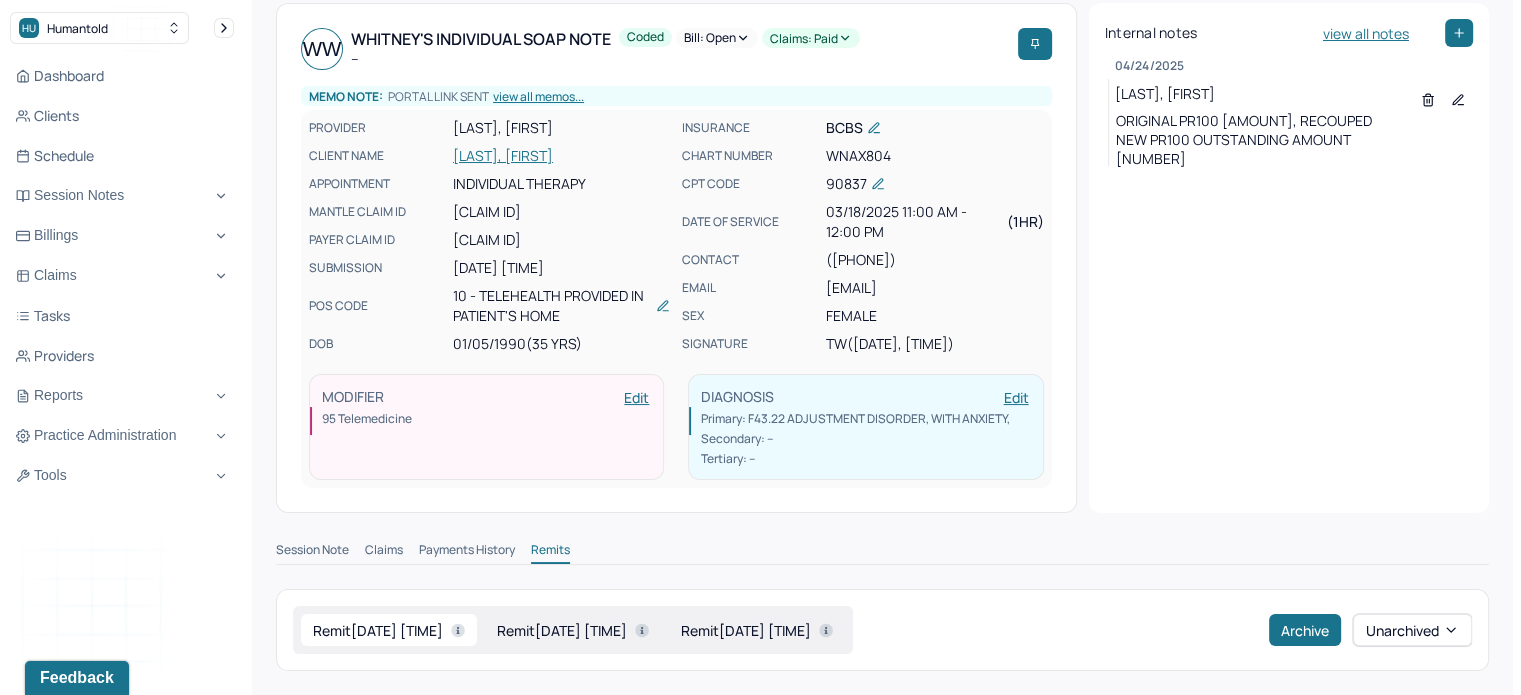 scroll, scrollTop: 100, scrollLeft: 0, axis: vertical 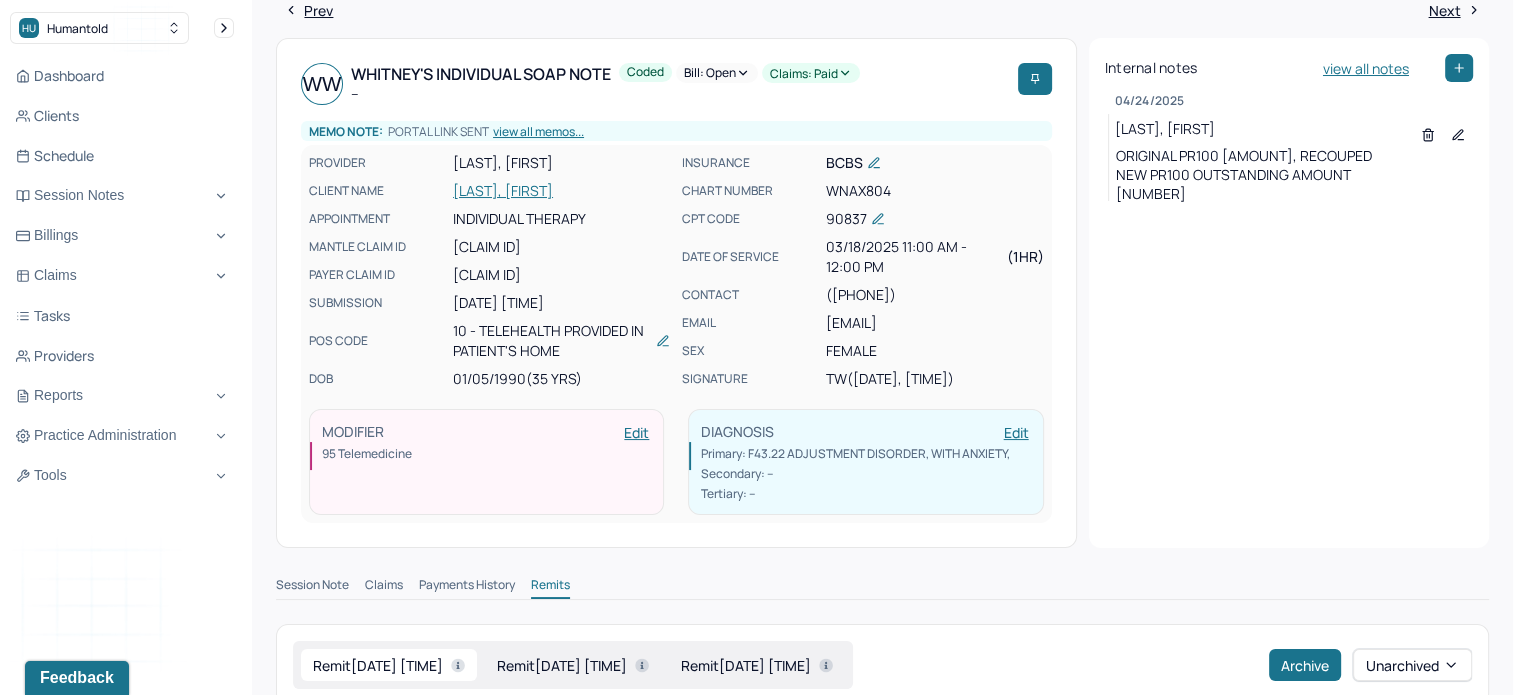 click on "[LAST], [FIRST]" at bounding box center (561, 191) 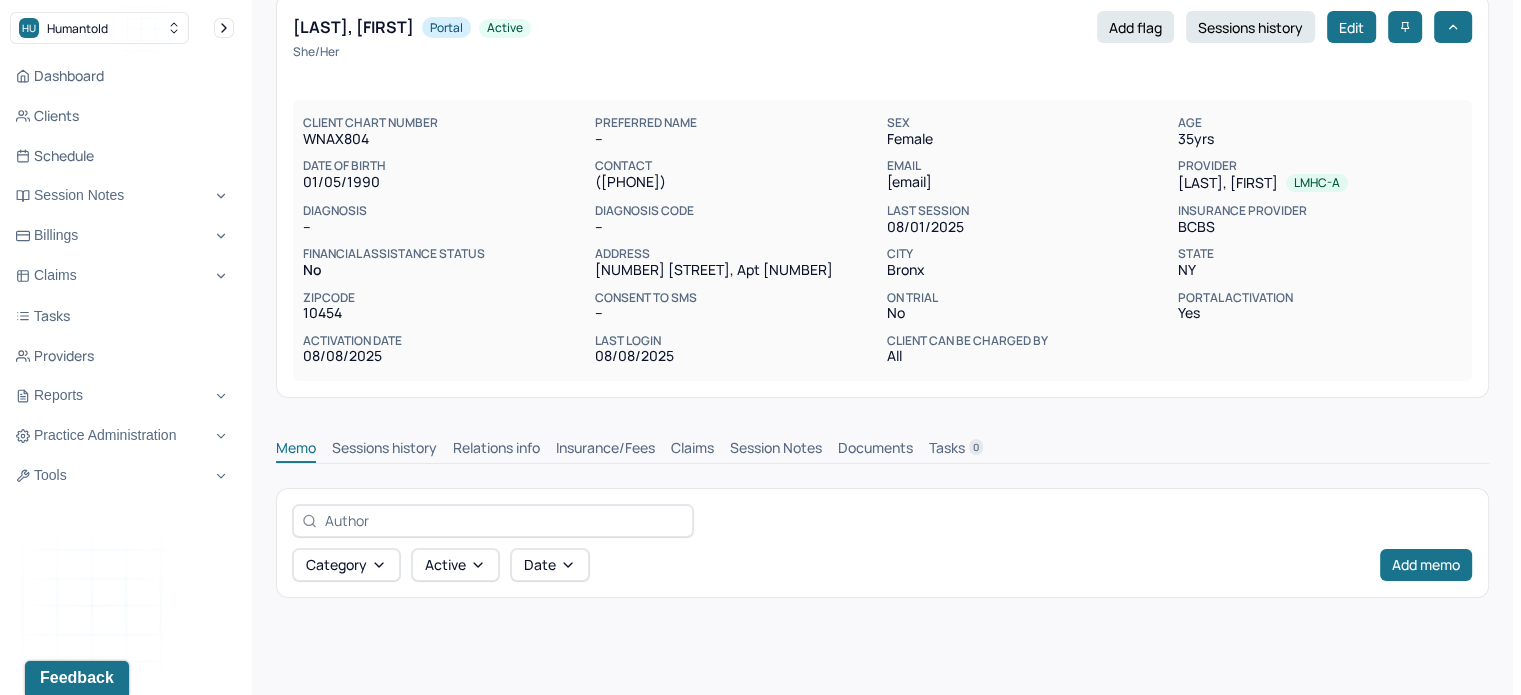scroll, scrollTop: 0, scrollLeft: 0, axis: both 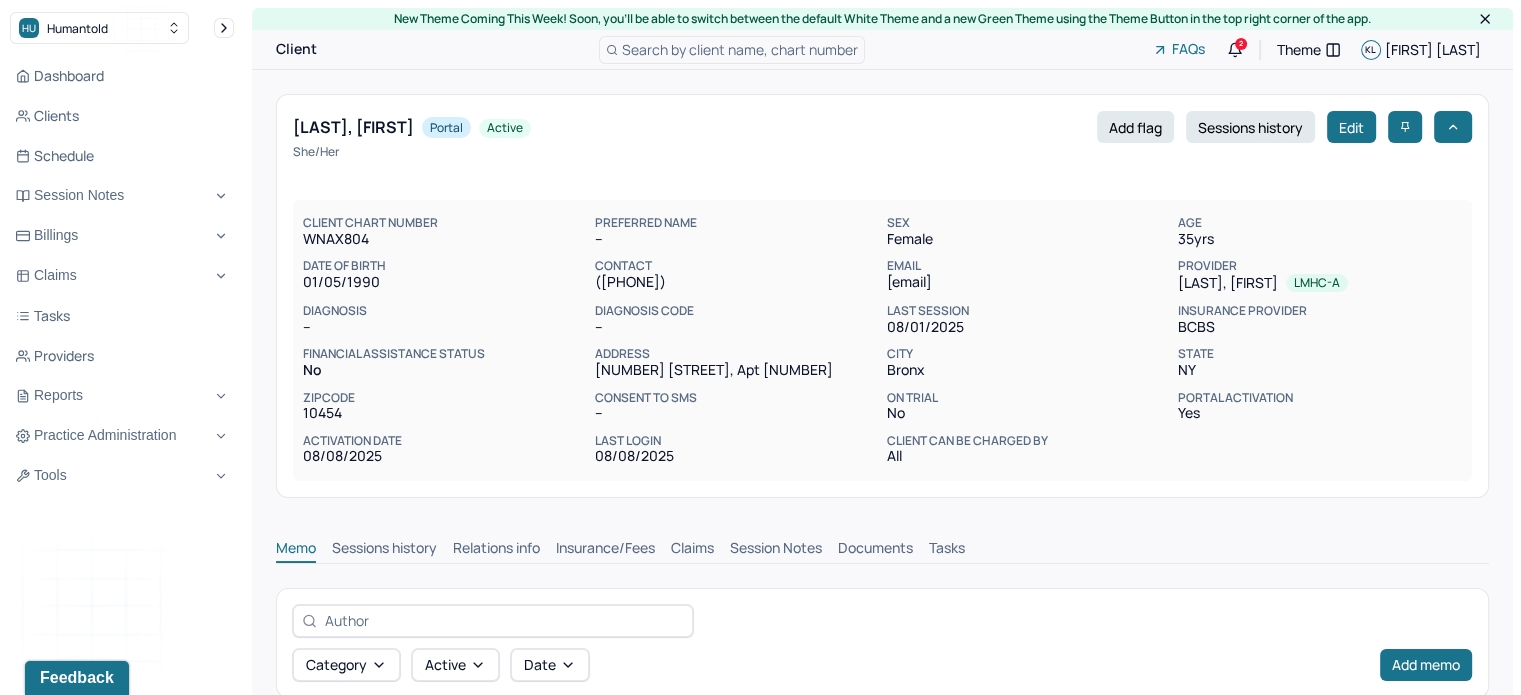 click on "Memo Sessions history Relations info Insurance/Fees Claims Session Notes Documents Tasks" at bounding box center [882, 551] 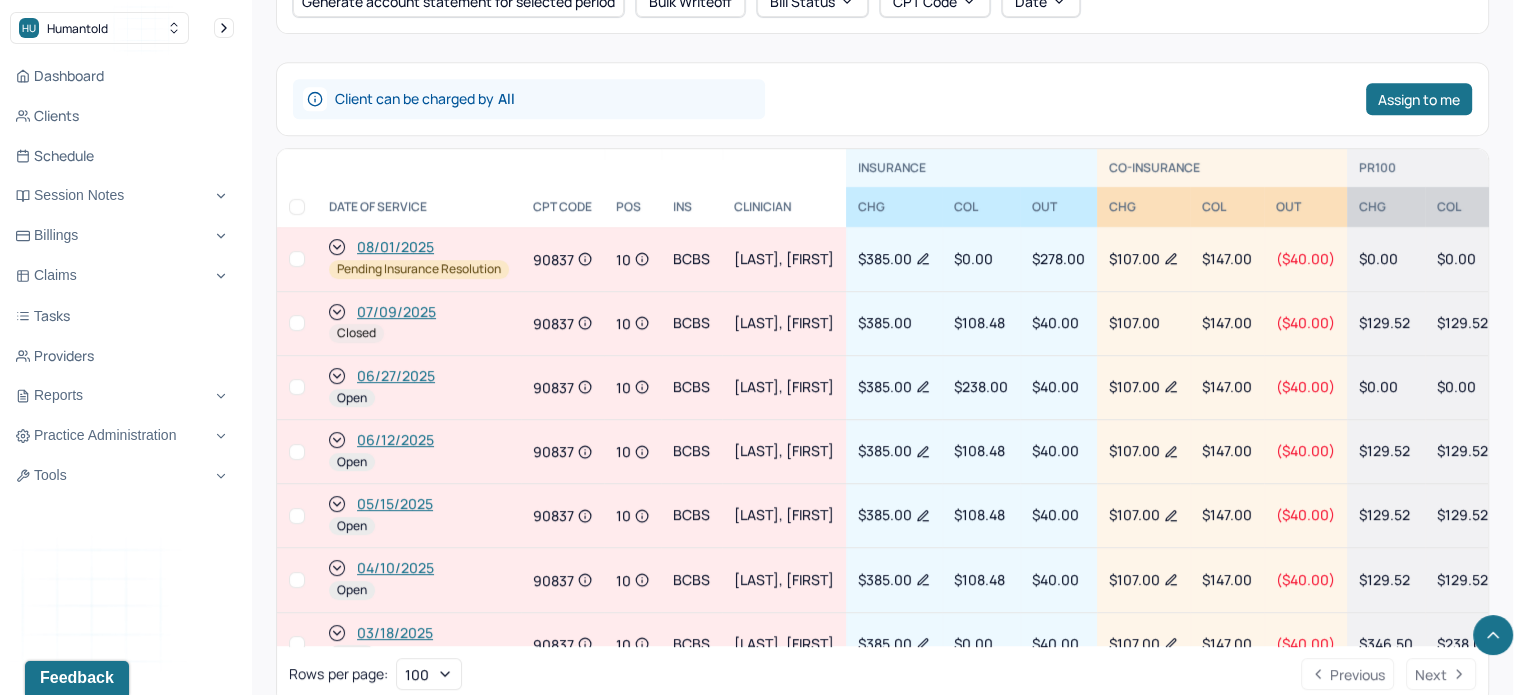 scroll, scrollTop: 900, scrollLeft: 0, axis: vertical 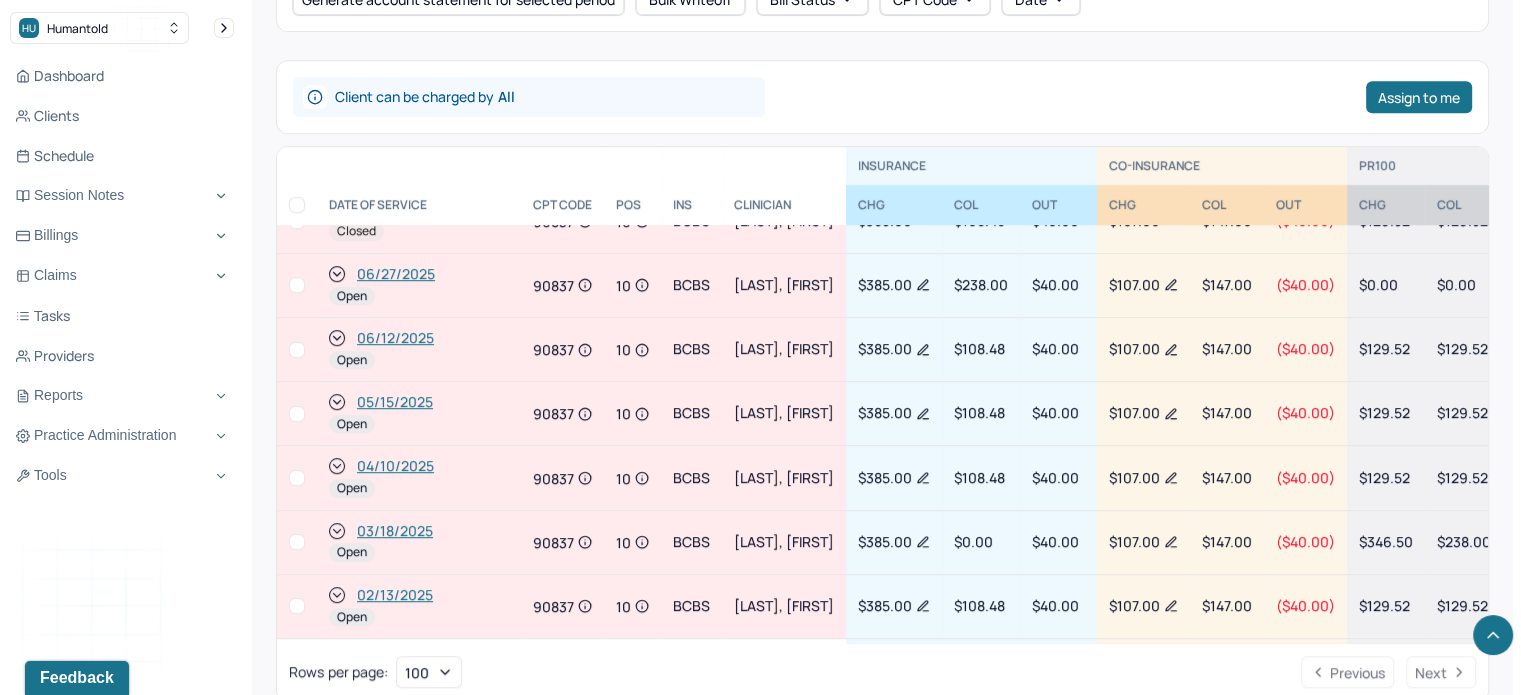 click on "04/10/2025" at bounding box center (395, 466) 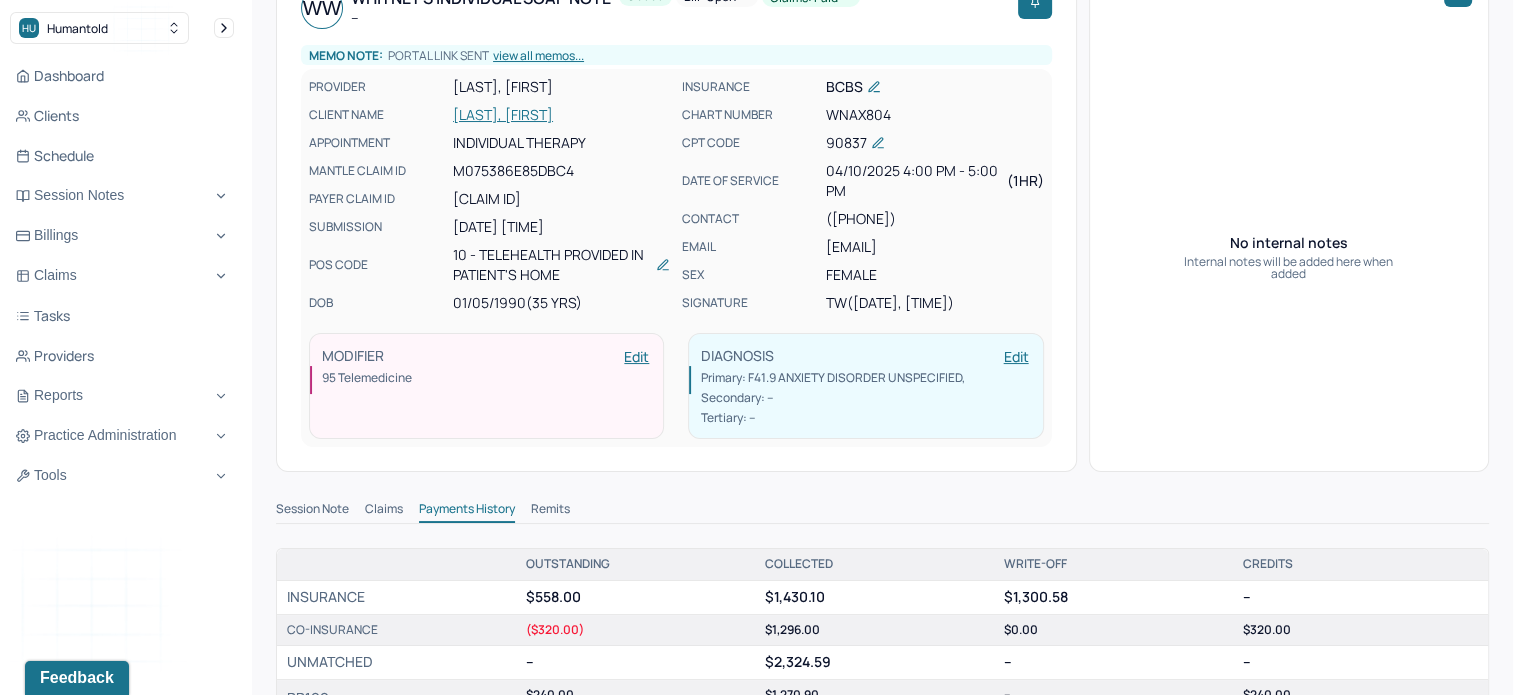 scroll, scrollTop: 300, scrollLeft: 0, axis: vertical 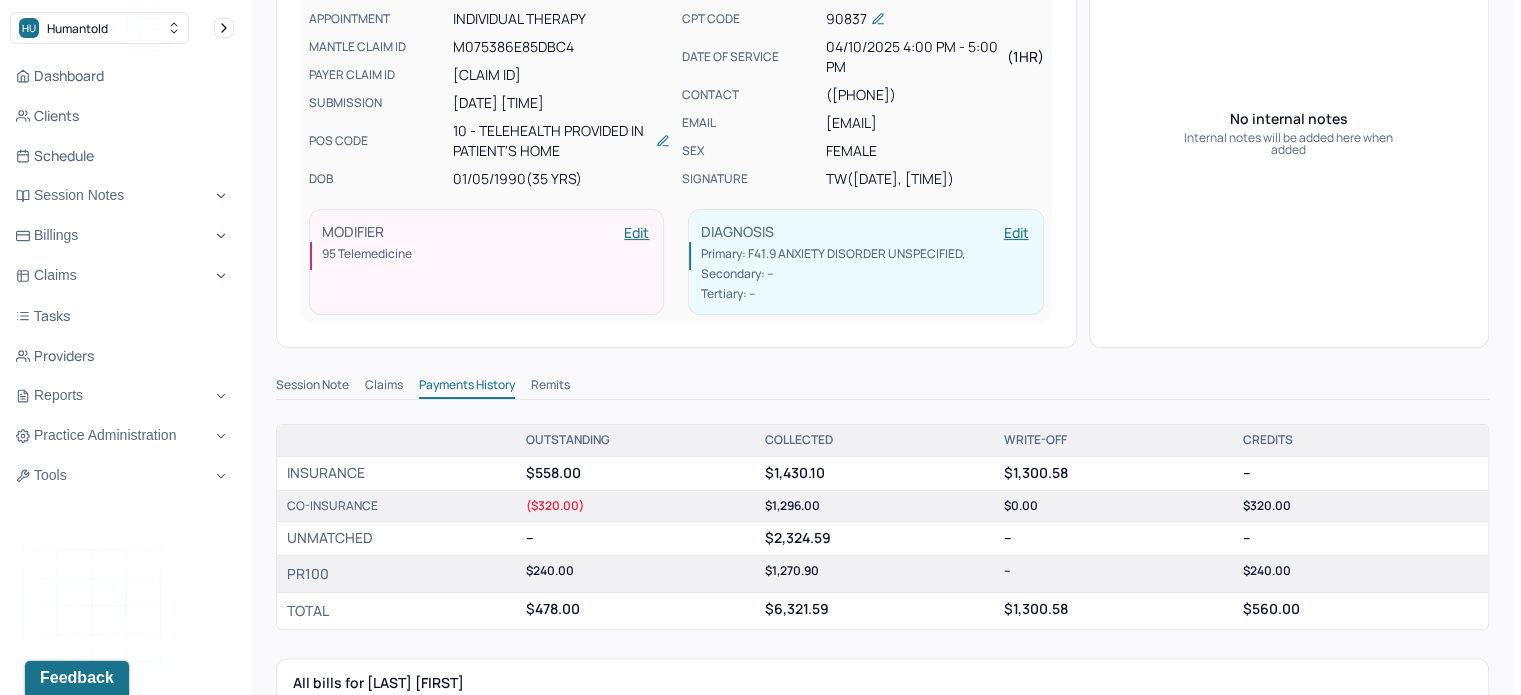 click on "Remits" at bounding box center [550, 387] 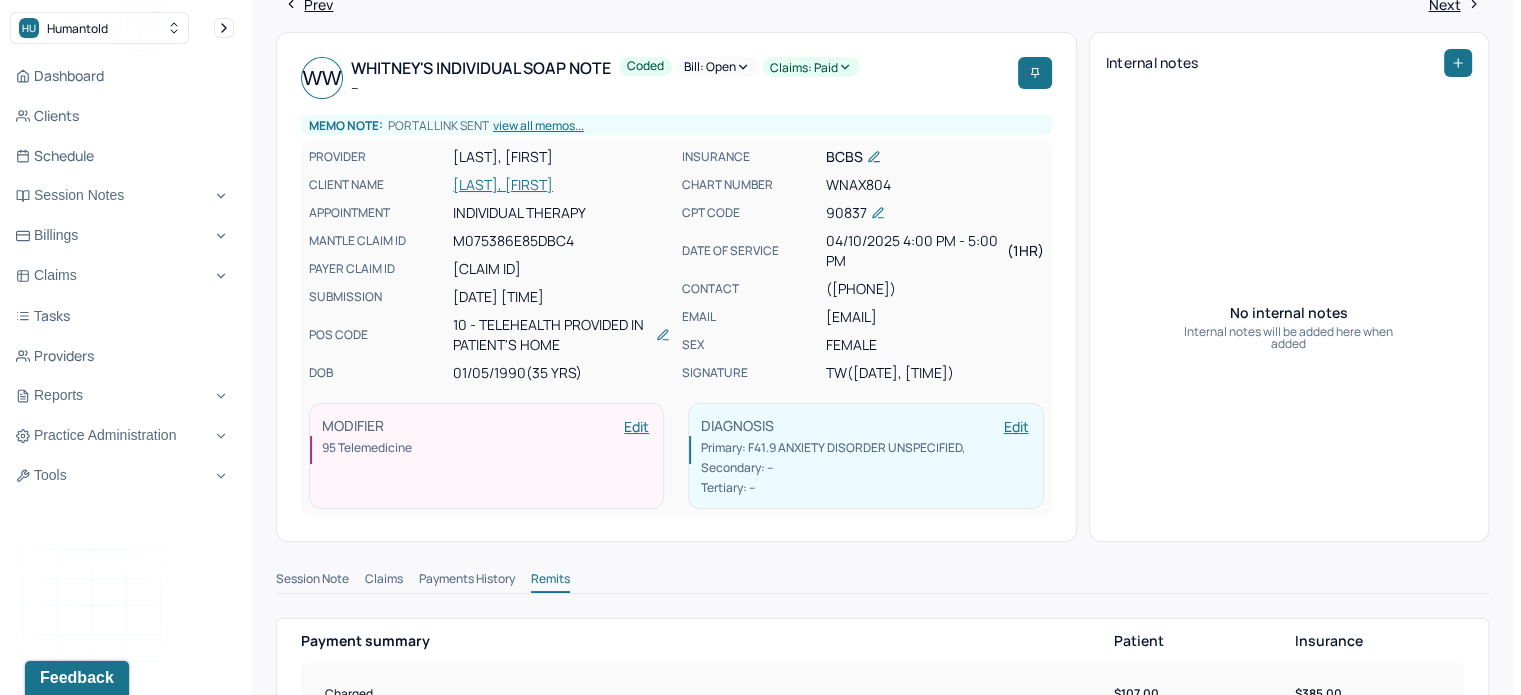 scroll, scrollTop: 0, scrollLeft: 0, axis: both 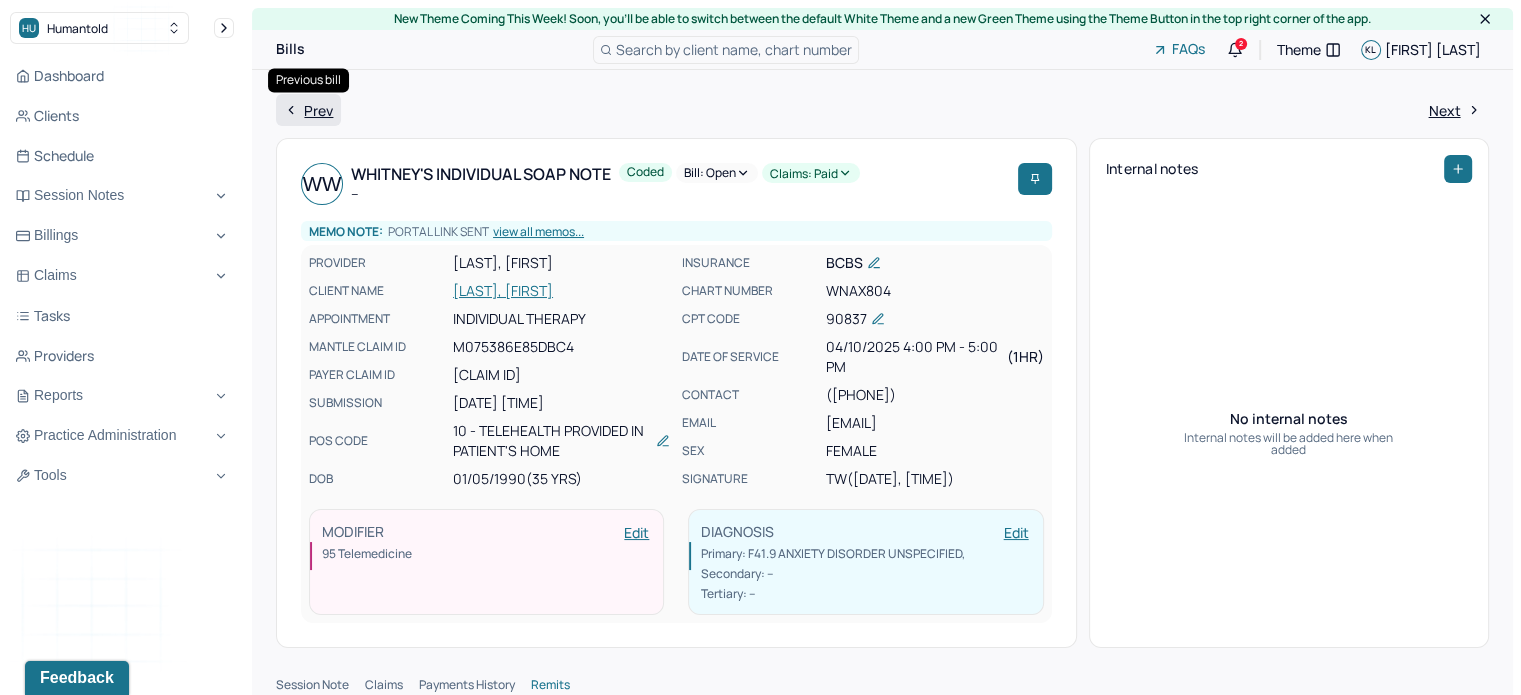 click on "Prev" at bounding box center [308, 110] 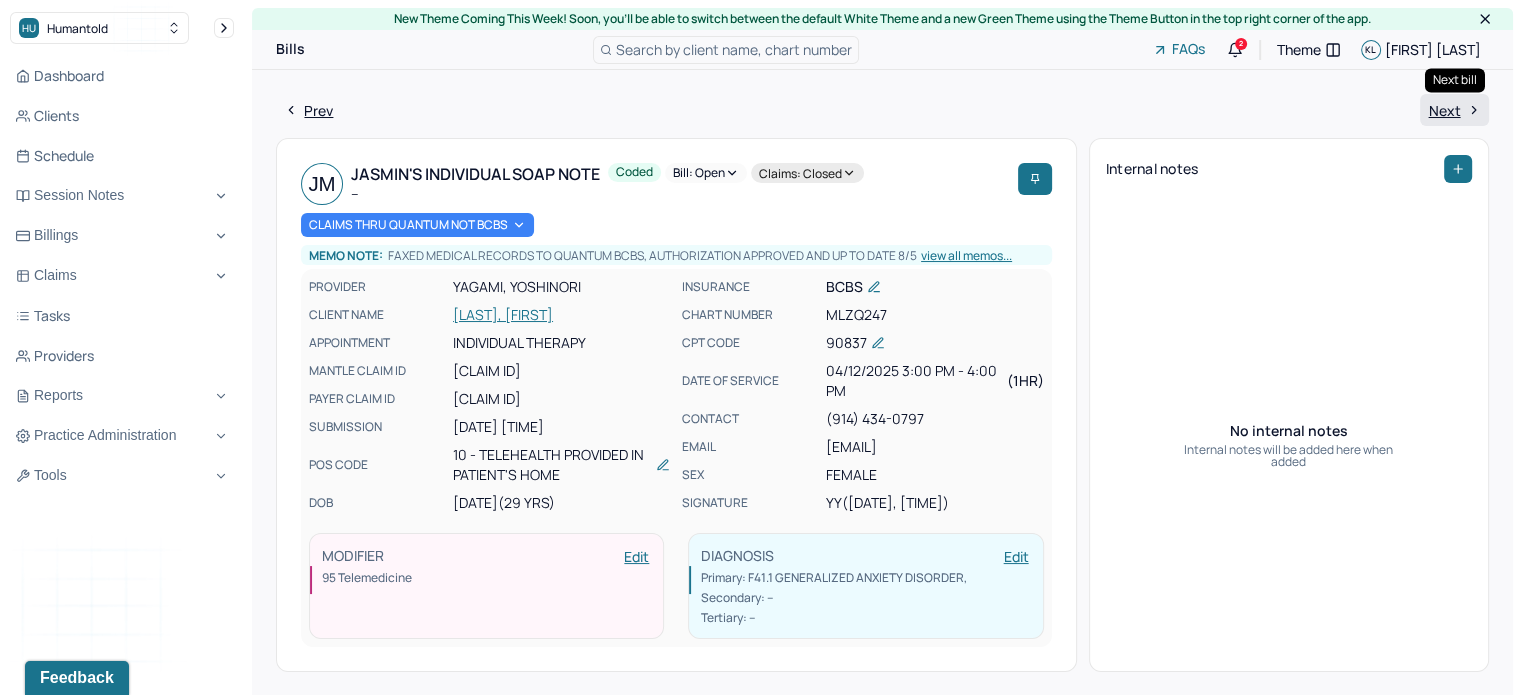 click on "Next" at bounding box center [1454, 110] 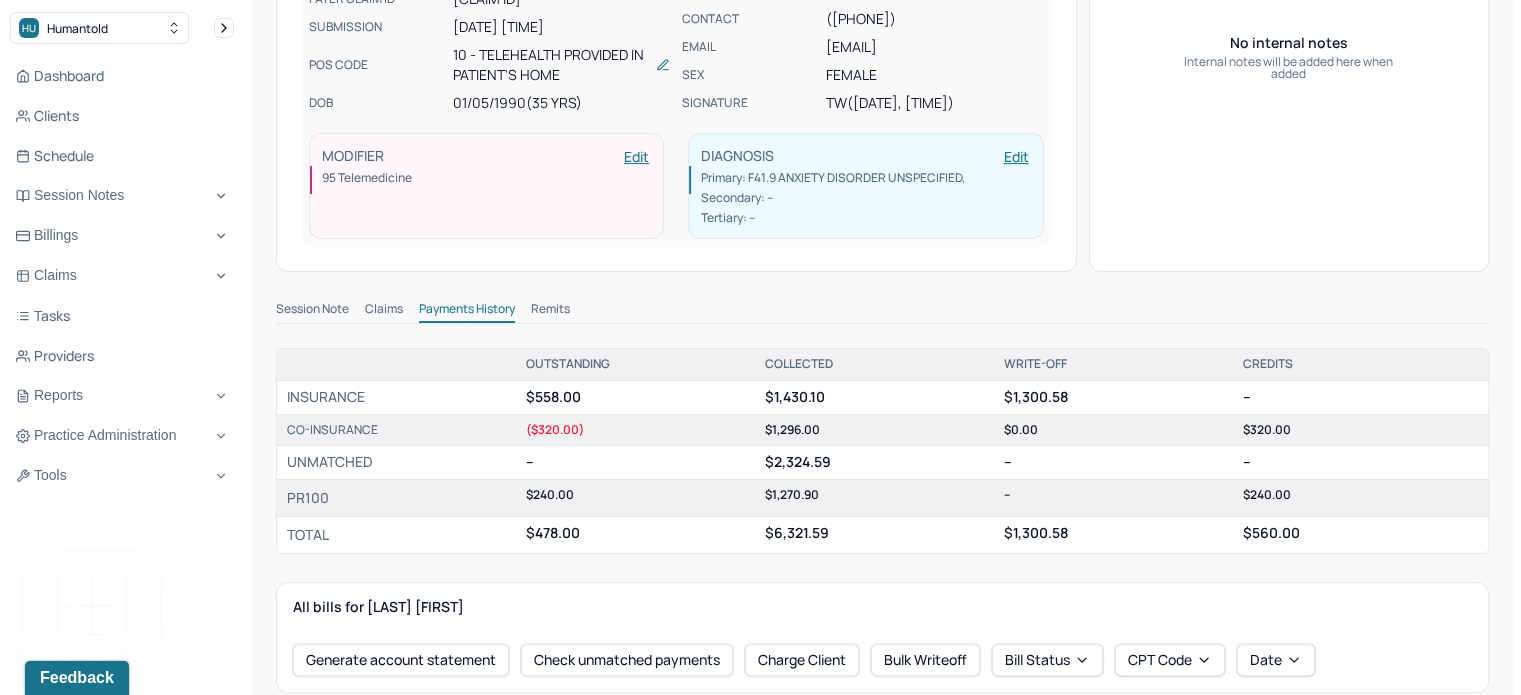scroll, scrollTop: 200, scrollLeft: 0, axis: vertical 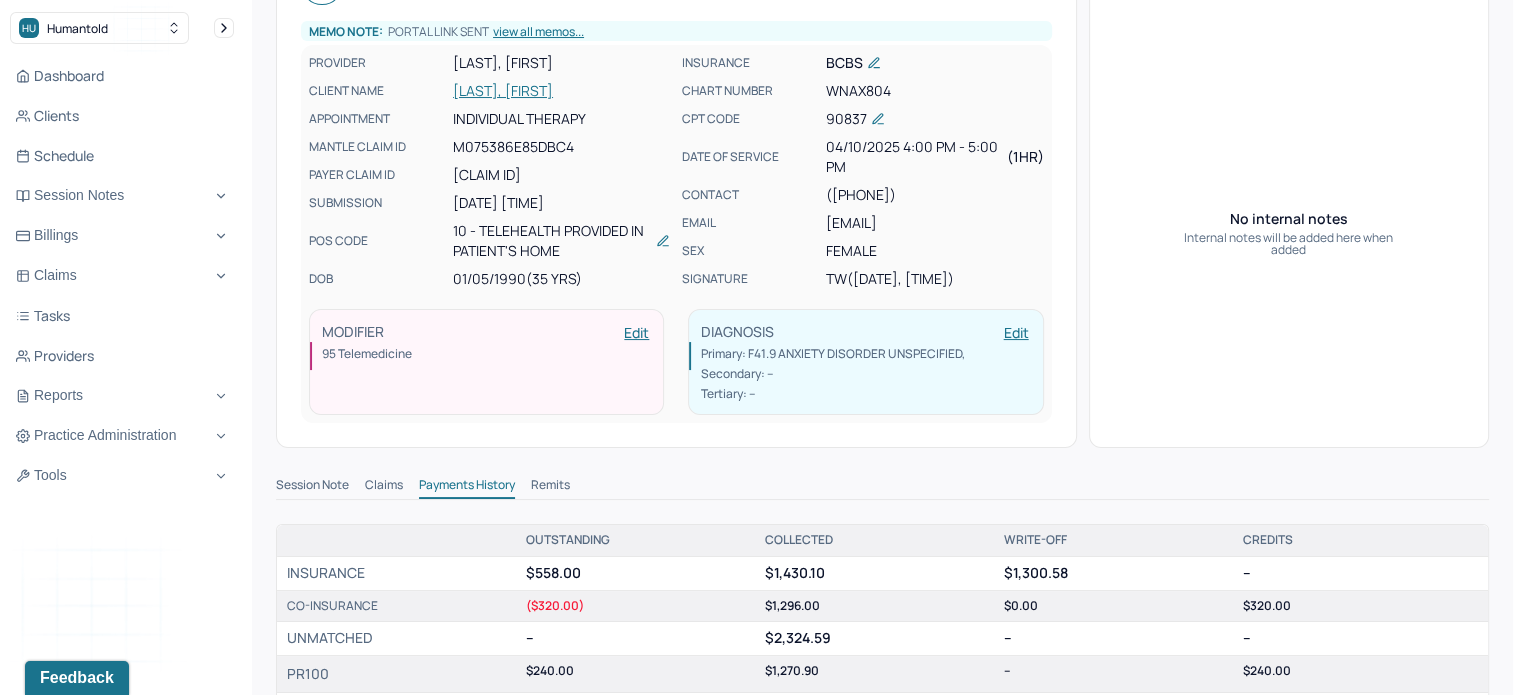 click on "[LAST], [FIRST]" at bounding box center (561, 91) 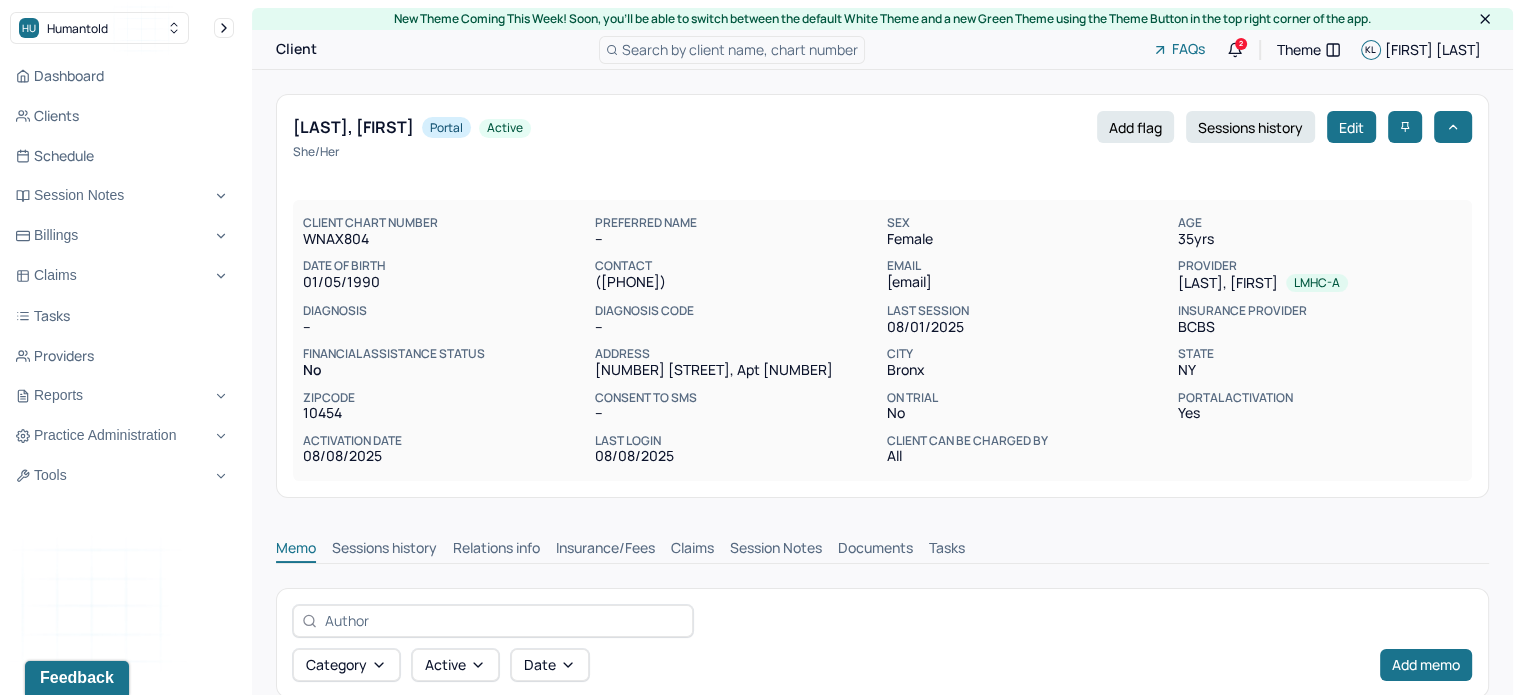 click on "Claims" at bounding box center (692, 550) 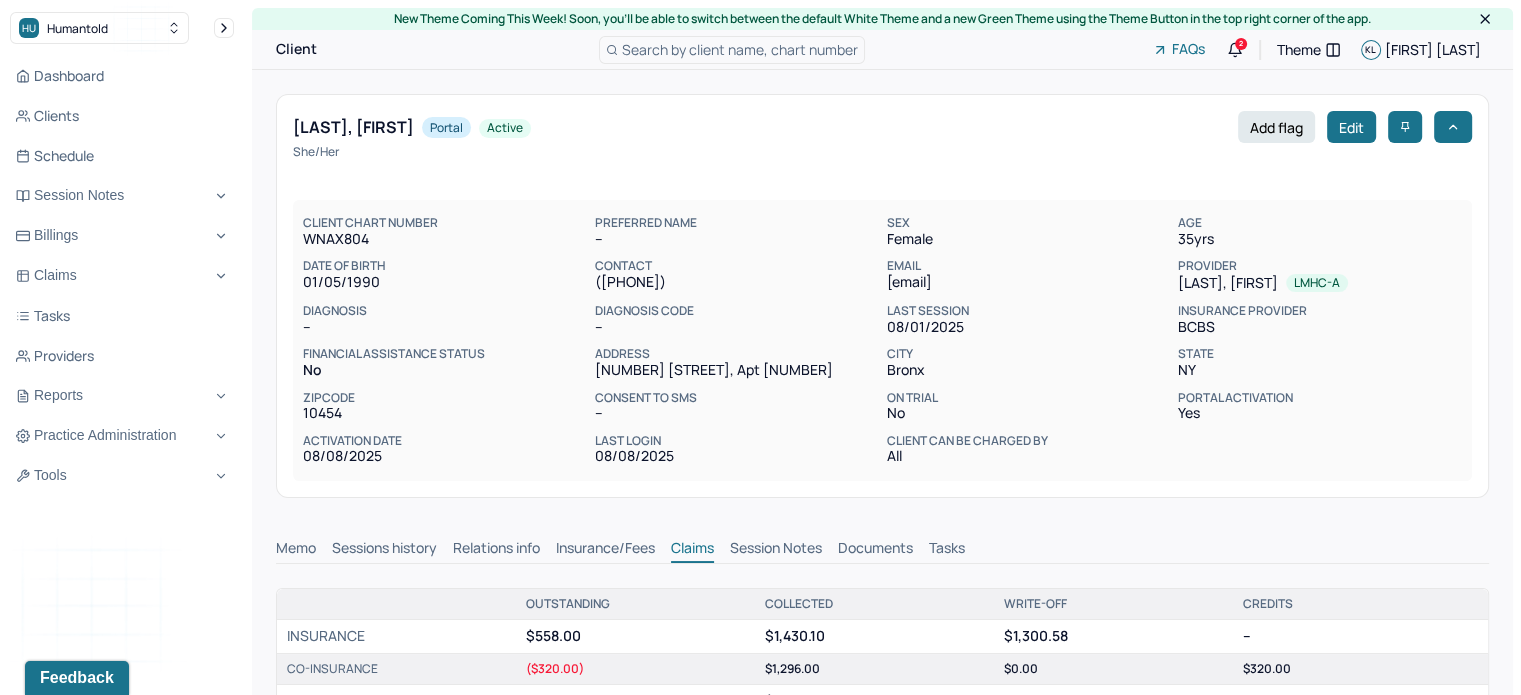 scroll, scrollTop: 0, scrollLeft: 0, axis: both 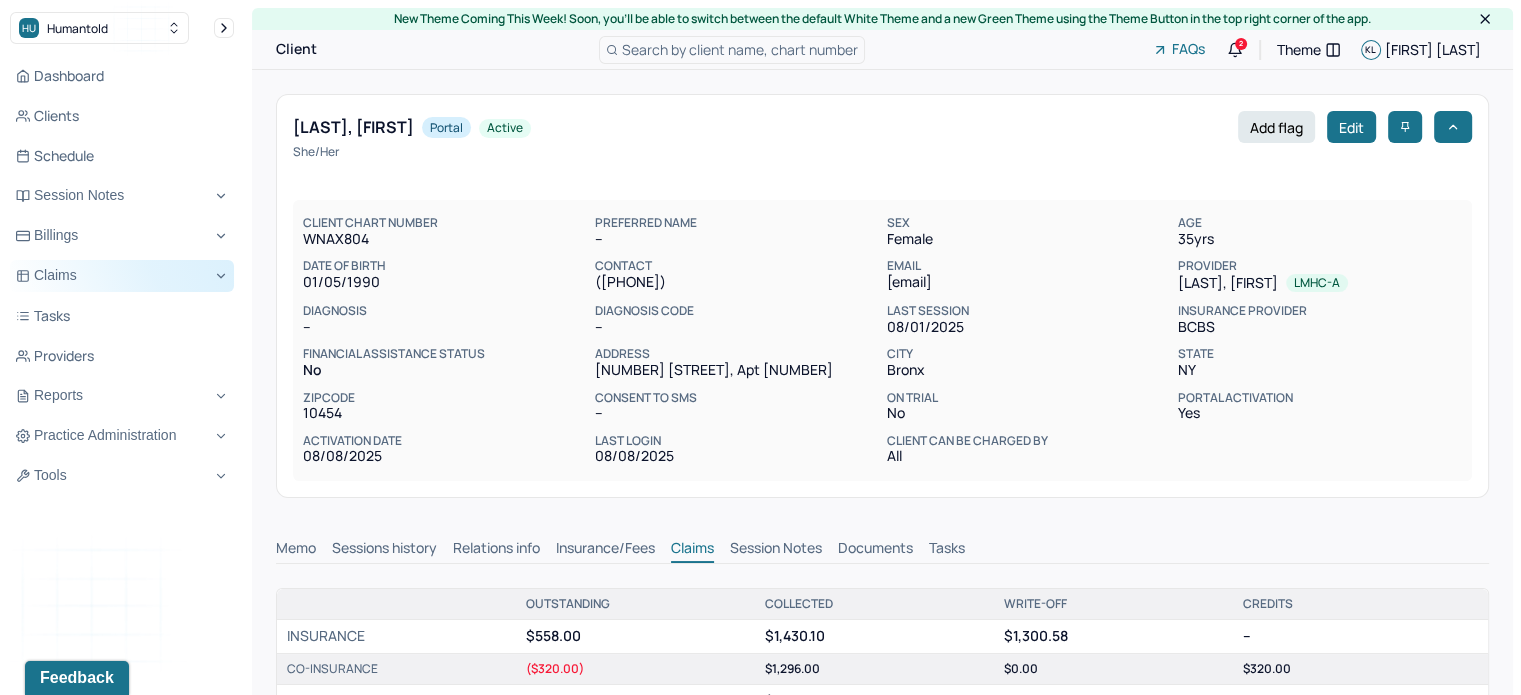click on "Claims" at bounding box center (122, 276) 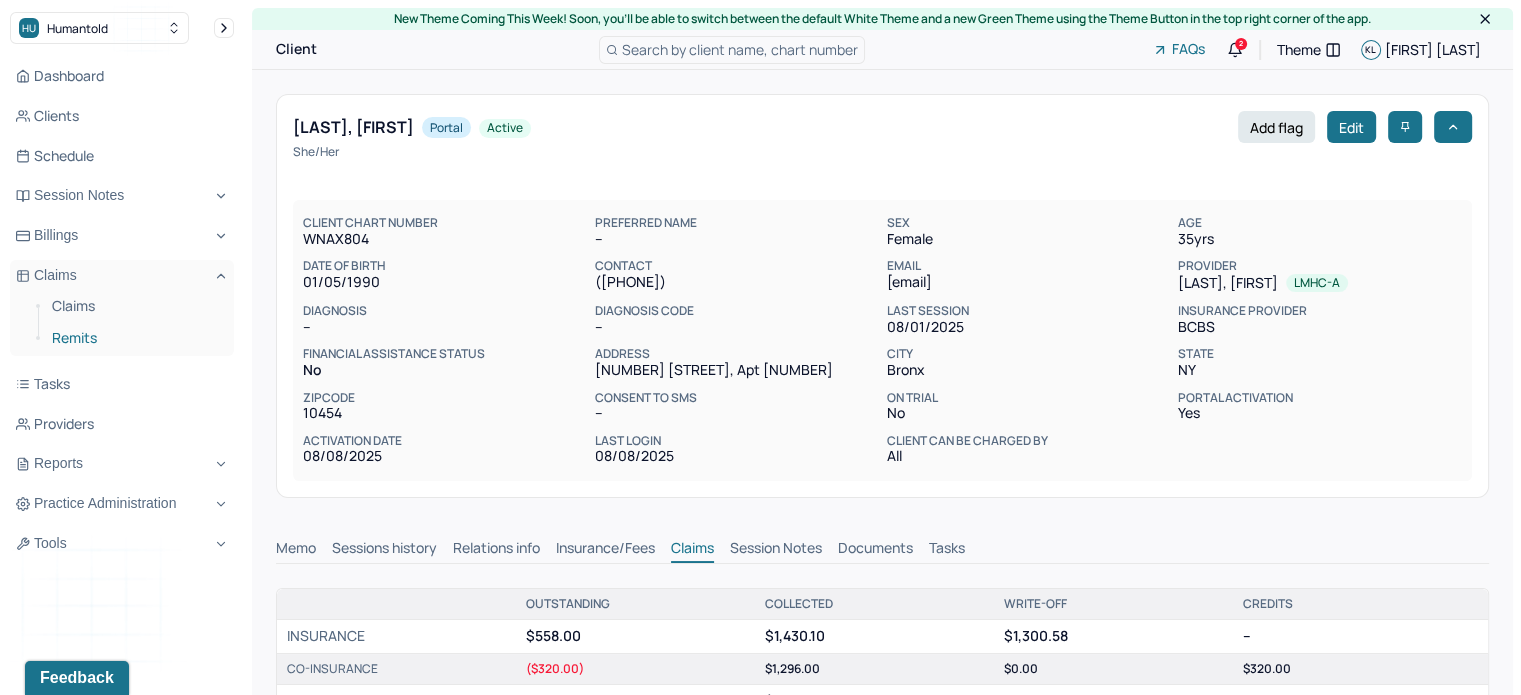 click on "Remits" at bounding box center (135, 338) 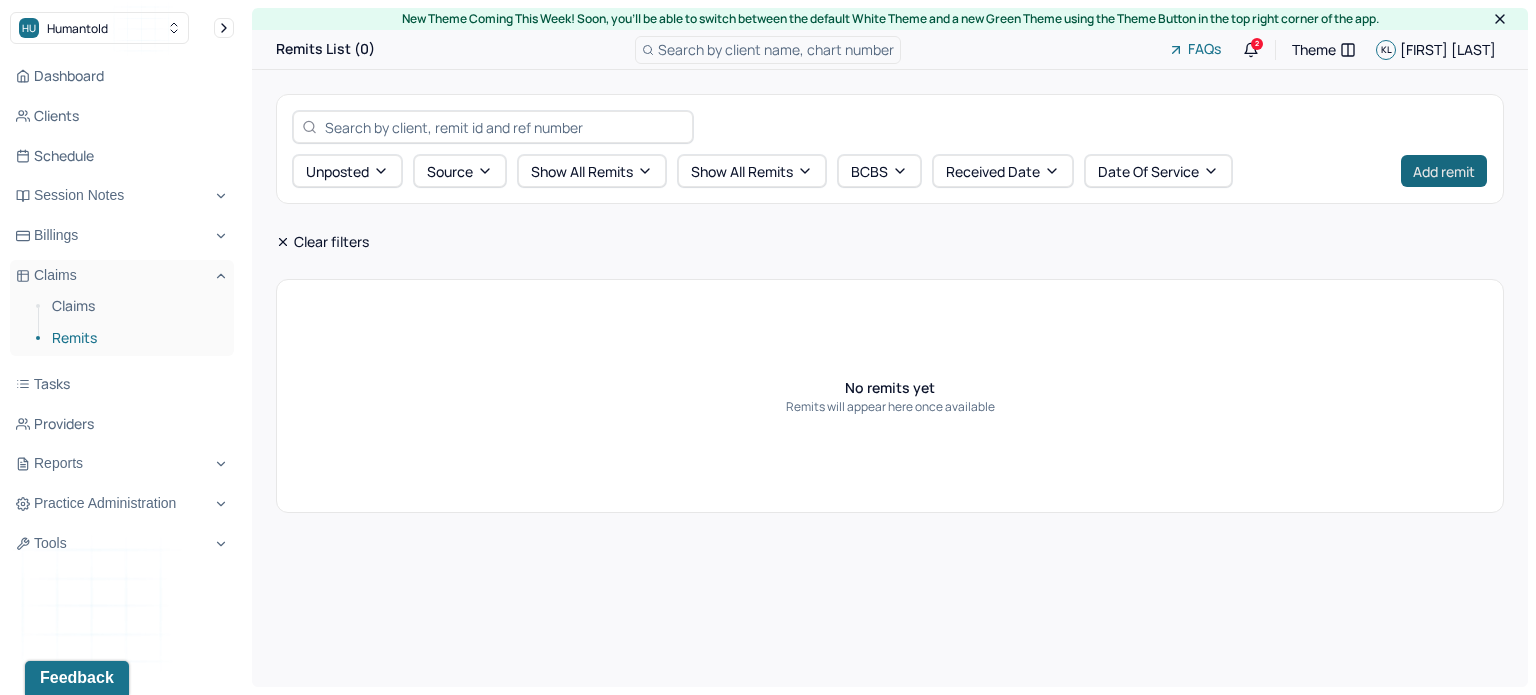 click on "Add remit" at bounding box center (1444, 171) 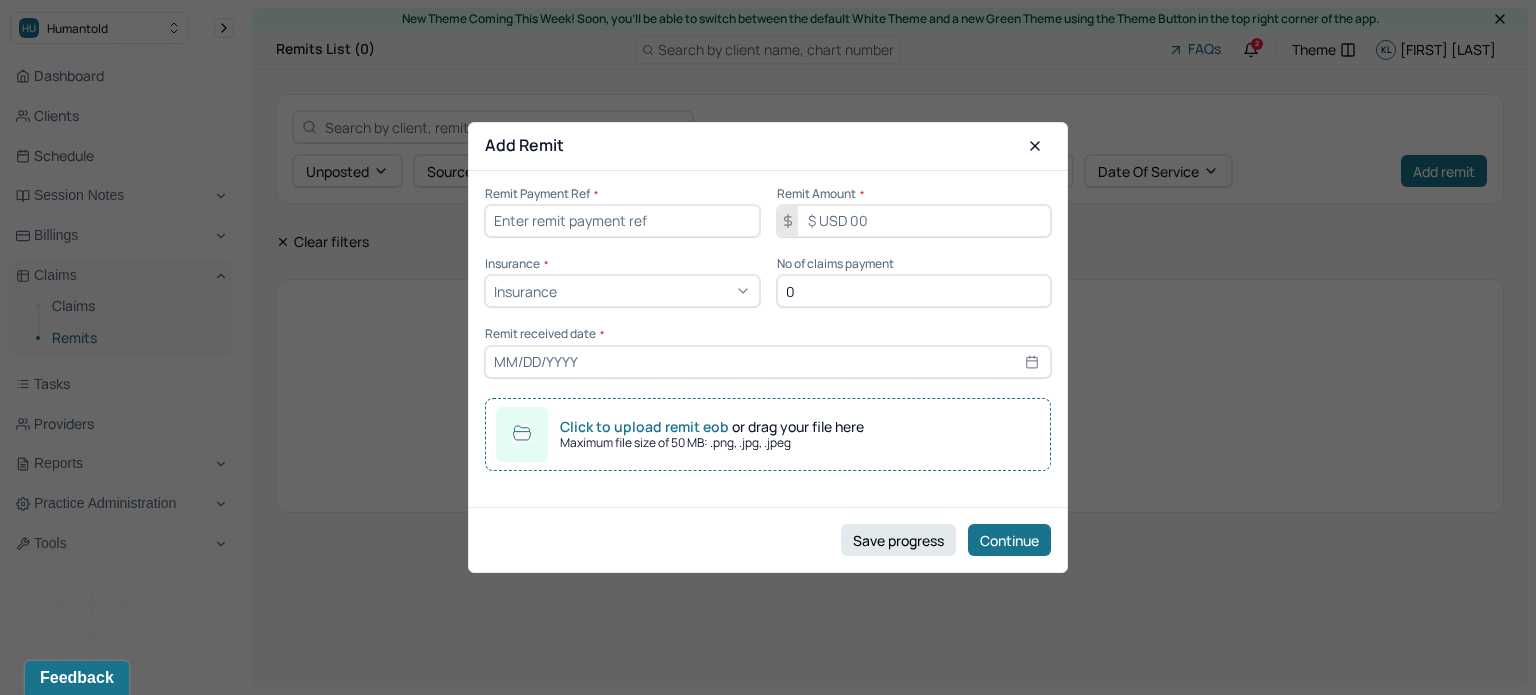 click at bounding box center (622, 221) 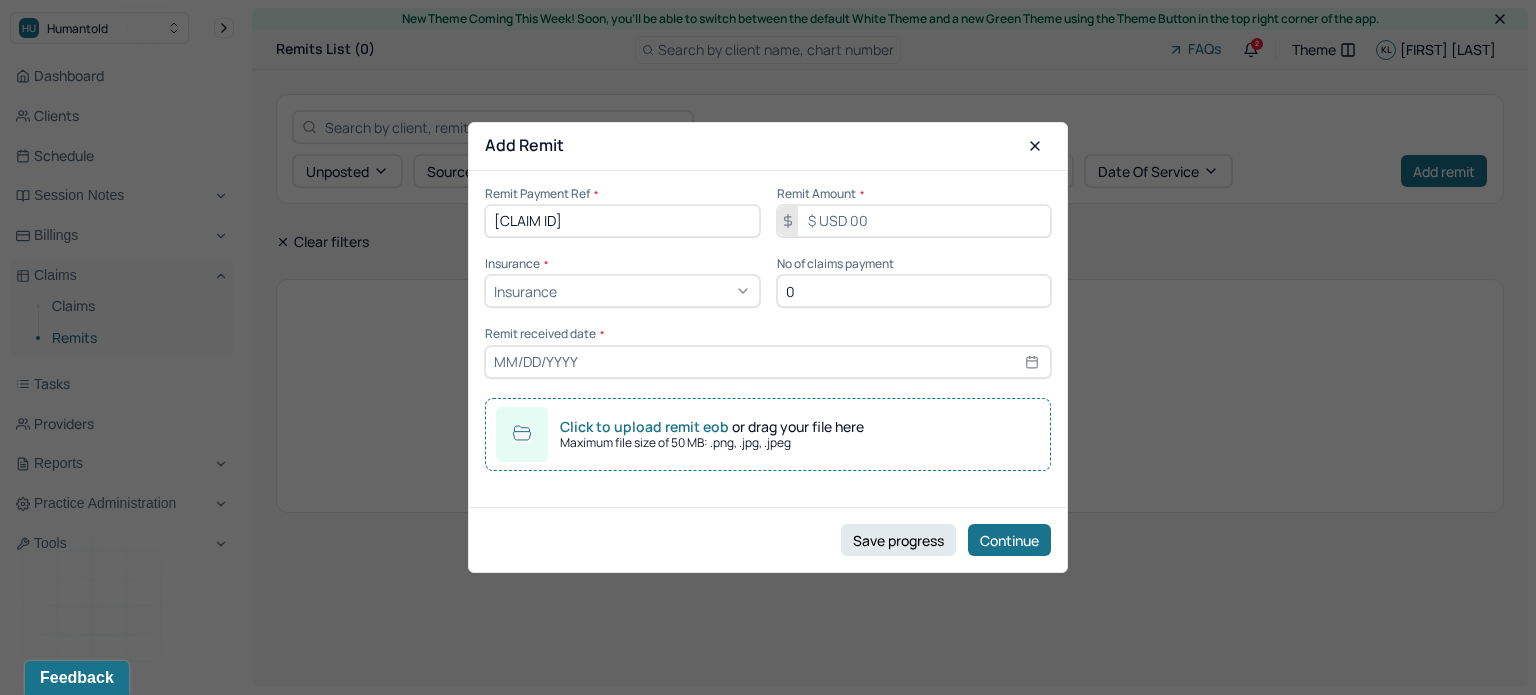 type on "[CLAIM ID]" 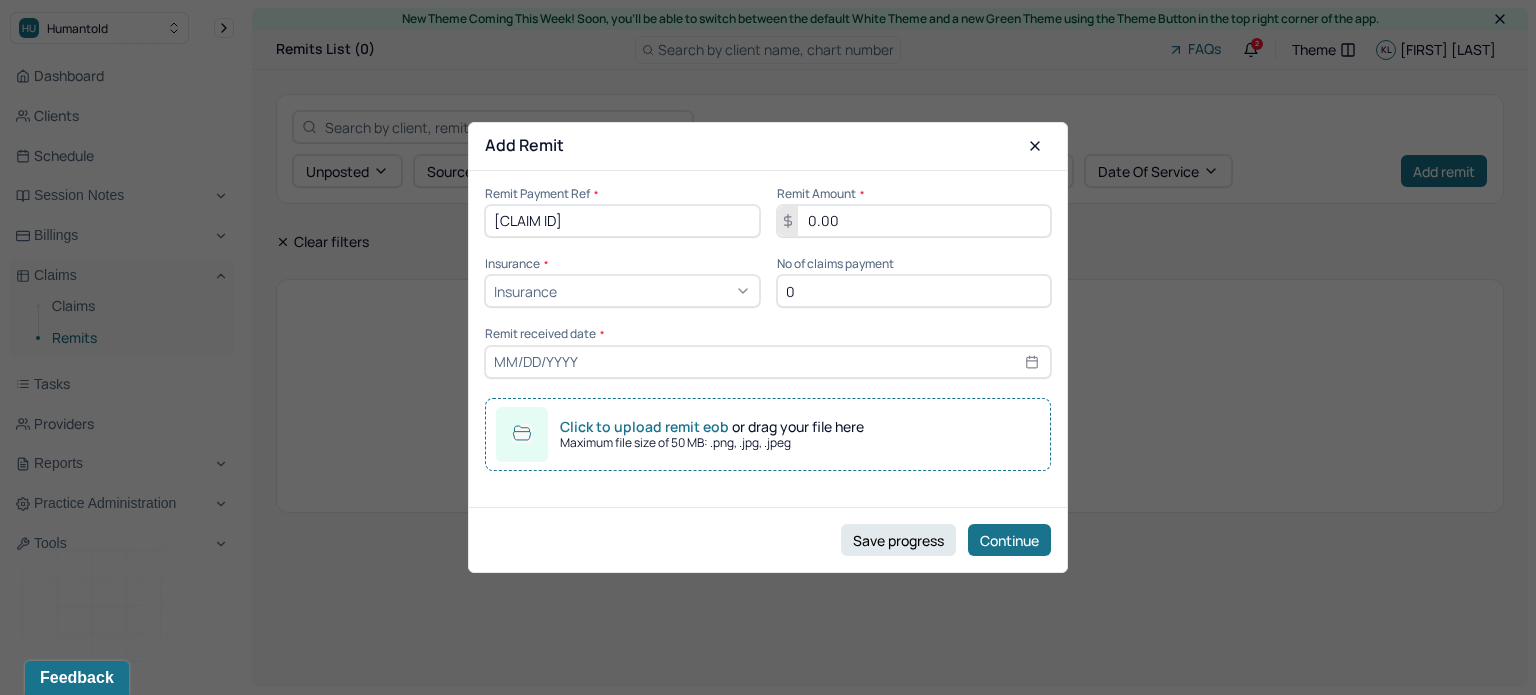 type on "0.00" 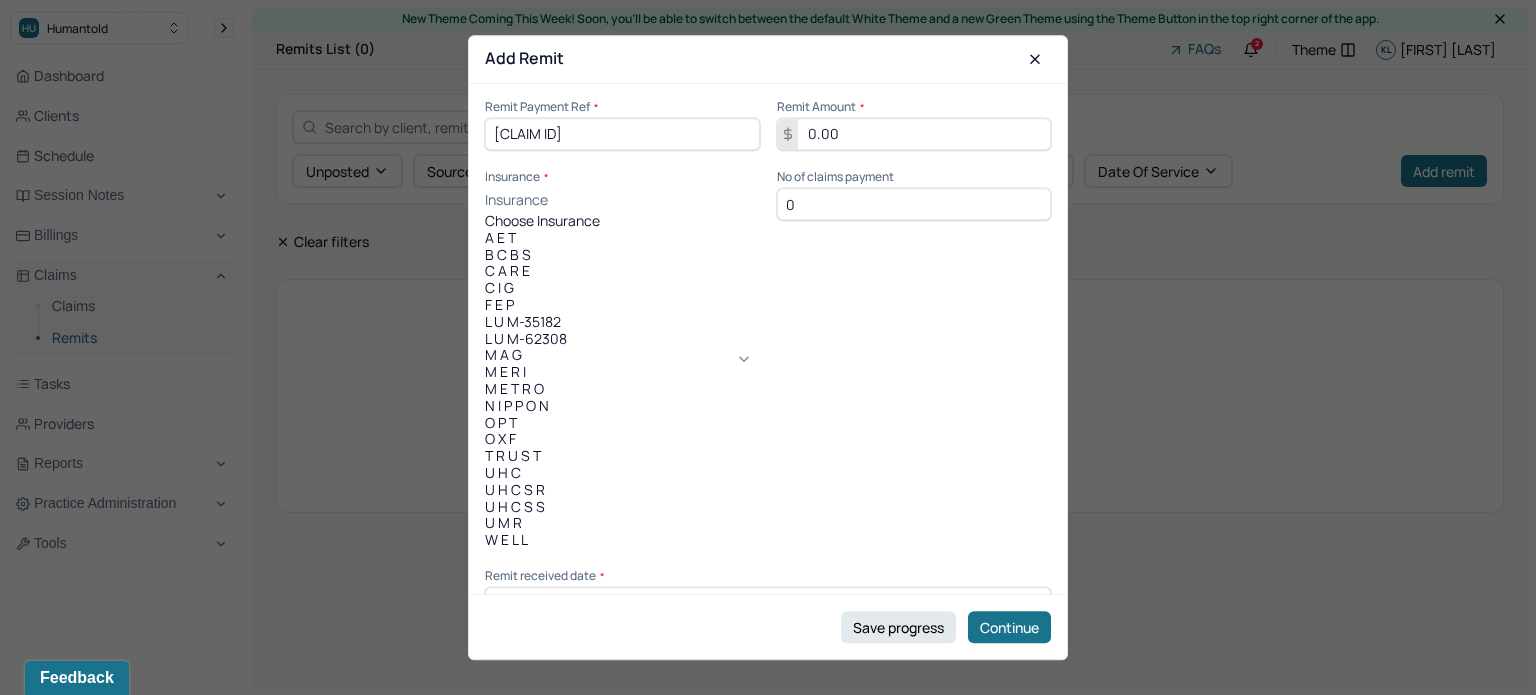 click on "B C B S" at bounding box center [622, 255] 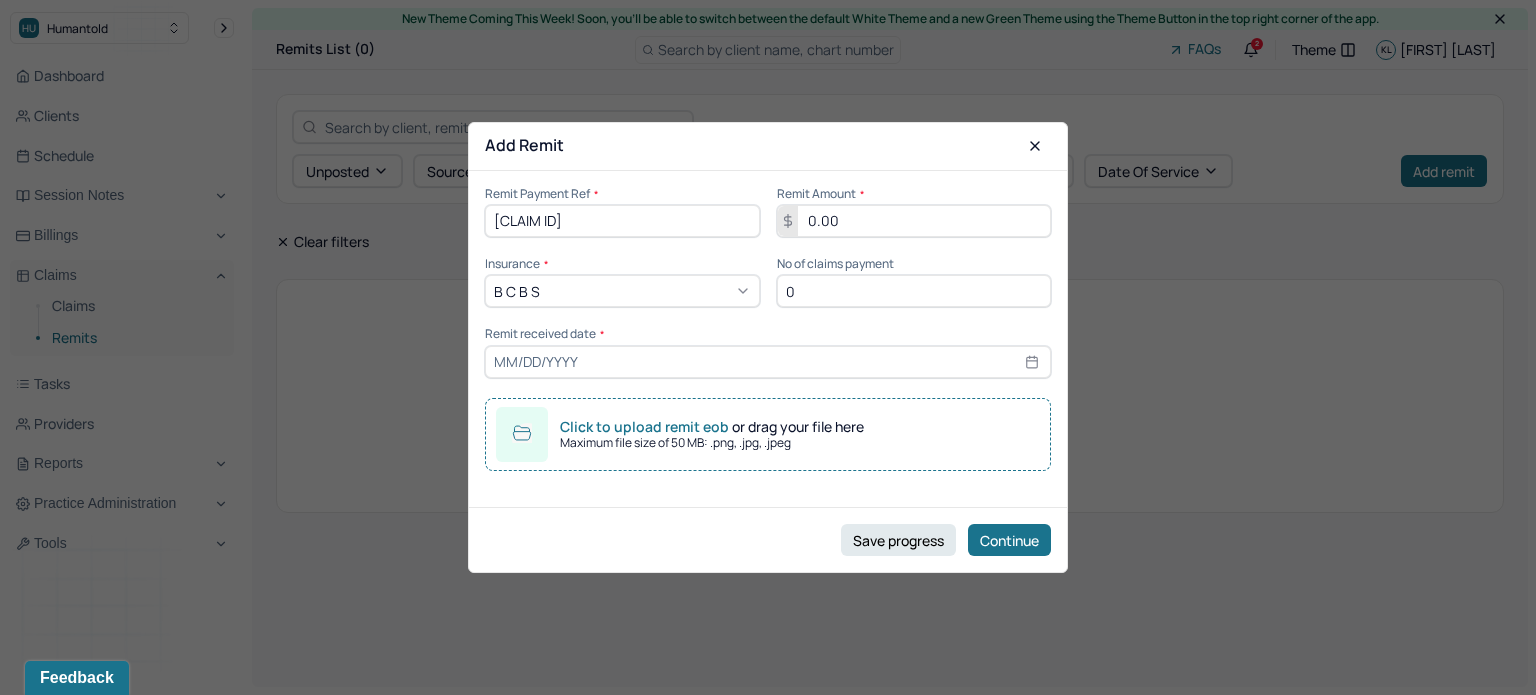 click on "0" at bounding box center (914, 291) 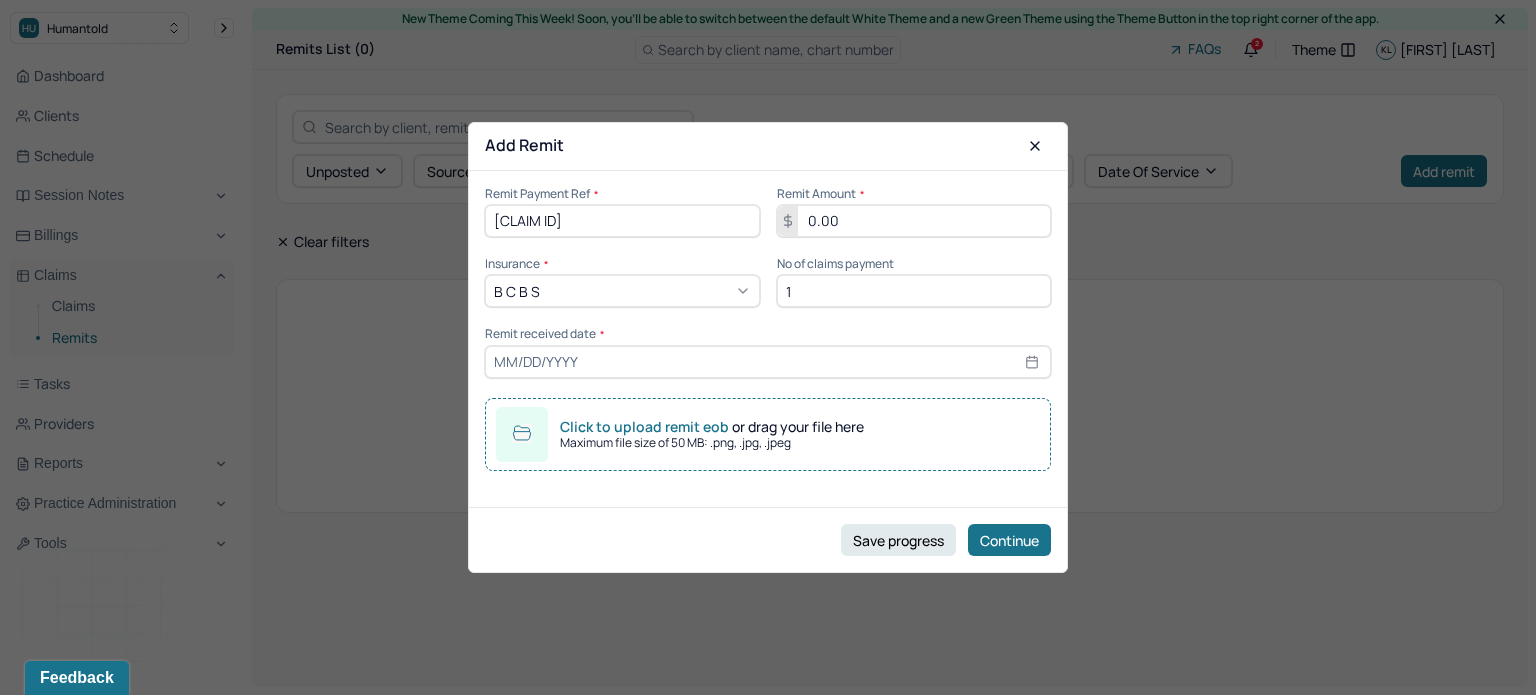 type on "1" 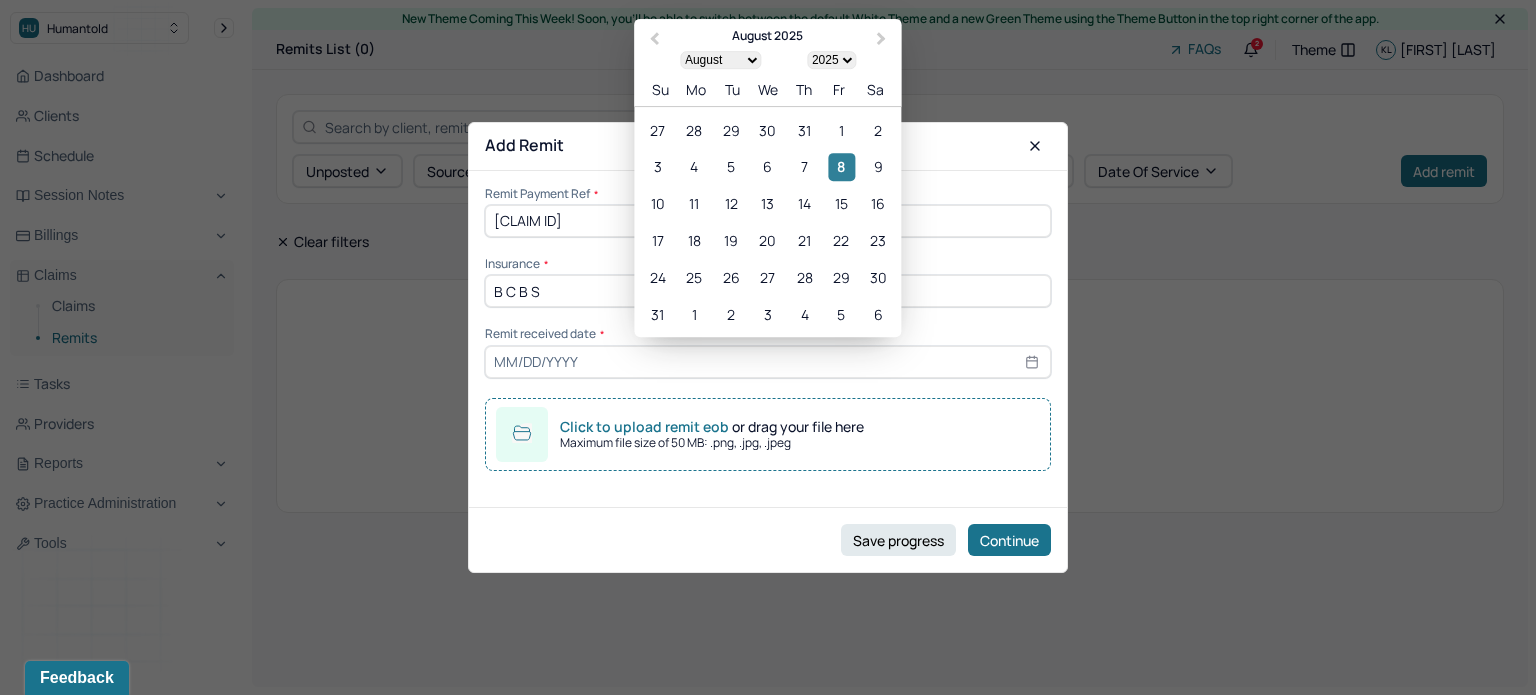 click on "8" at bounding box center [841, 167] 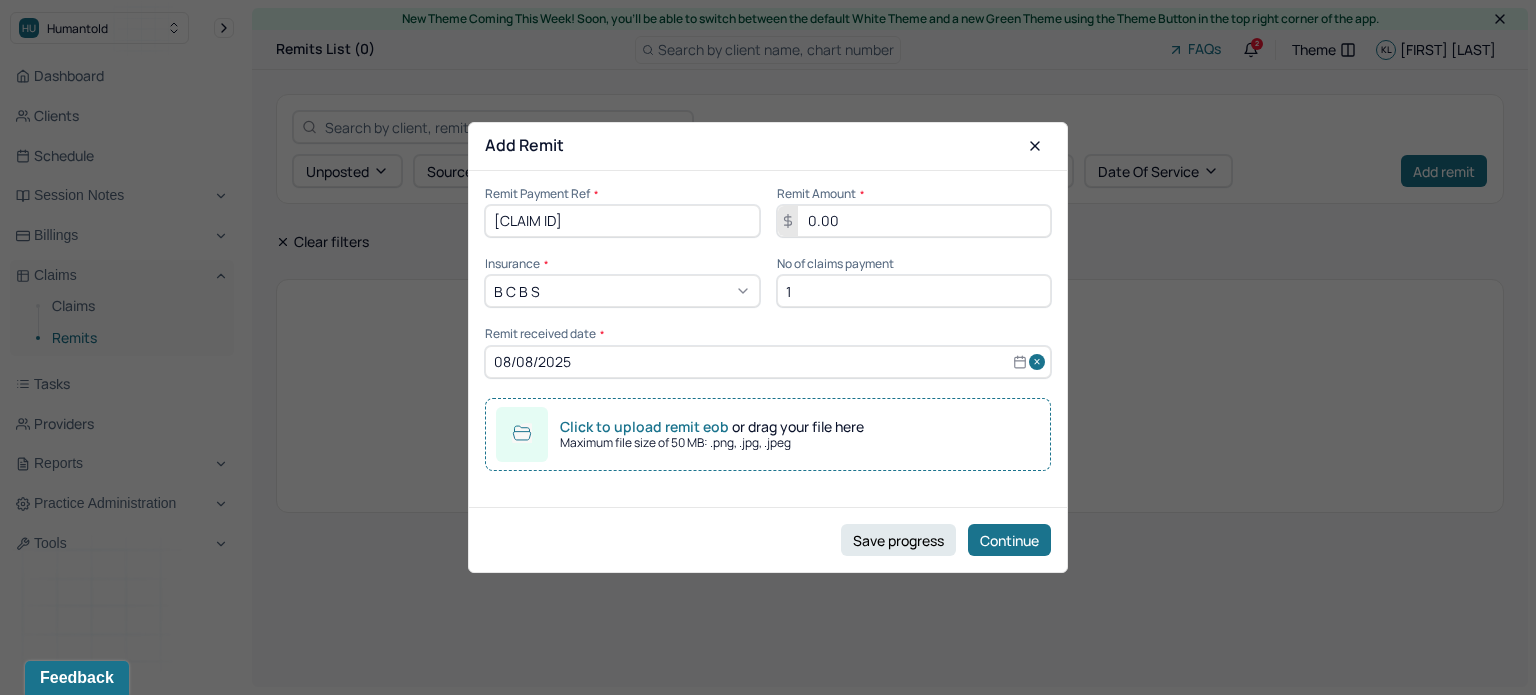click on "Click to upload remit eob   or drag your file here" at bounding box center [712, 427] 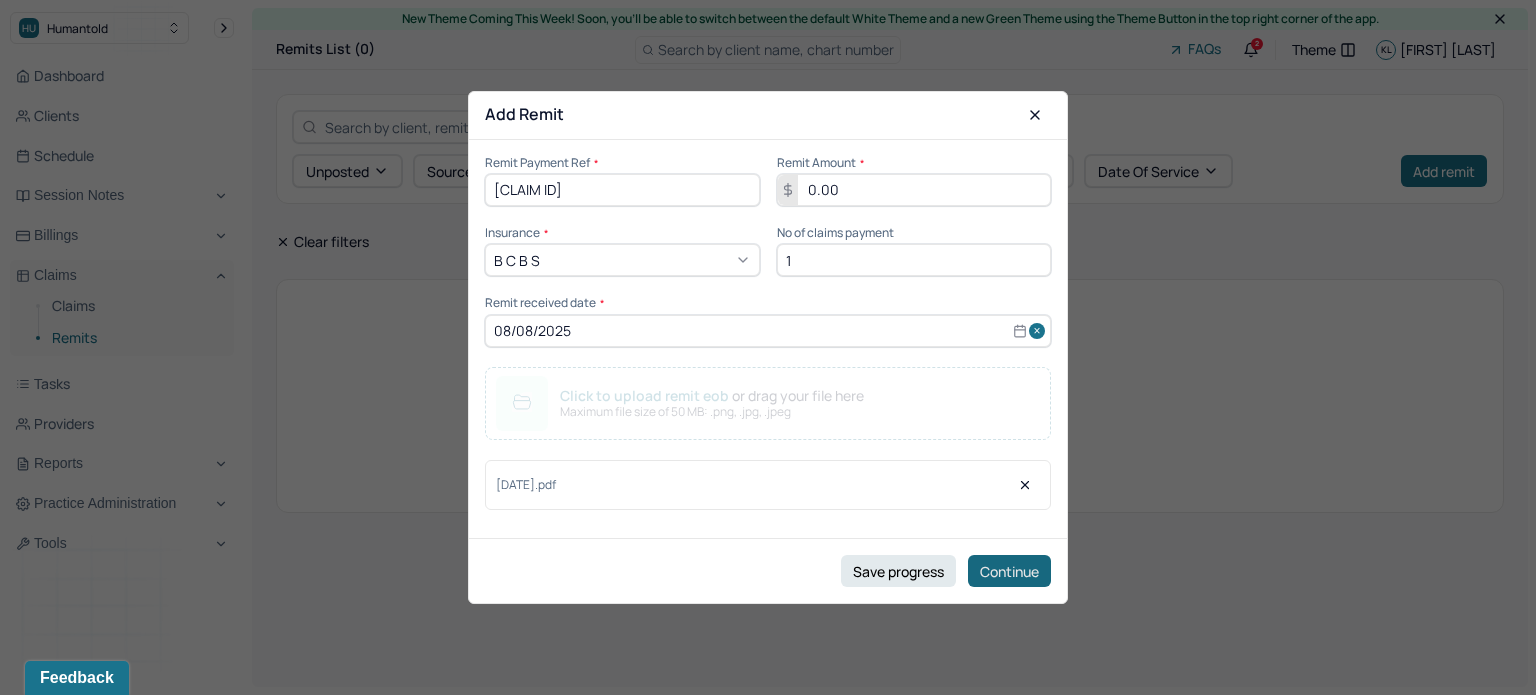 click on "Continue" at bounding box center [1009, 571] 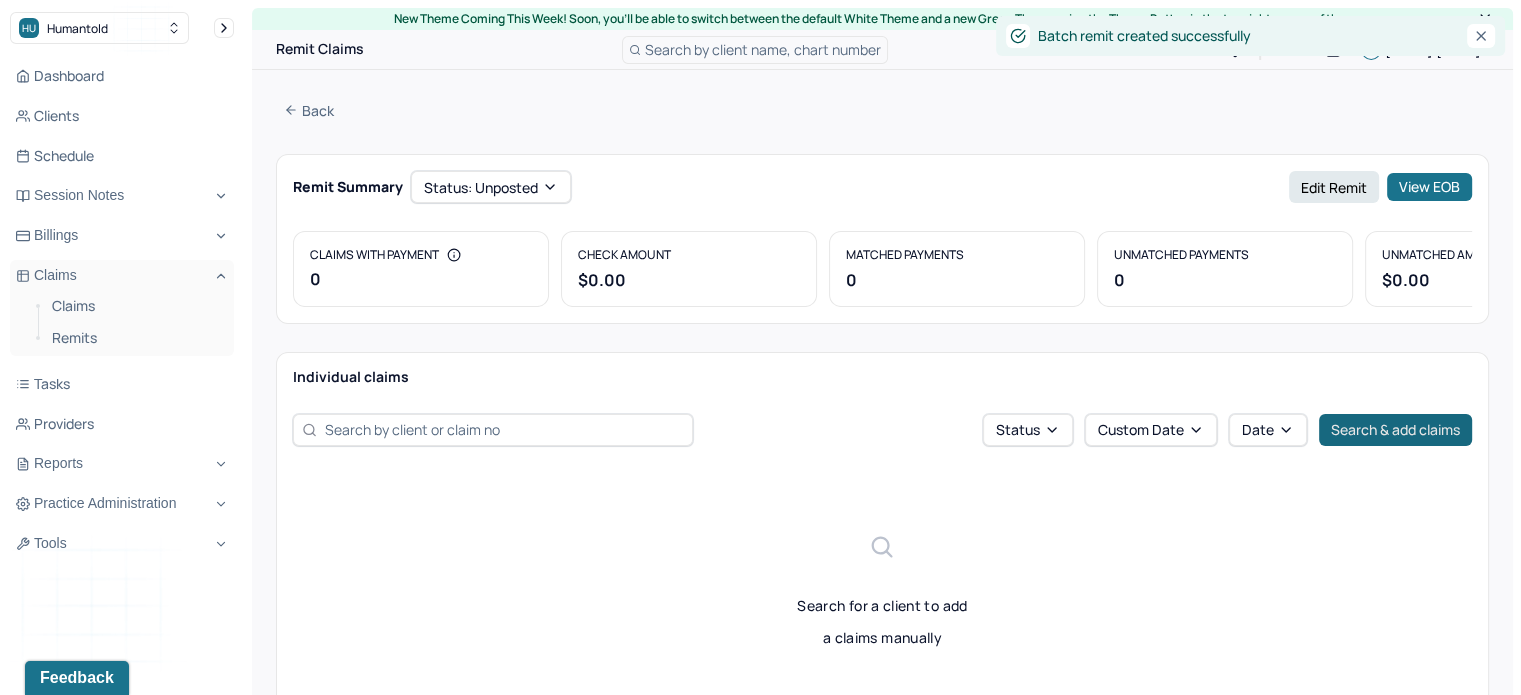 click on "Search & add claims" at bounding box center (1395, 430) 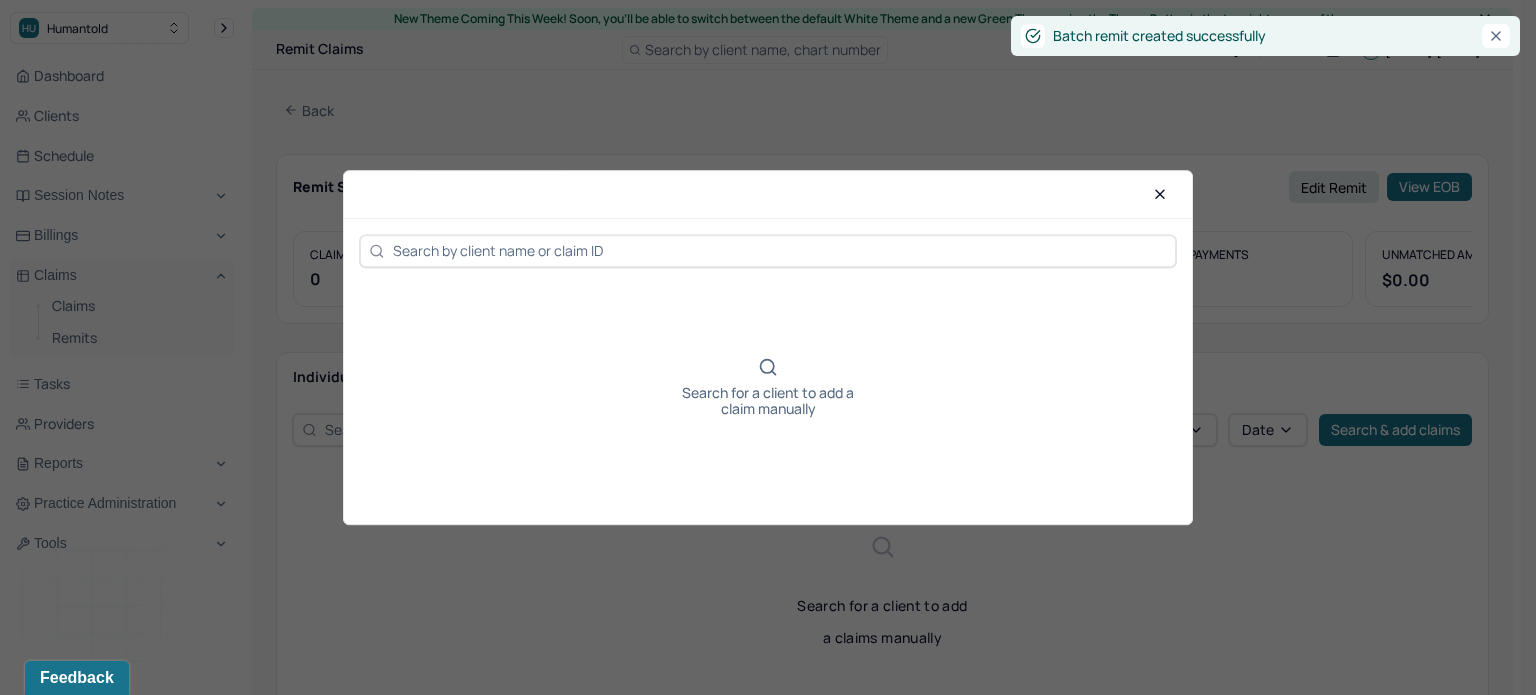 click at bounding box center (780, 250) 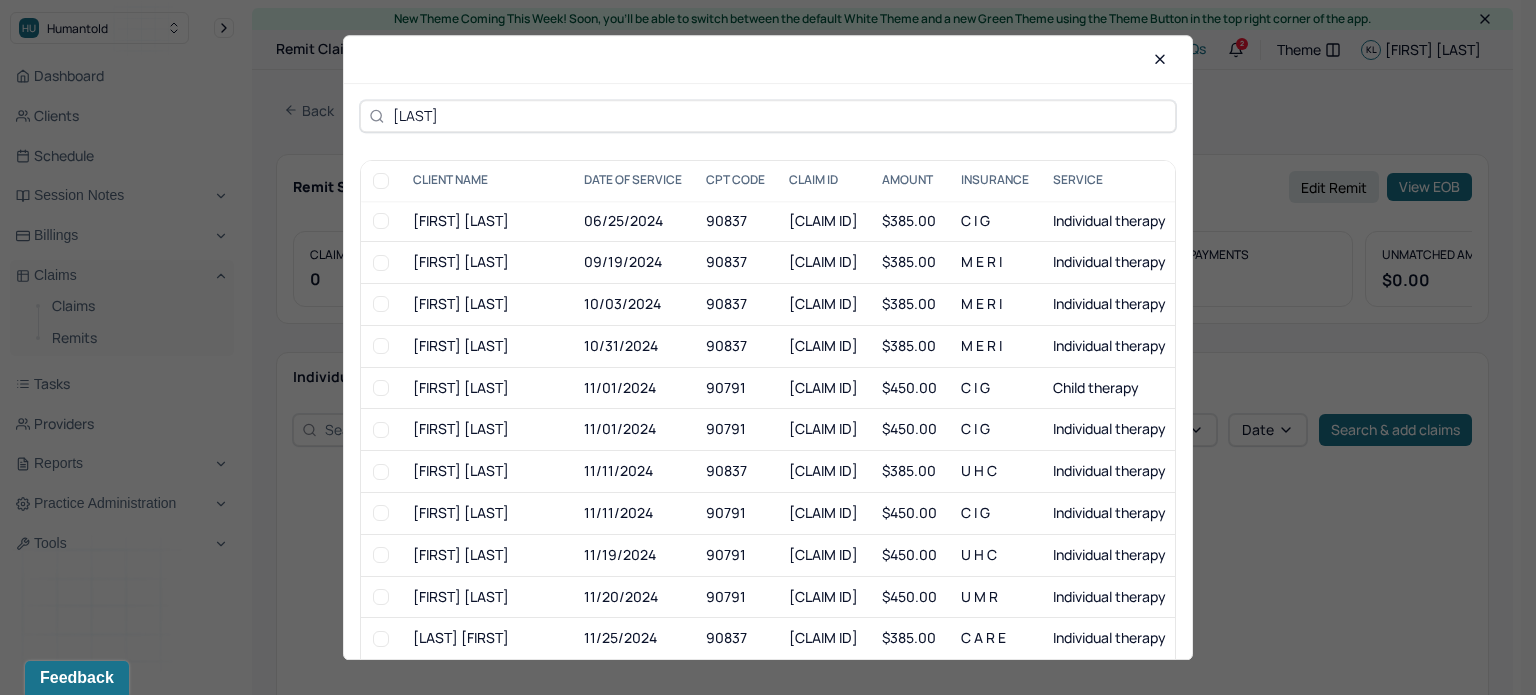 type on "W" 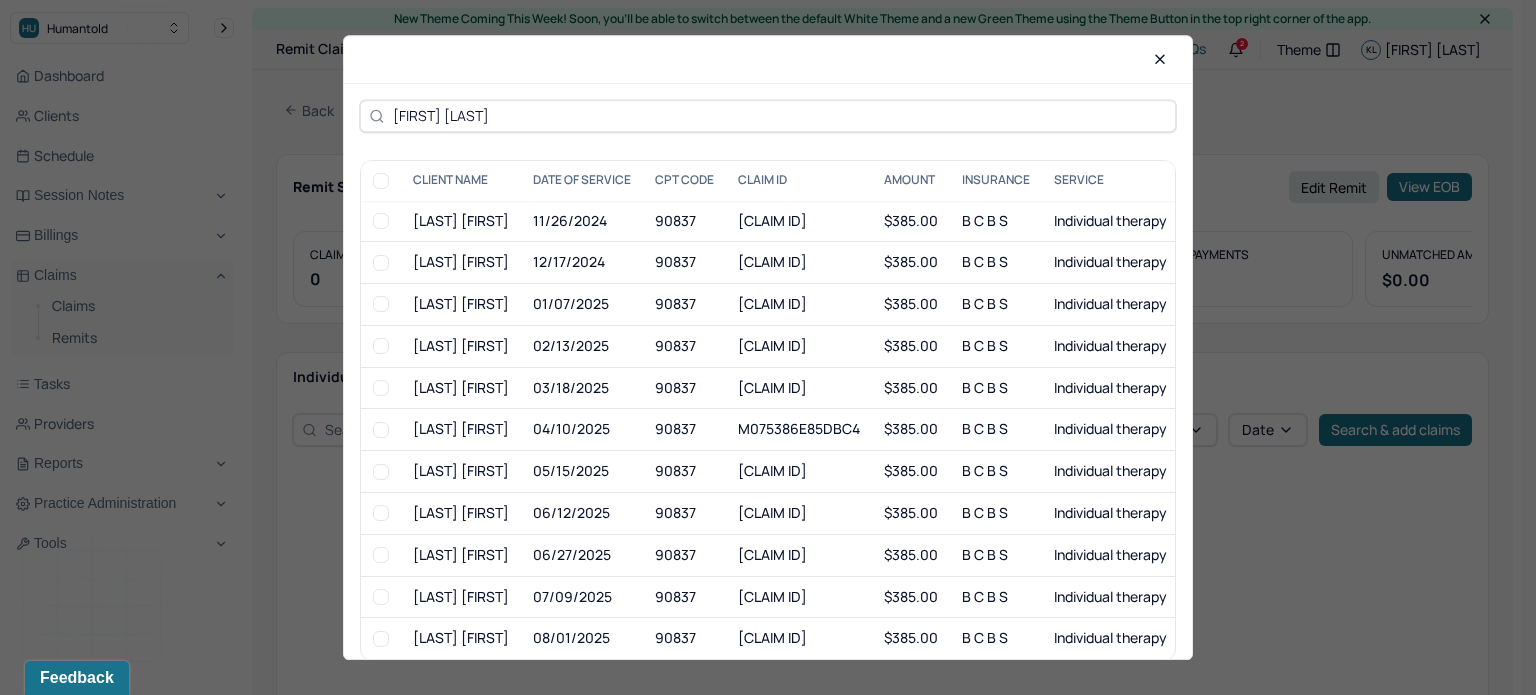 type on "[FIRST] [LAST]" 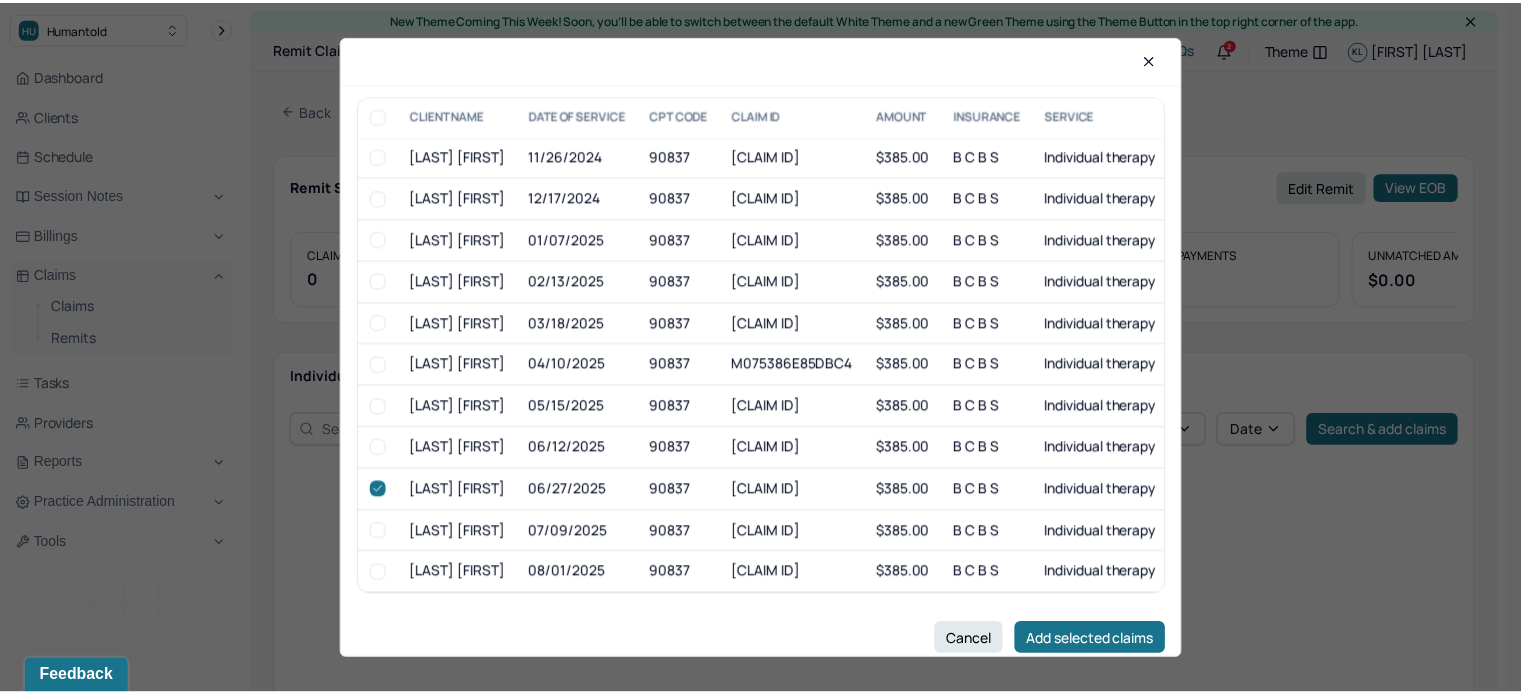 scroll, scrollTop: 90, scrollLeft: 0, axis: vertical 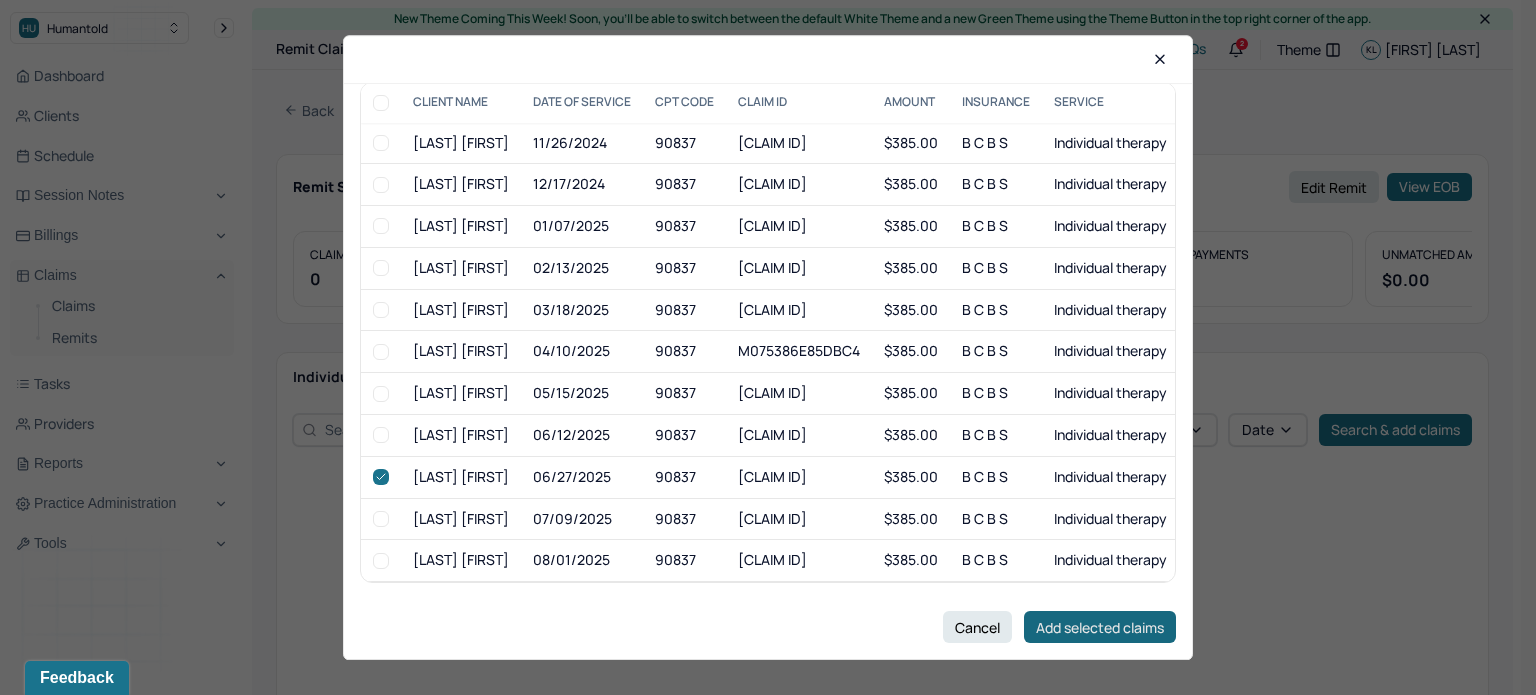 click on "Add selected claims" at bounding box center [1100, 628] 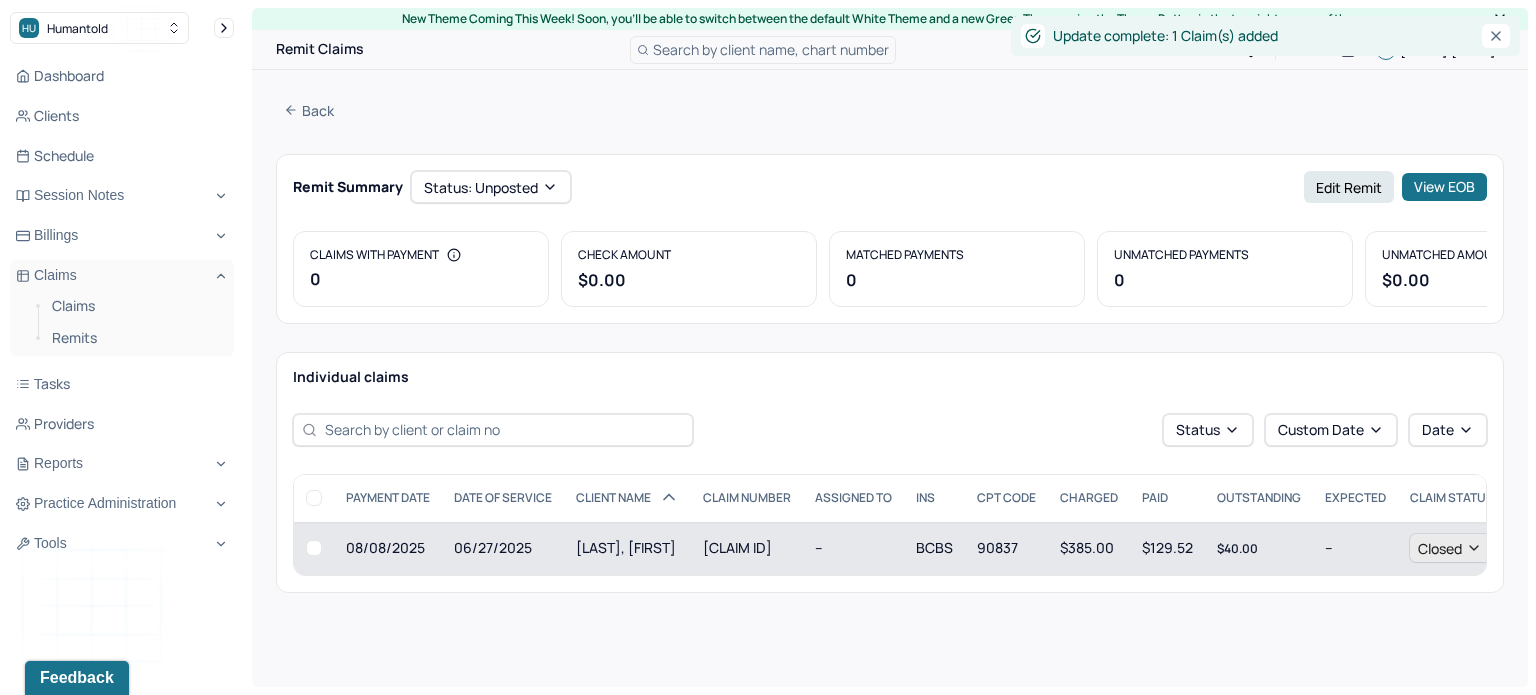 click on "90837" at bounding box center (1006, 548) 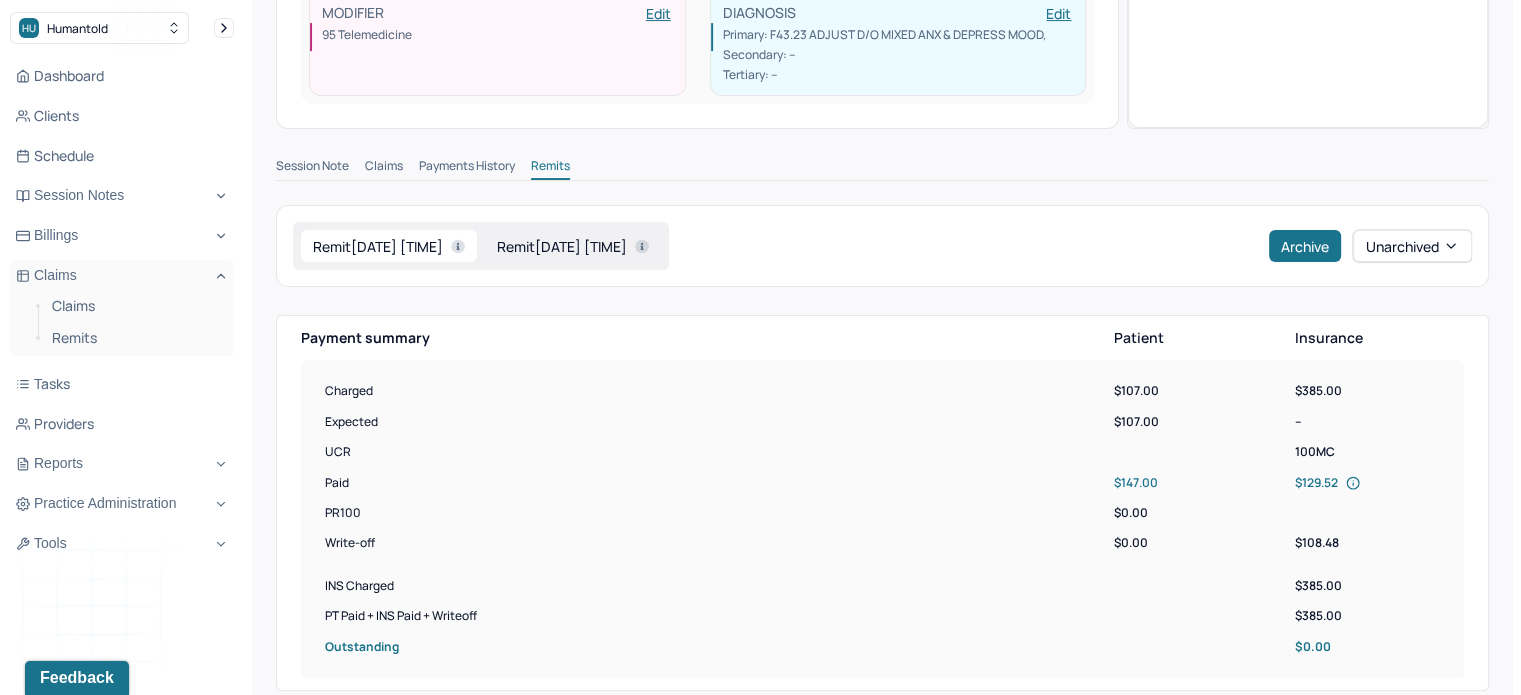 scroll, scrollTop: 260, scrollLeft: 0, axis: vertical 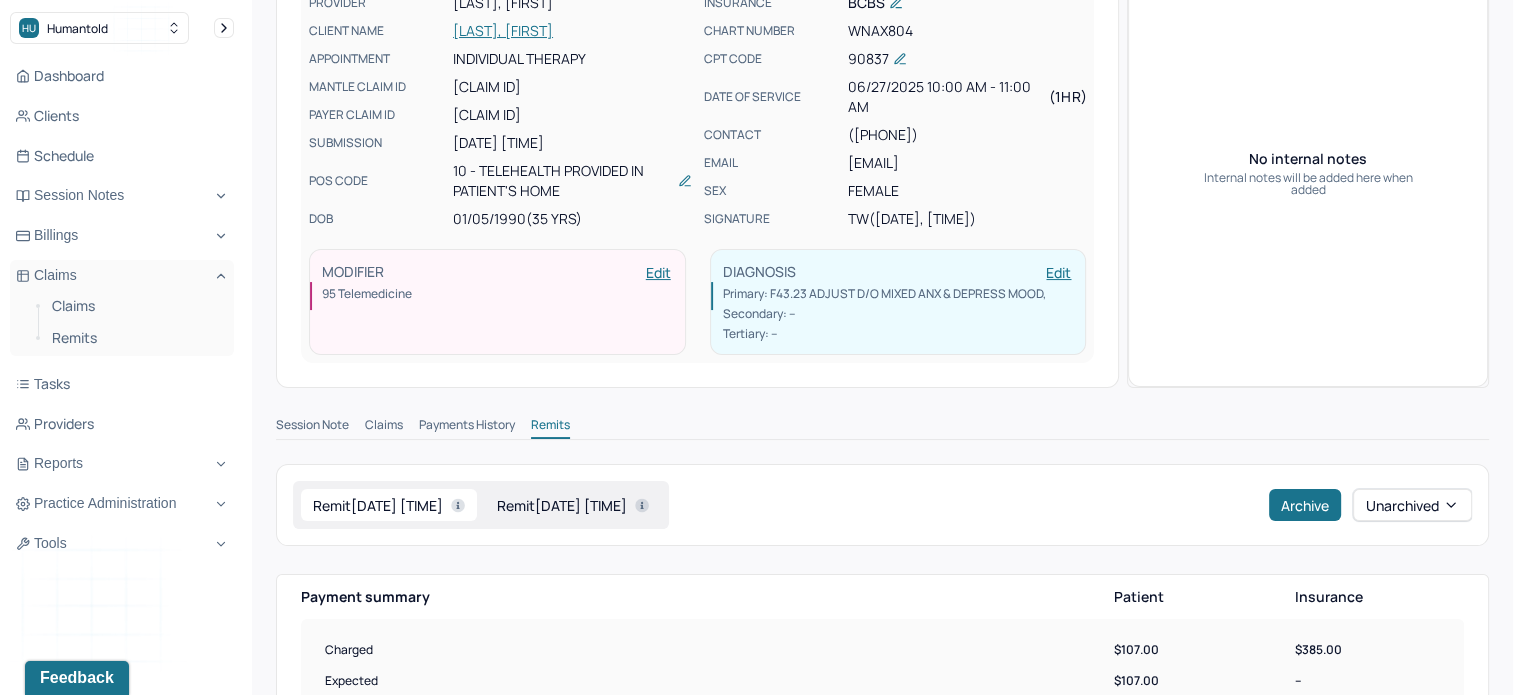 click on "Remit [DATE] [TIME]" at bounding box center [573, 505] 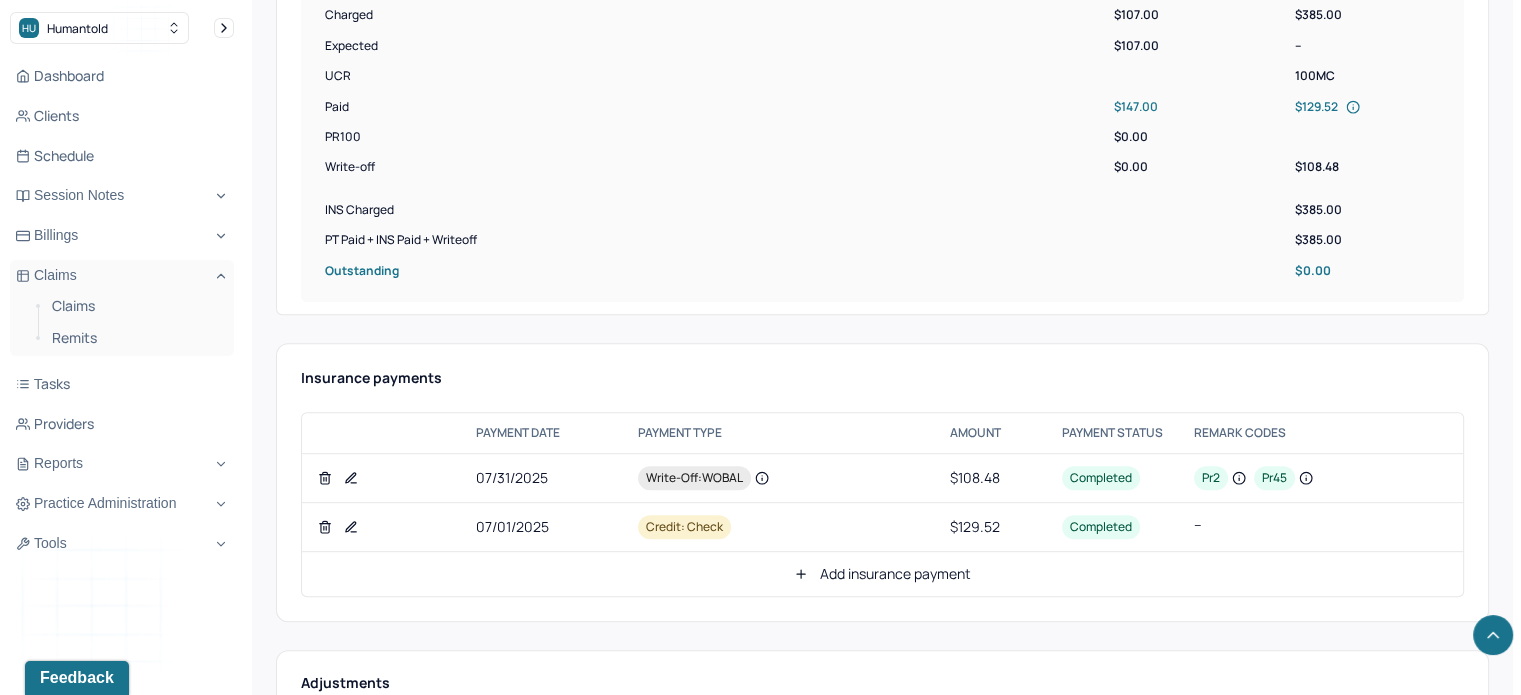 scroll, scrollTop: 1060, scrollLeft: 0, axis: vertical 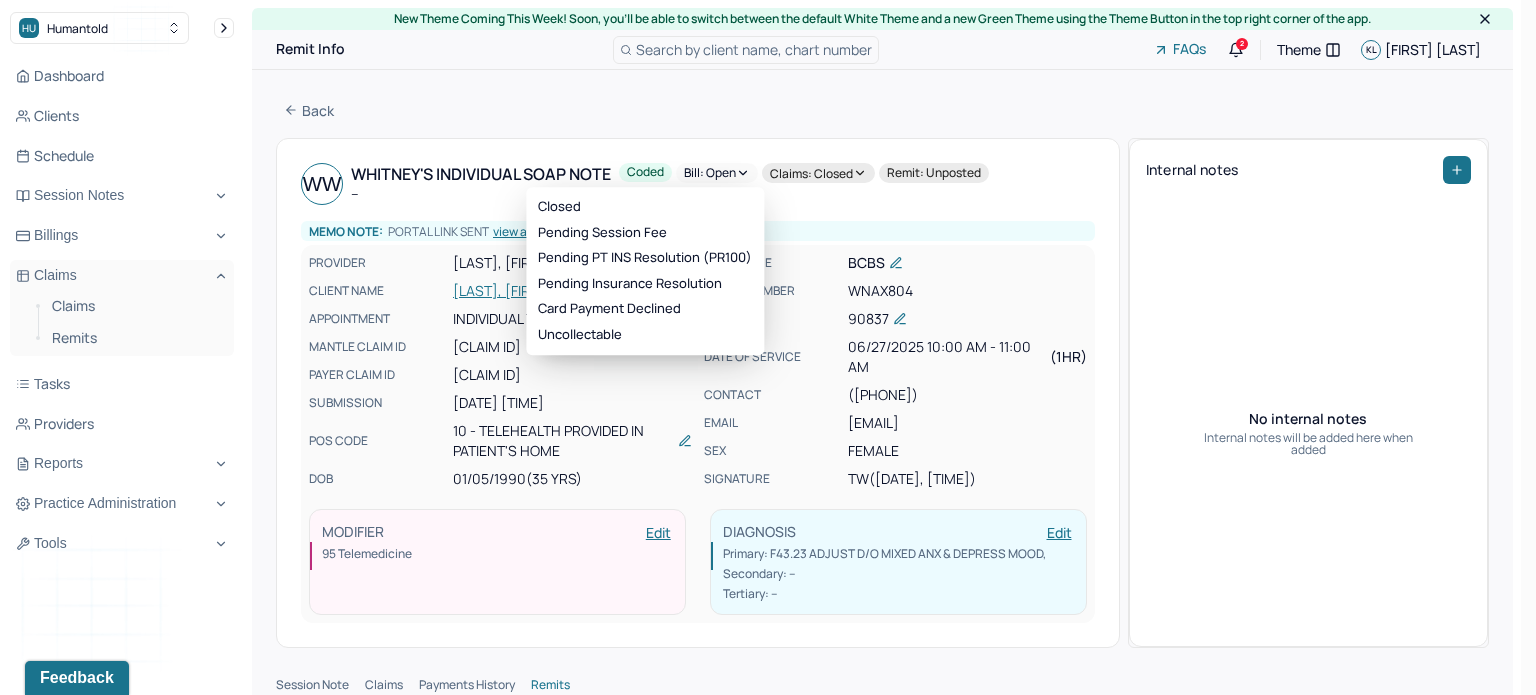 click on "Bill: Open" at bounding box center [717, 173] 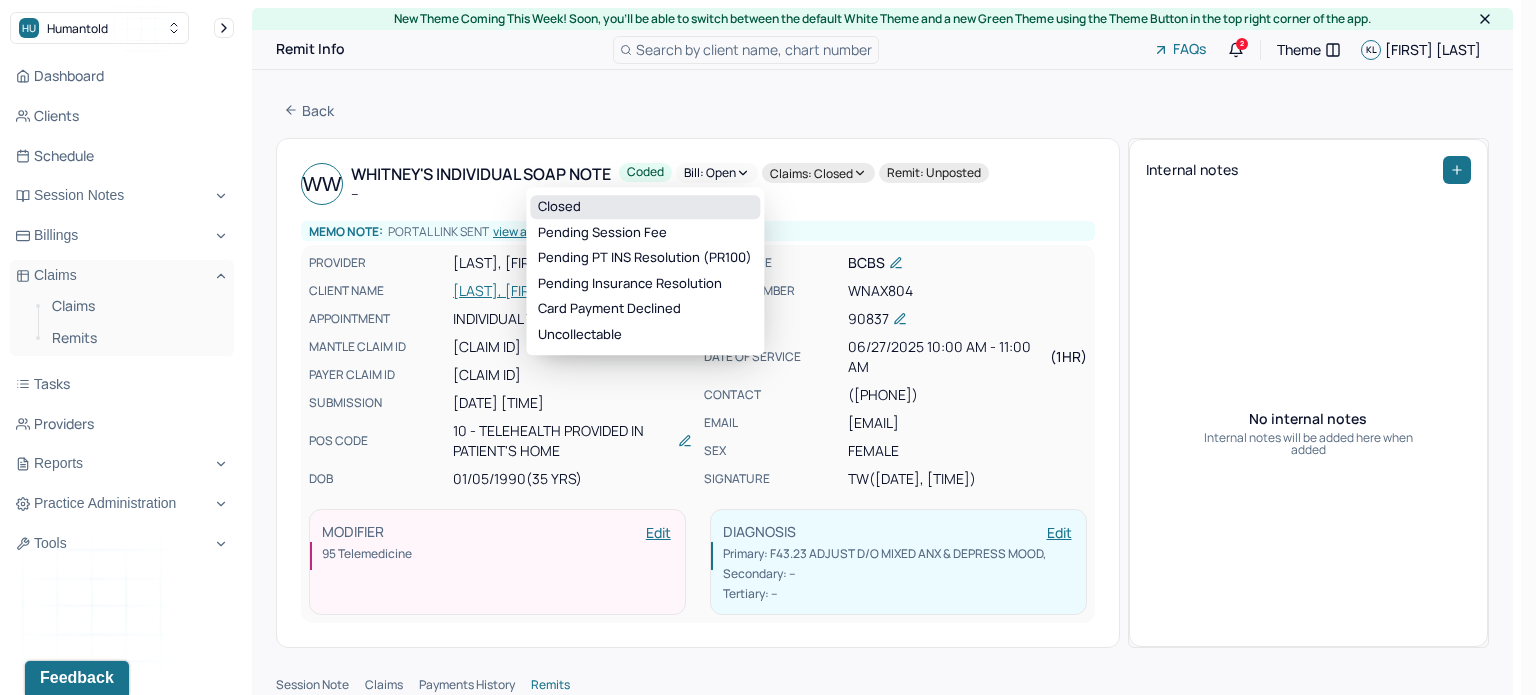 click on "Closed" at bounding box center [645, 207] 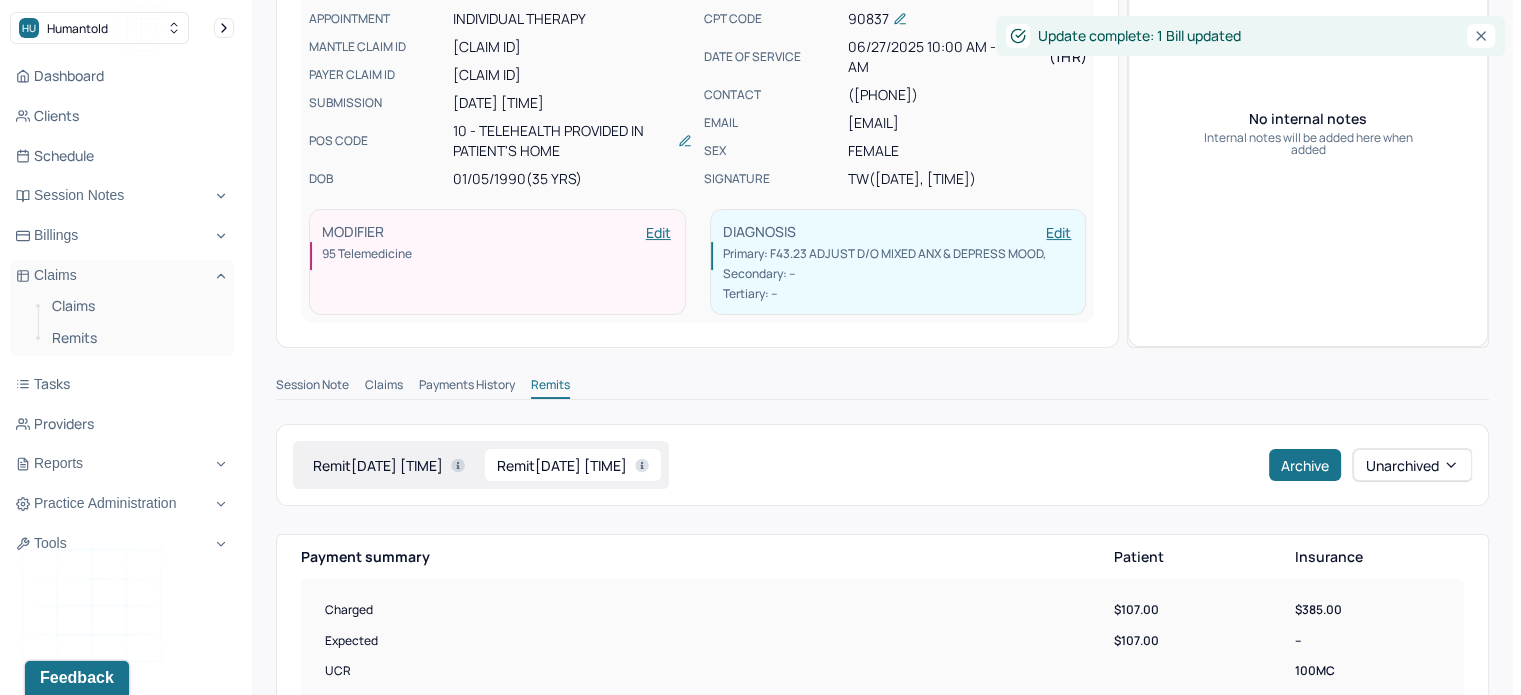click on "Remit [DATE] [TIME]" at bounding box center [389, 465] 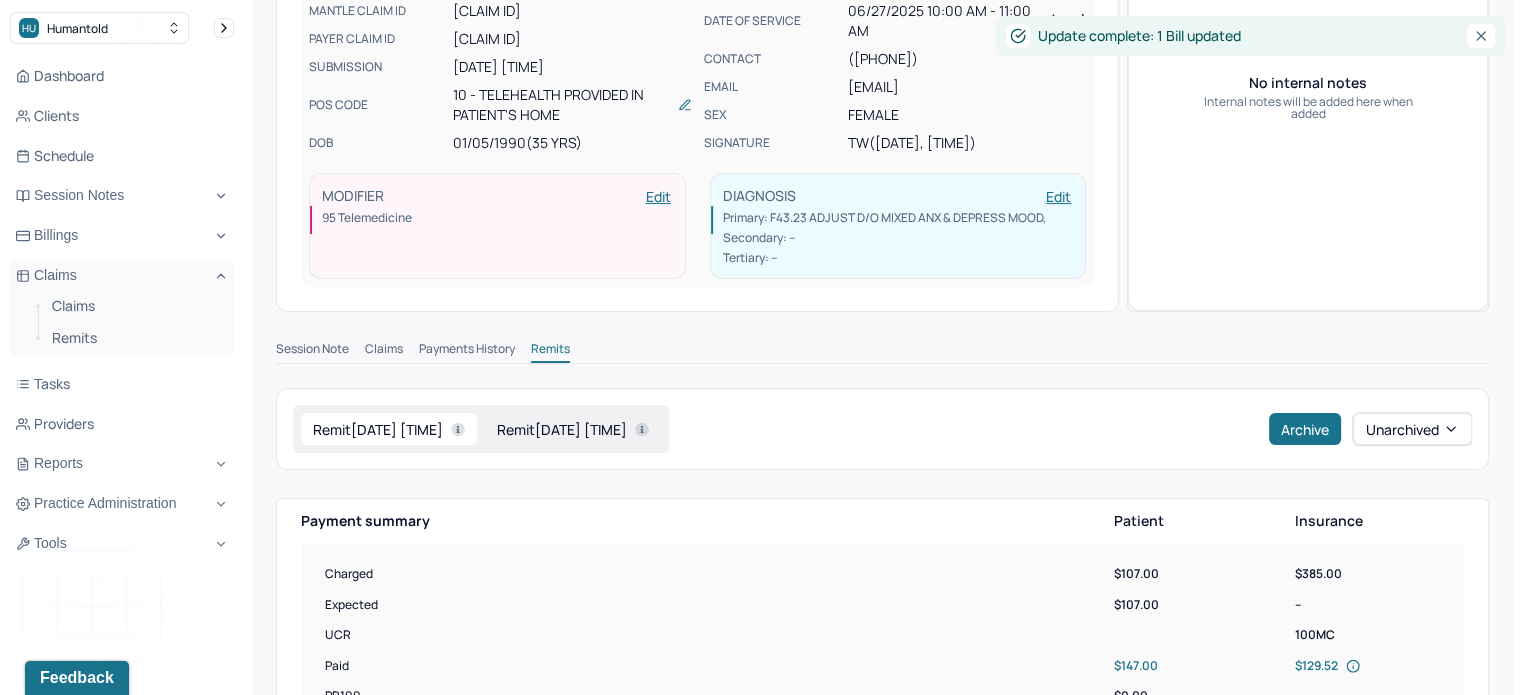 scroll, scrollTop: 400, scrollLeft: 0, axis: vertical 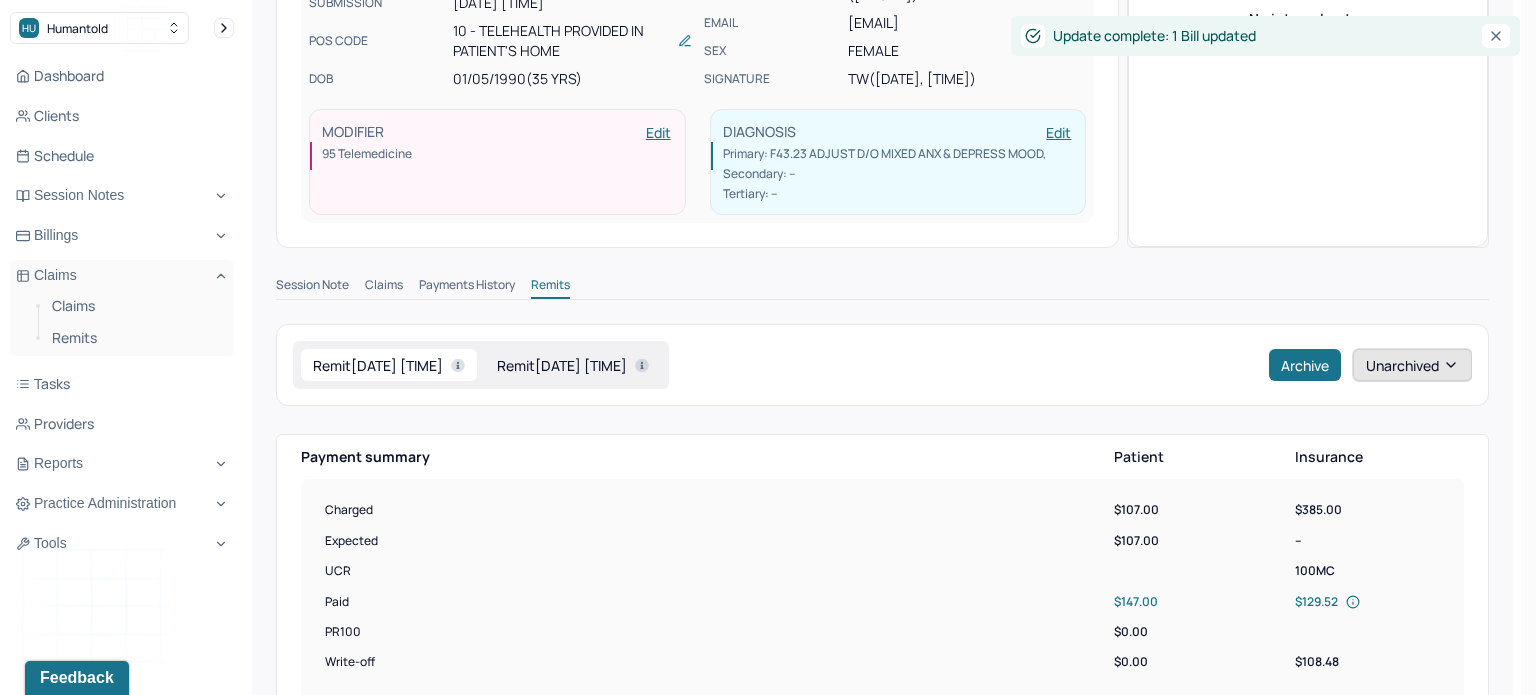 click on "Unarchived" at bounding box center (1412, 365) 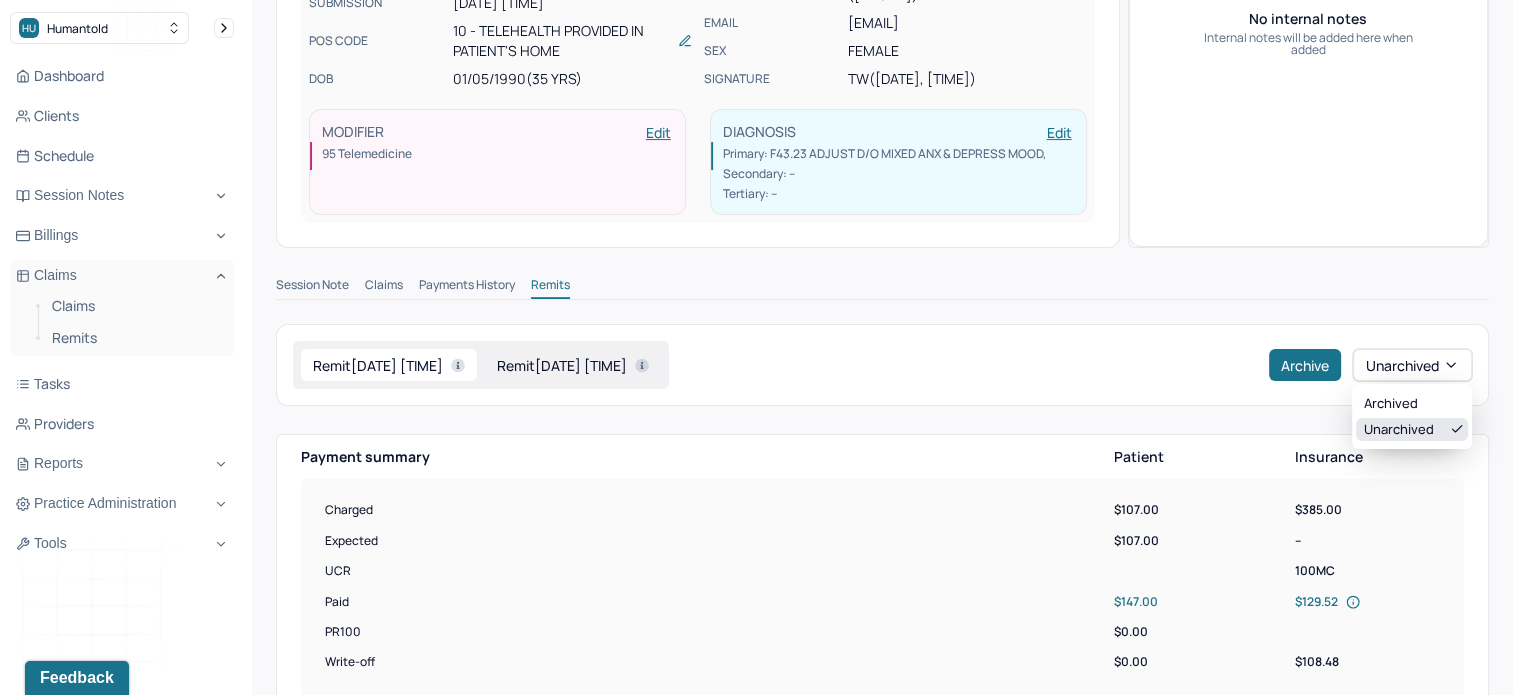 click on "Remit [DATE] [TIME] Remit [DATE] [TIME] Archive Unarchived" at bounding box center (882, 365) 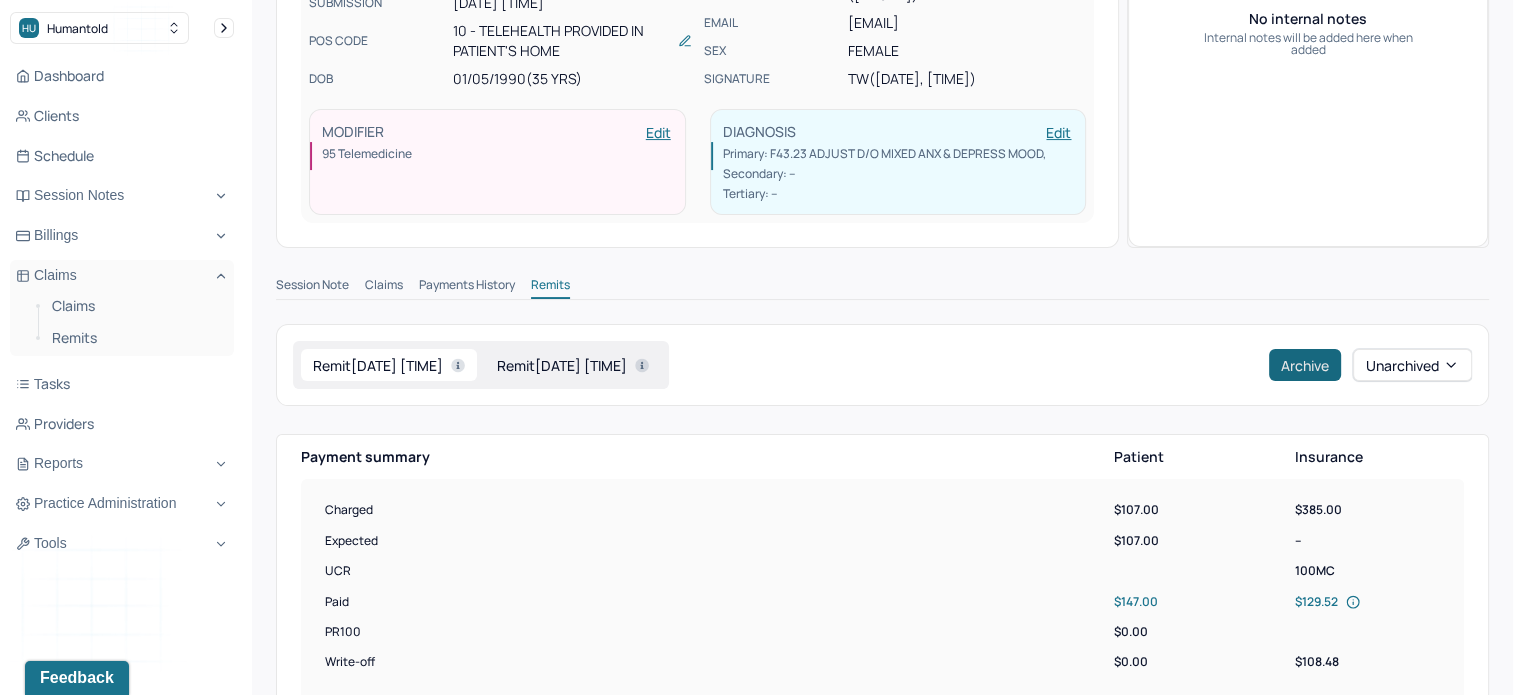click on "Archive" at bounding box center (1305, 365) 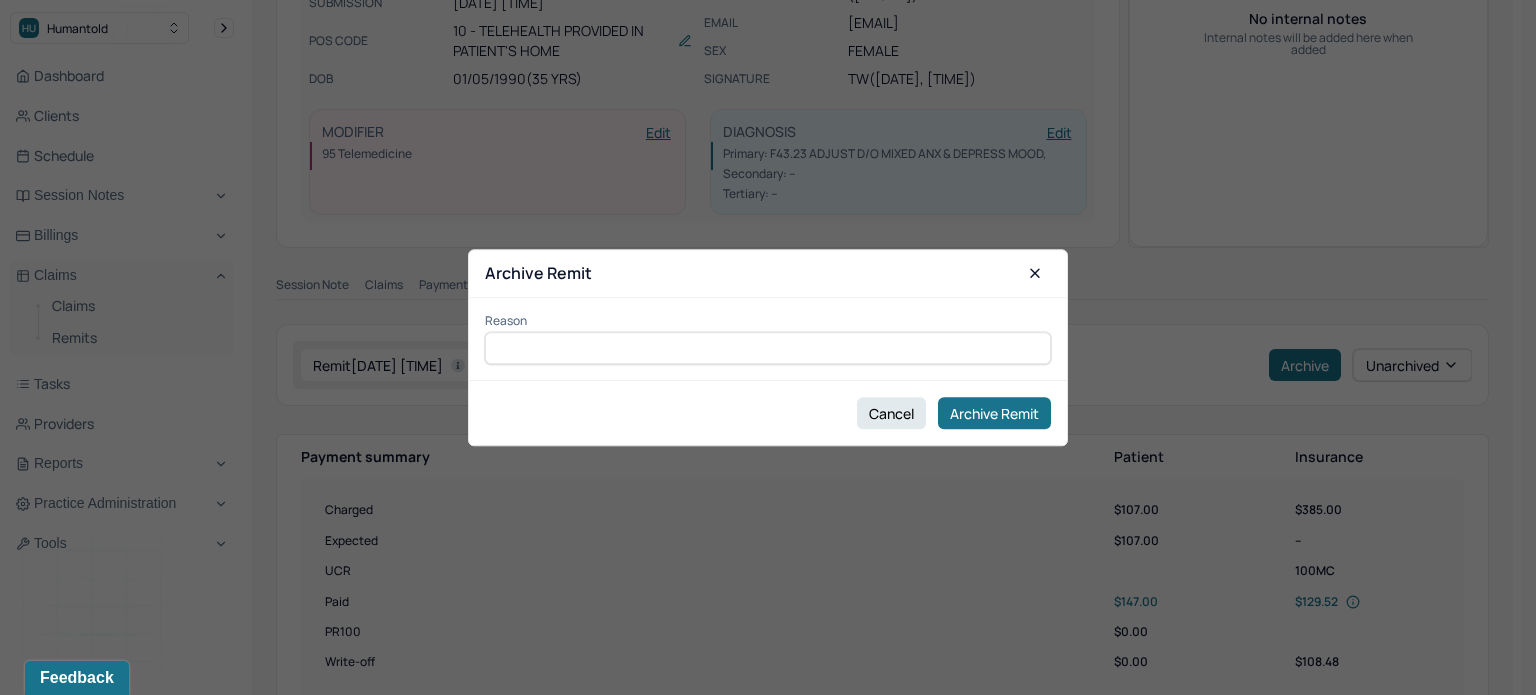click at bounding box center [768, 348] 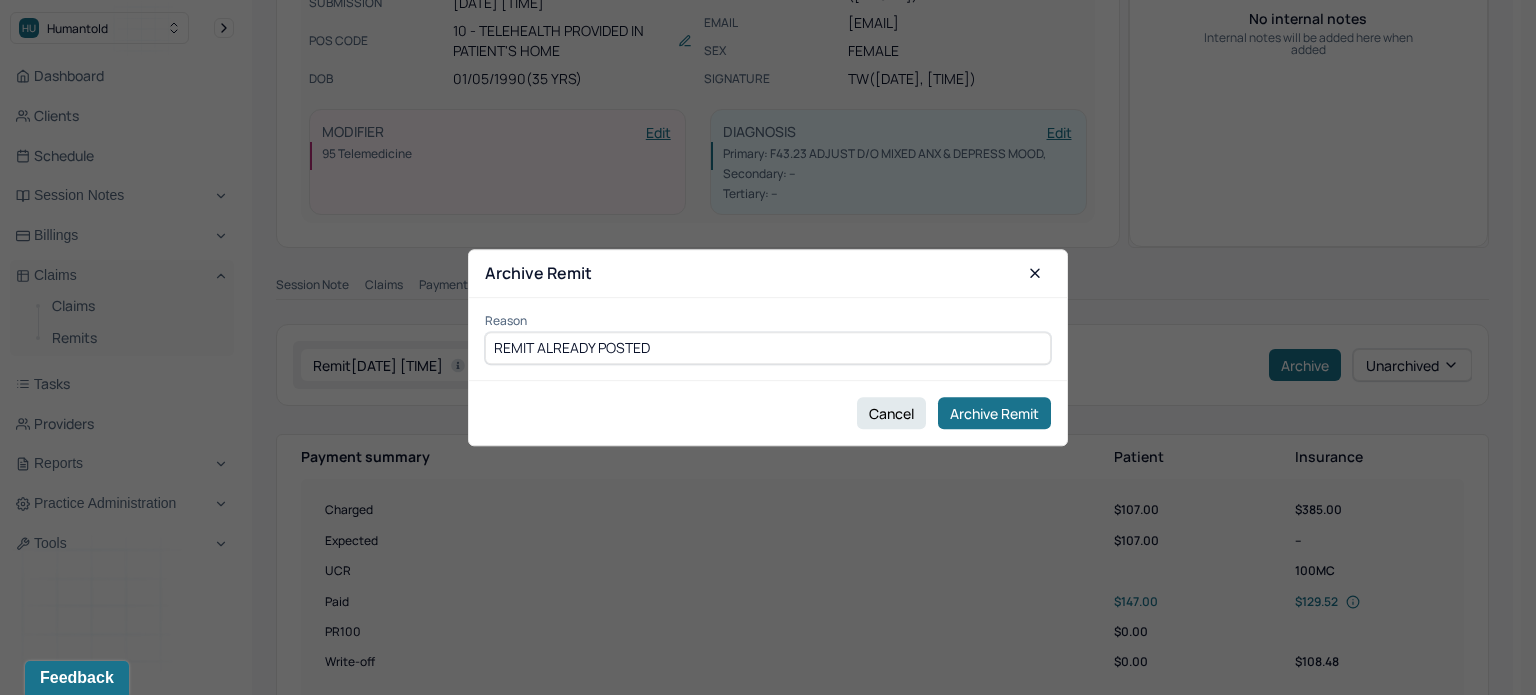 drag, startPoint x: 1054, startPoint y: 411, endPoint x: 1020, endPoint y: 419, distance: 34.928497 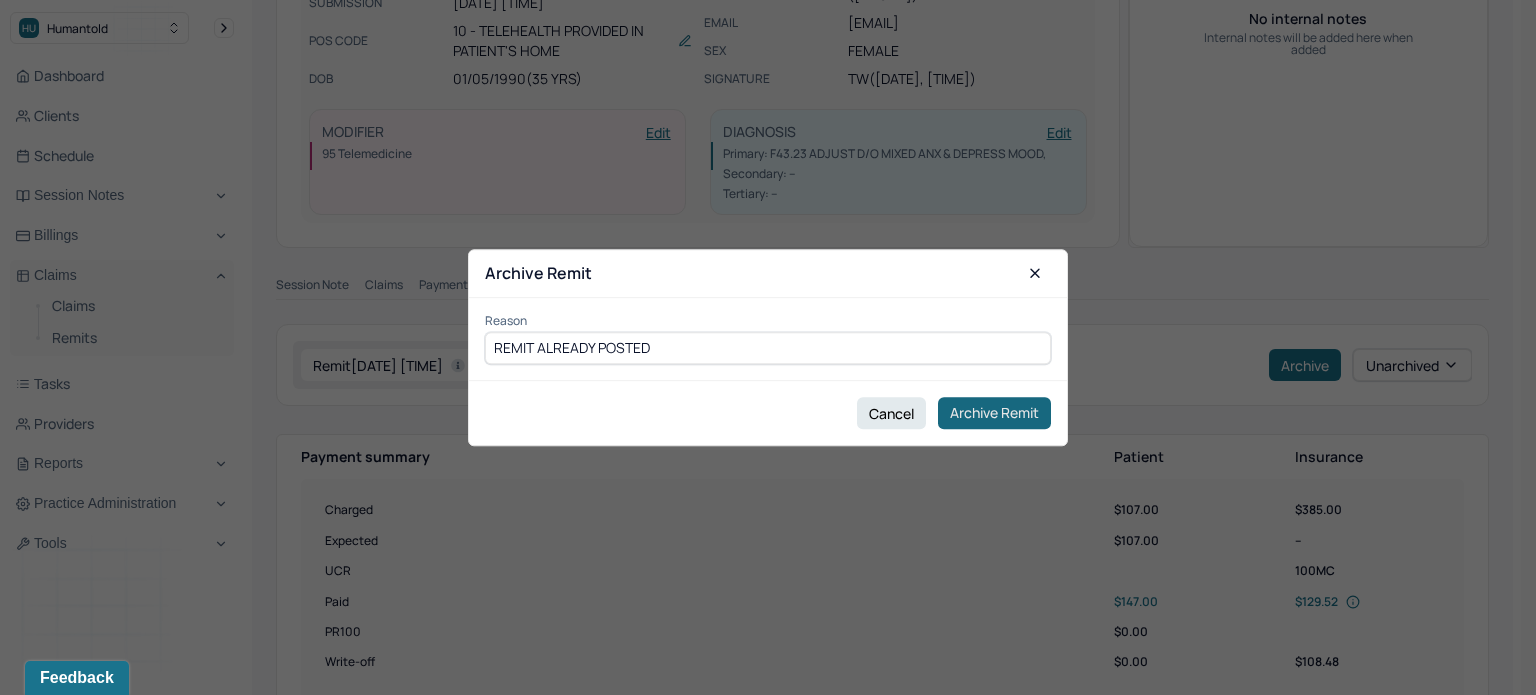 click on "Archive Remit" at bounding box center [994, 413] 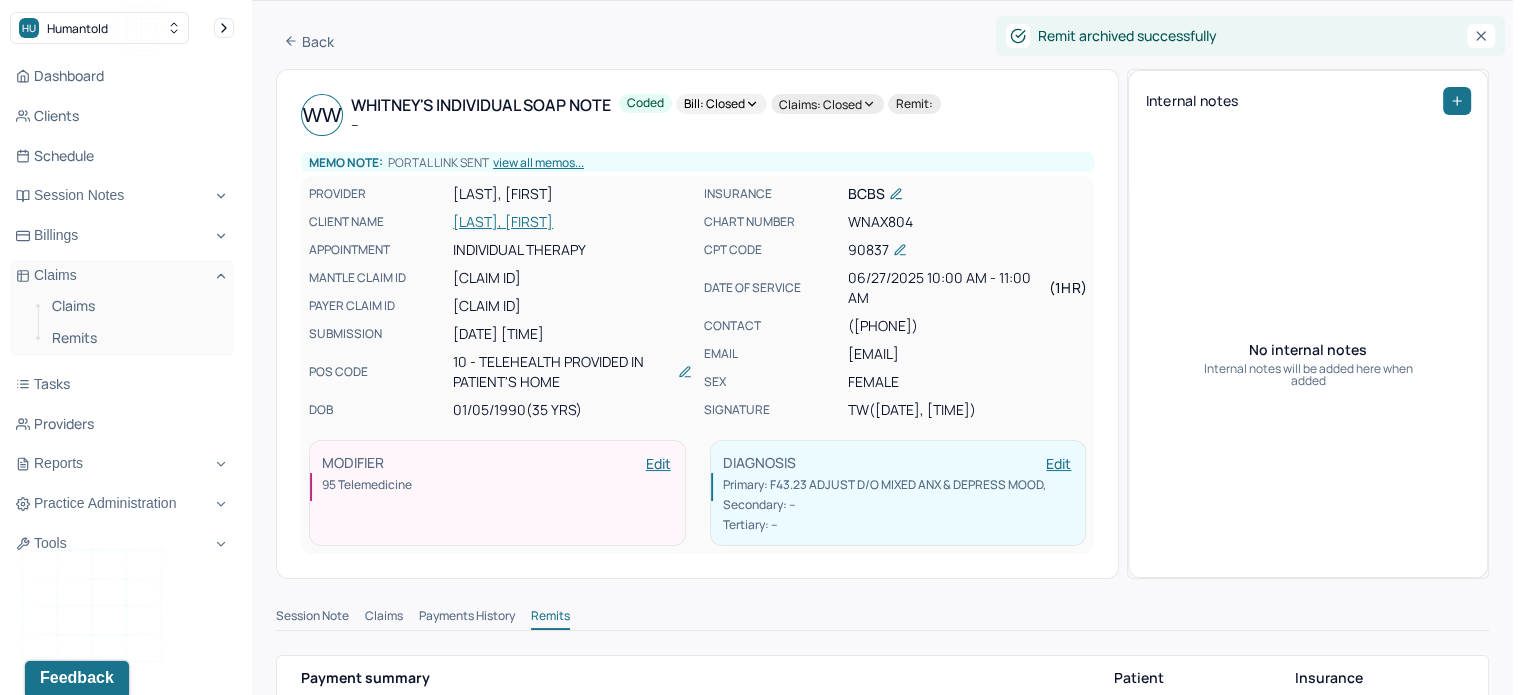 scroll, scrollTop: 0, scrollLeft: 0, axis: both 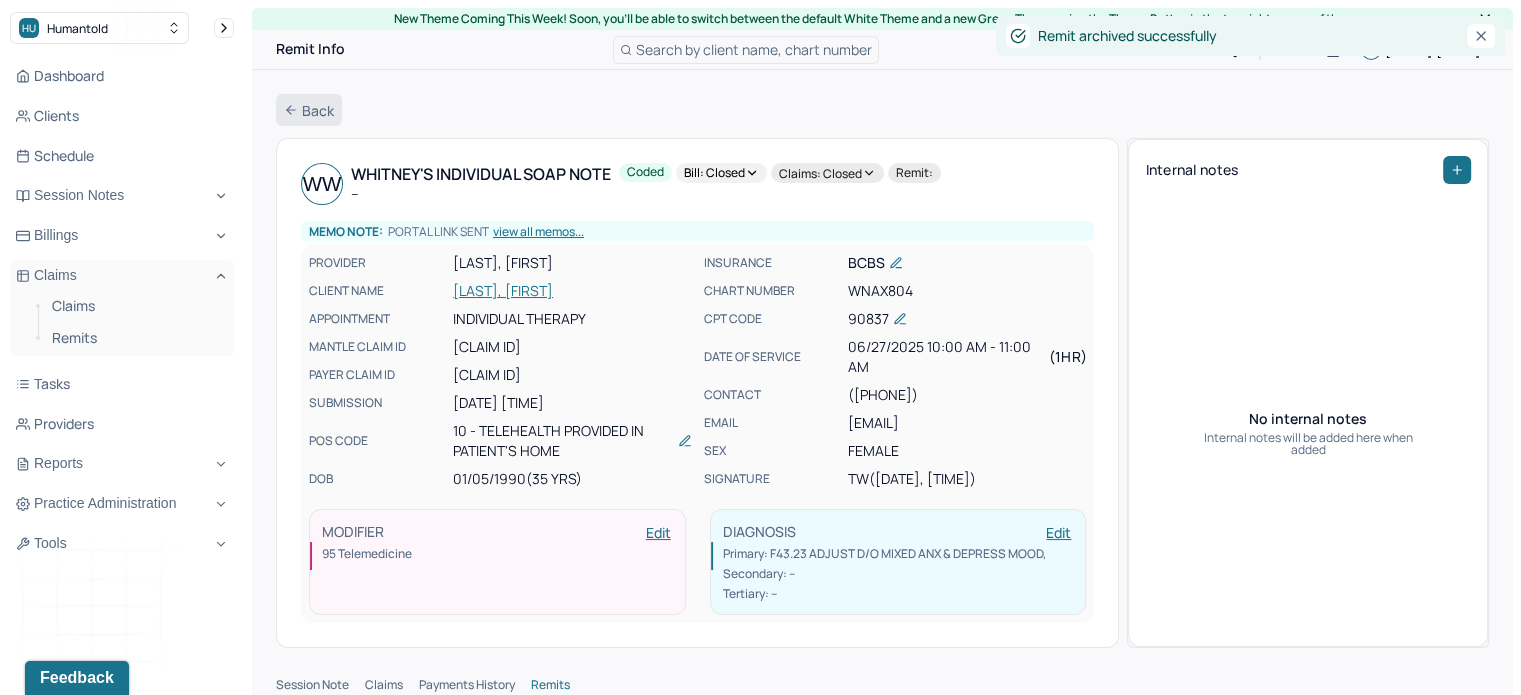 click on "Back" at bounding box center (309, 110) 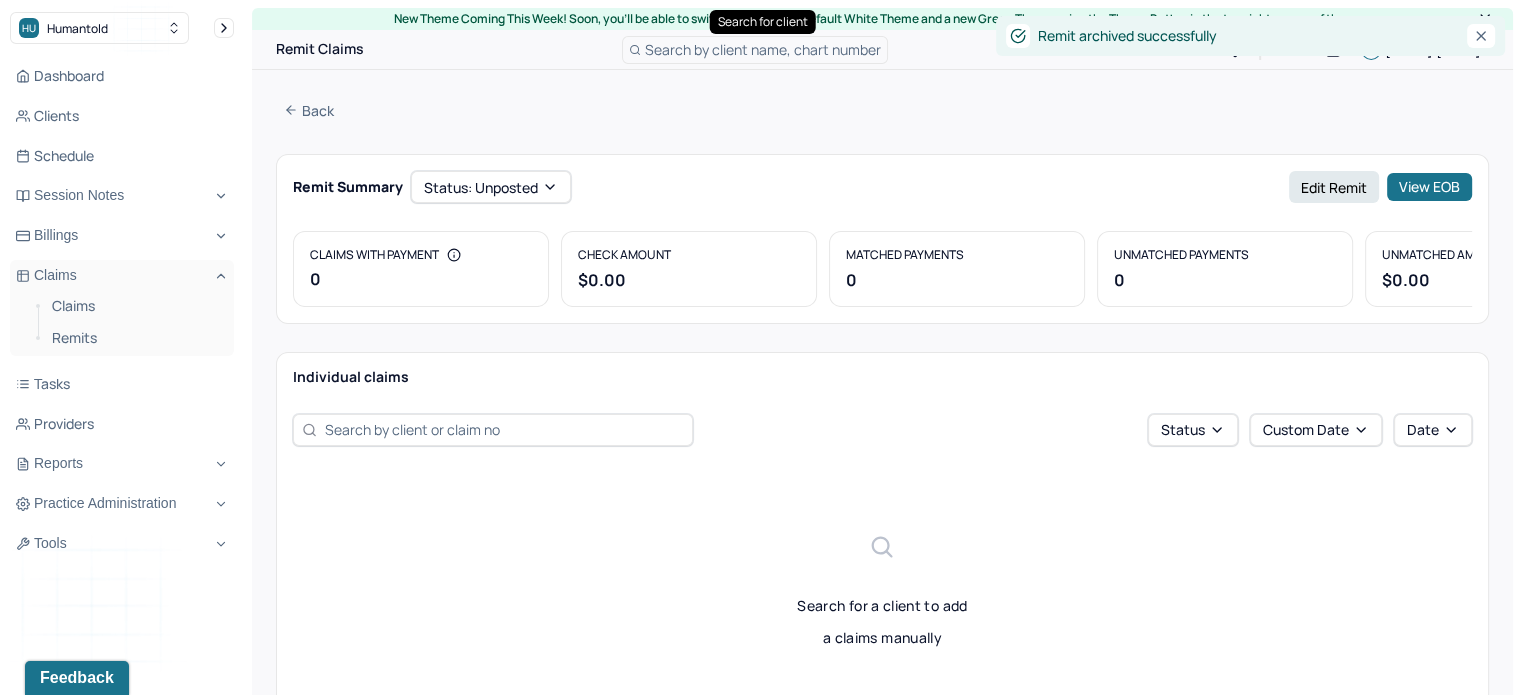 click on "Search by client name, chart number" at bounding box center (763, 49) 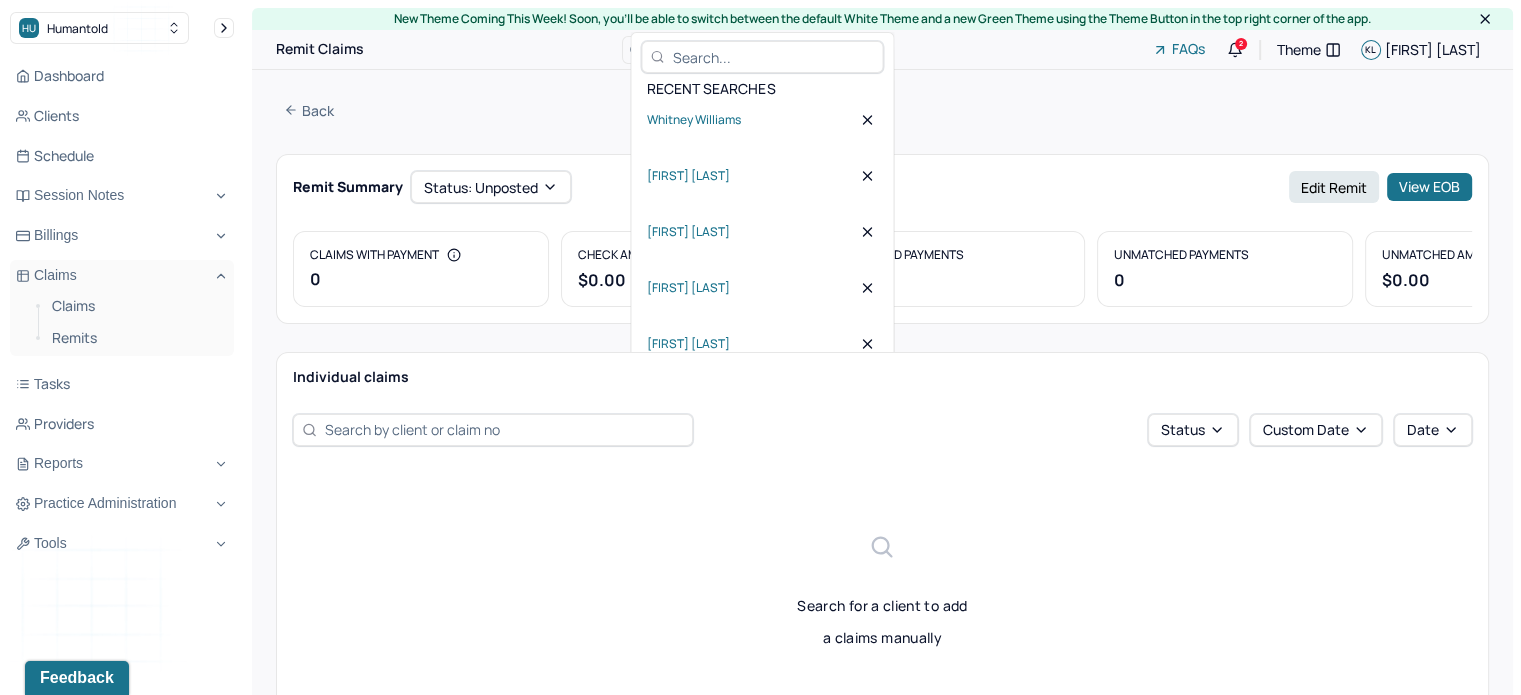 click on "Whitney Williams" at bounding box center (762, 120) 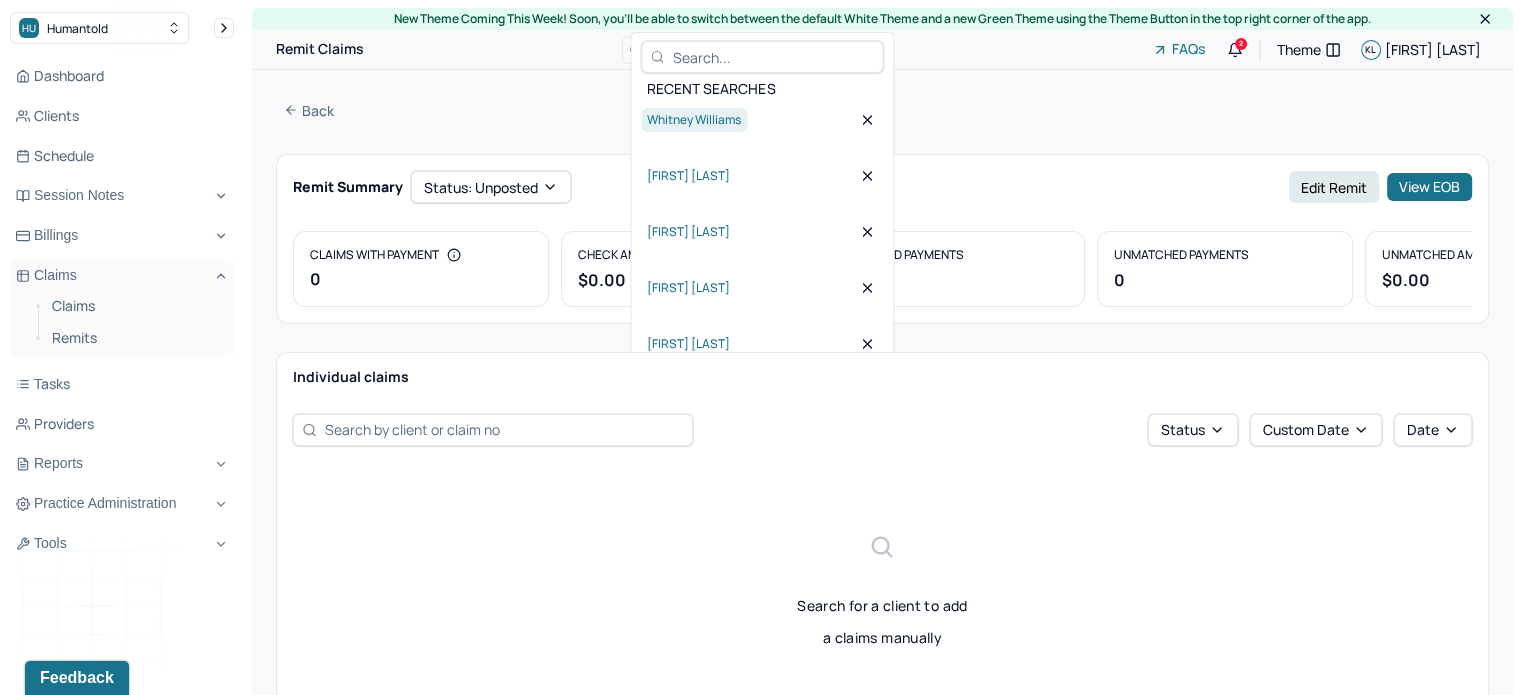 click on "Whitney Williams" at bounding box center [694, 120] 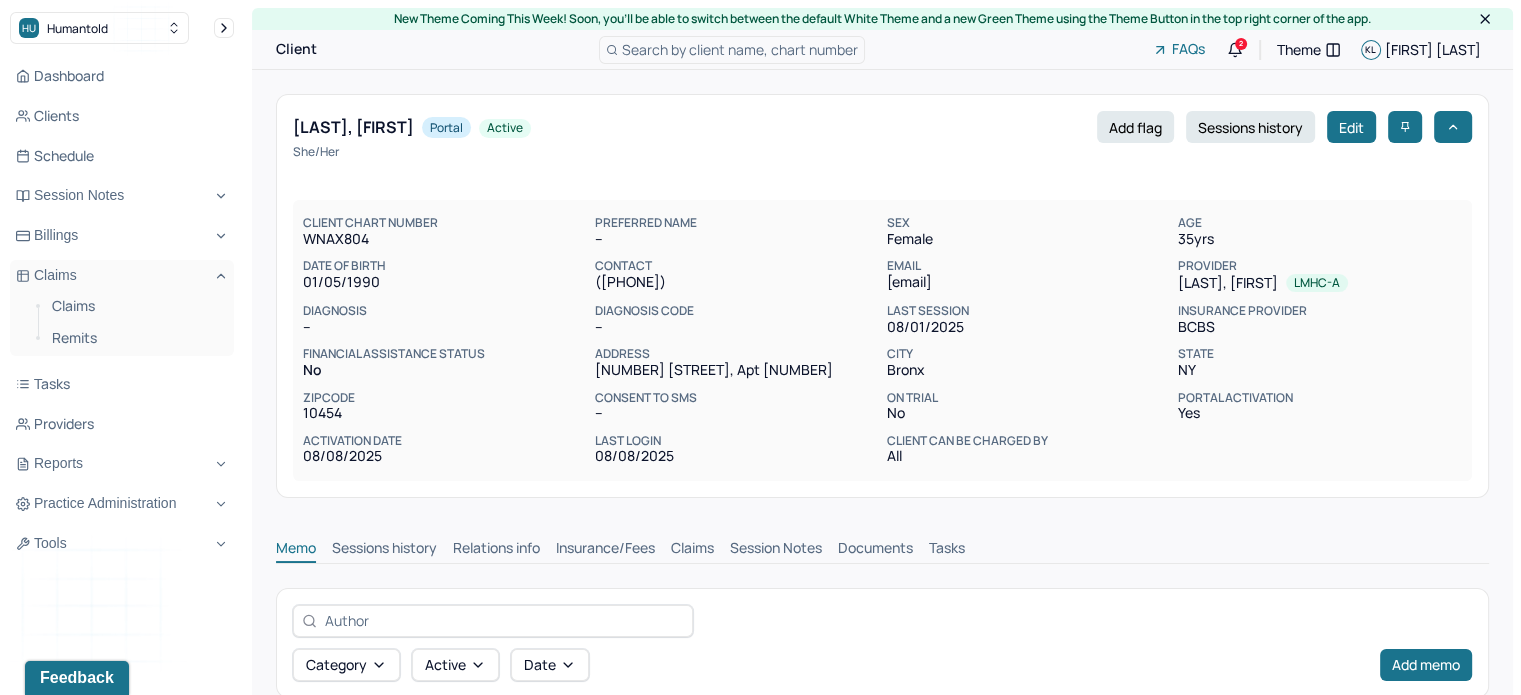 click on "Memo Sessions history Relations info Insurance/Fees Claims Session Notes Documents Tasks" at bounding box center (882, 543) 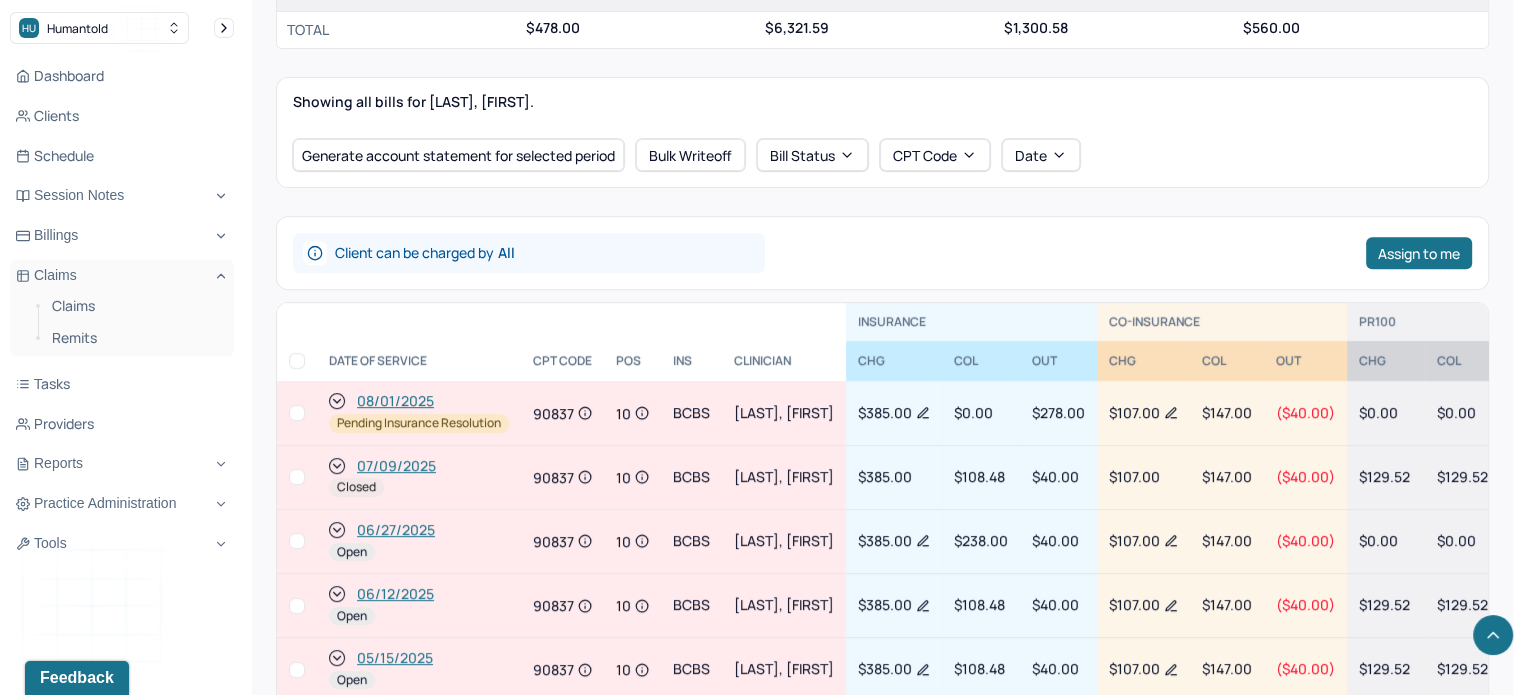 scroll, scrollTop: 1000, scrollLeft: 0, axis: vertical 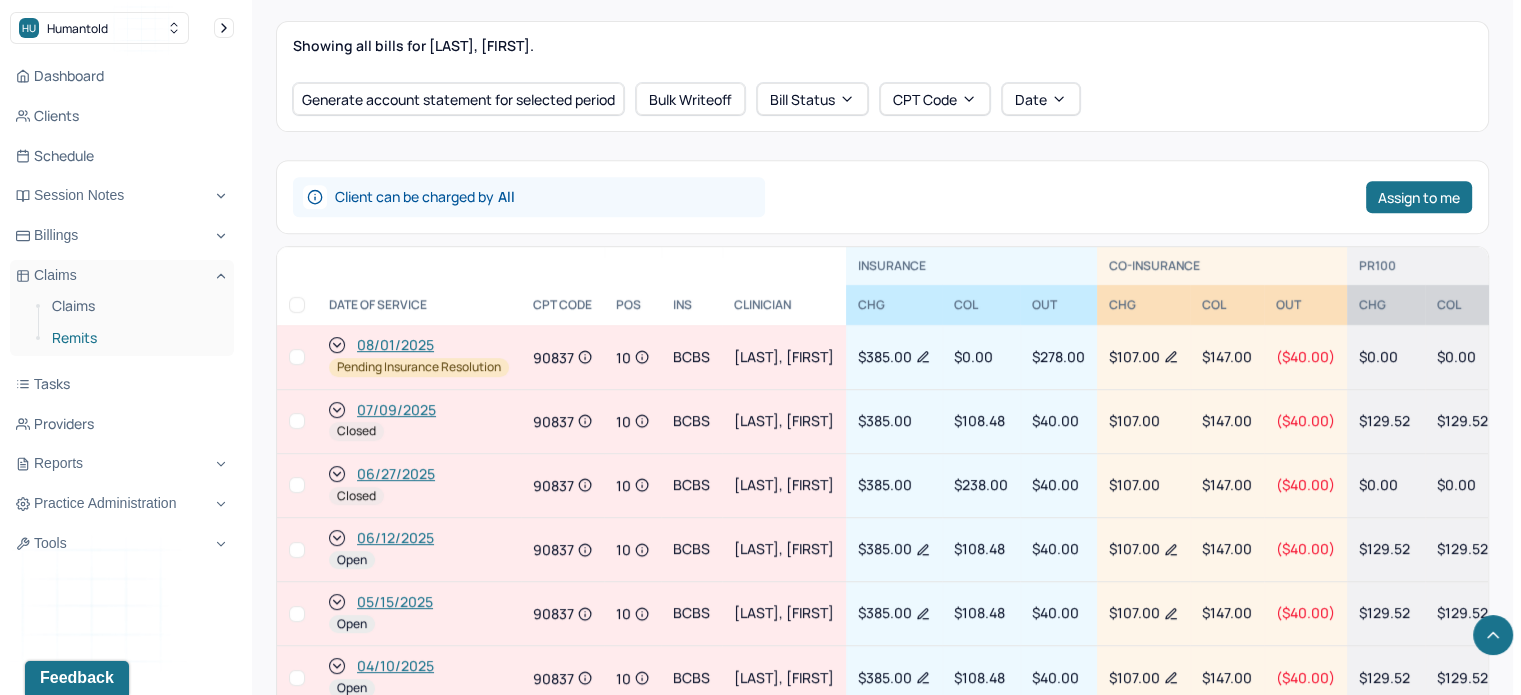 click on "Remits" at bounding box center (135, 338) 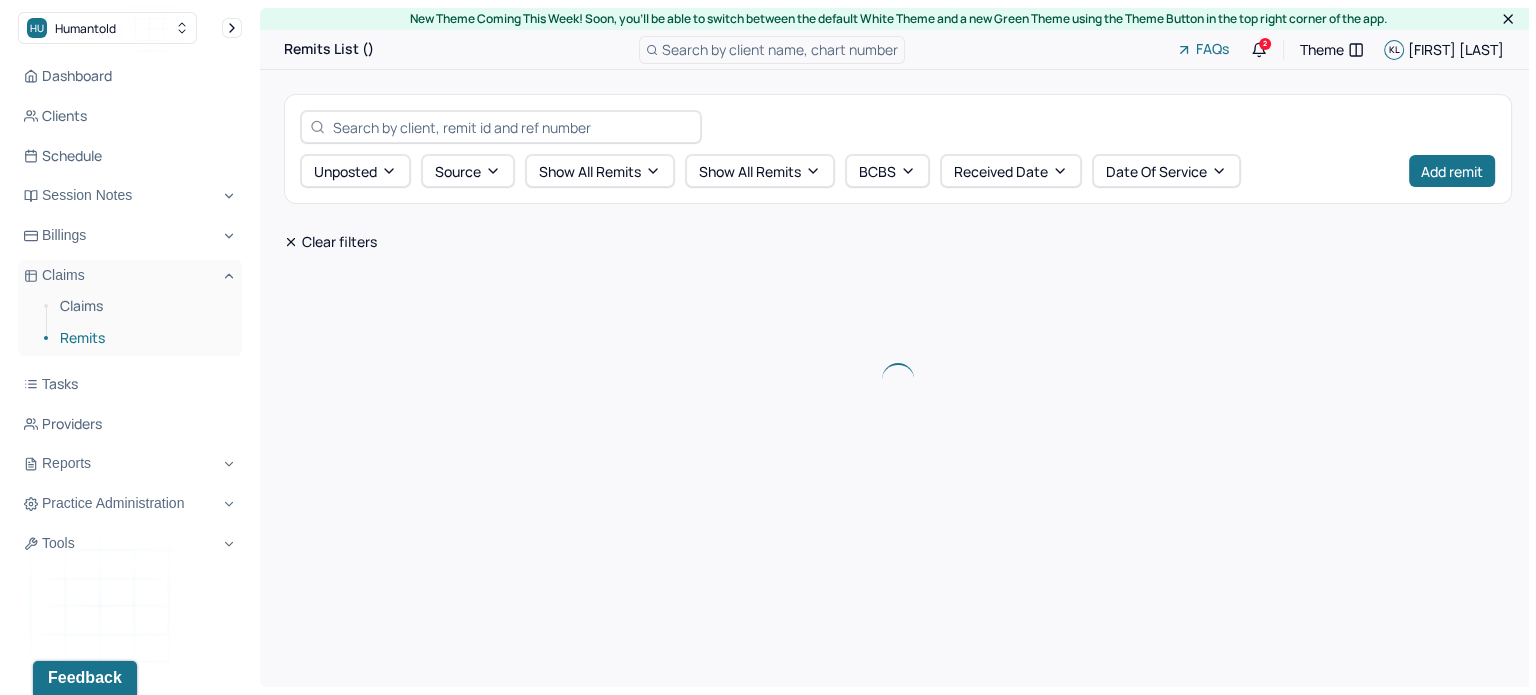 scroll, scrollTop: 0, scrollLeft: 0, axis: both 